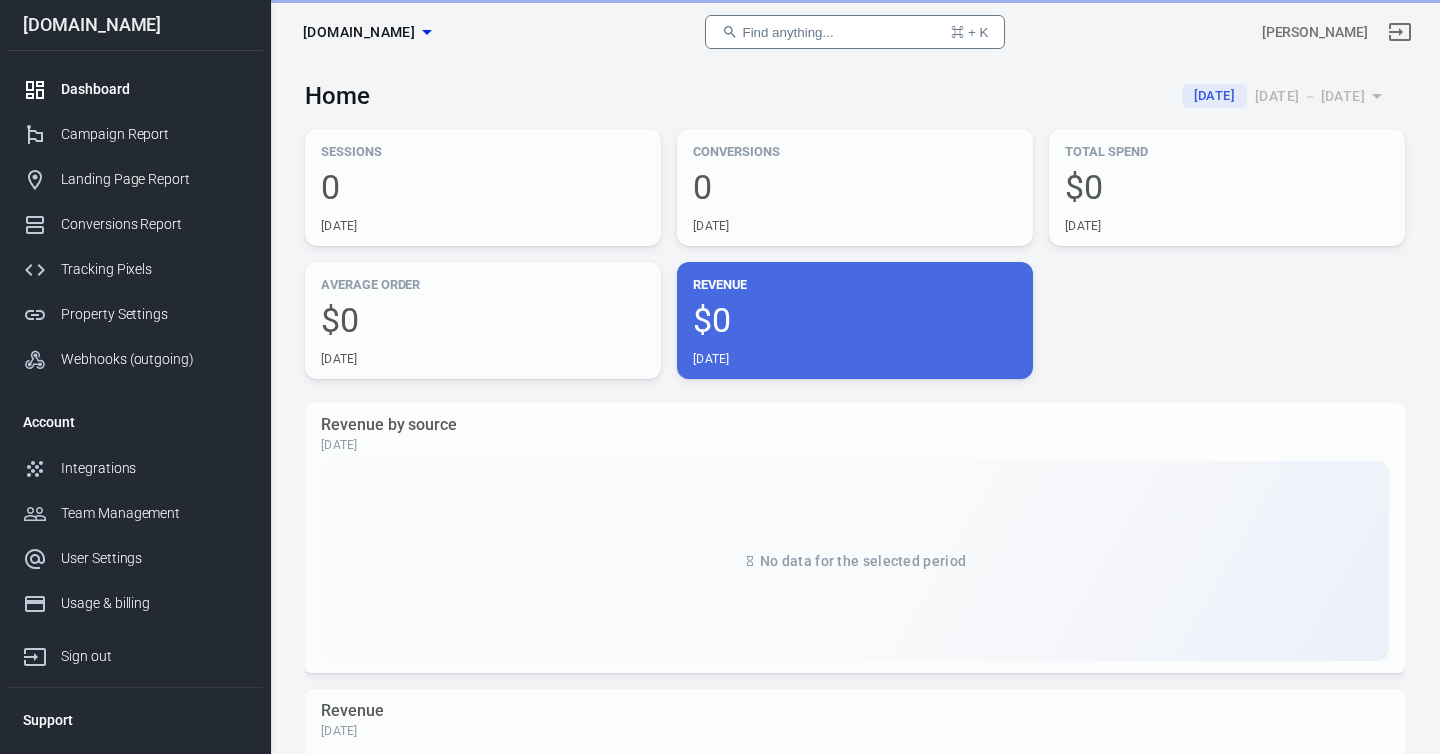 scroll, scrollTop: 0, scrollLeft: 0, axis: both 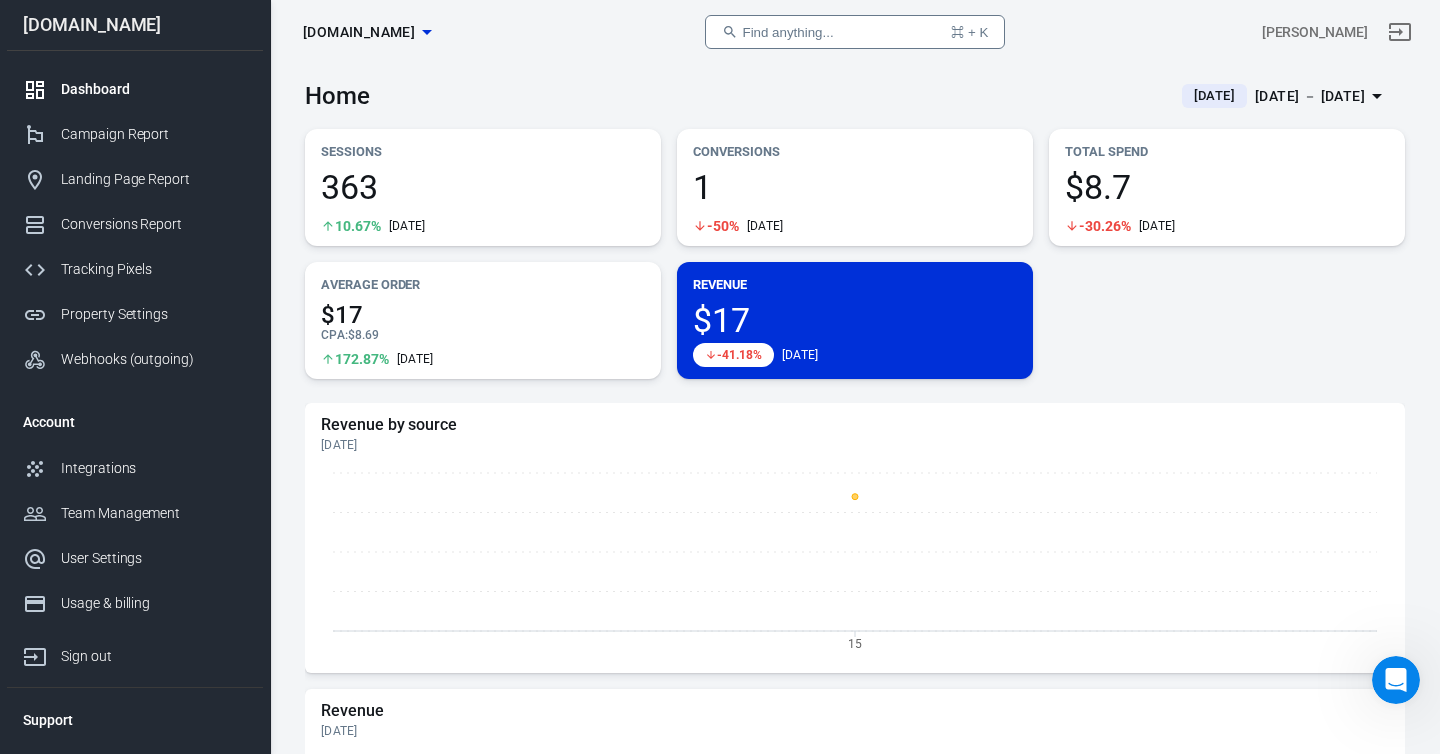 click on "Jul 16 － Jul 16, 2025" at bounding box center (1310, 96) 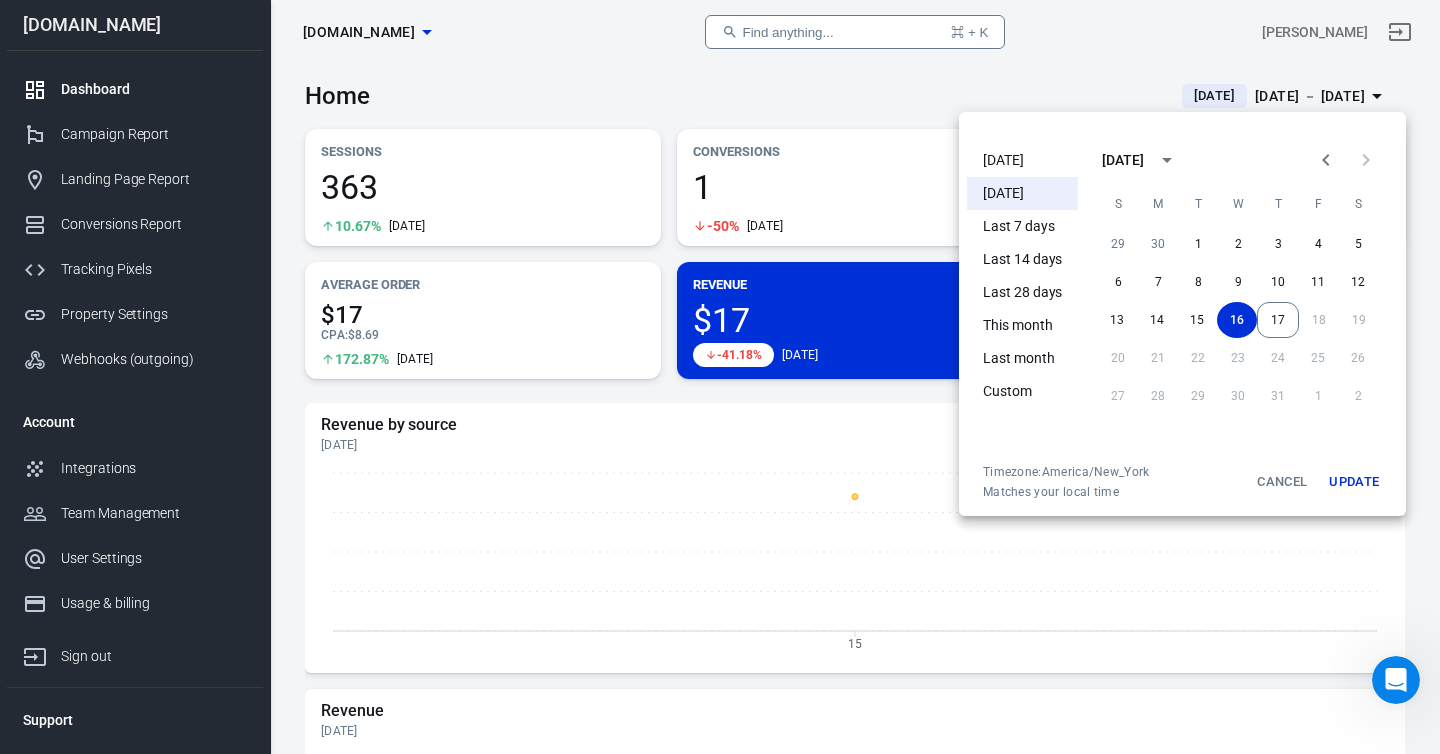 click on "[DATE]" at bounding box center (1022, 160) 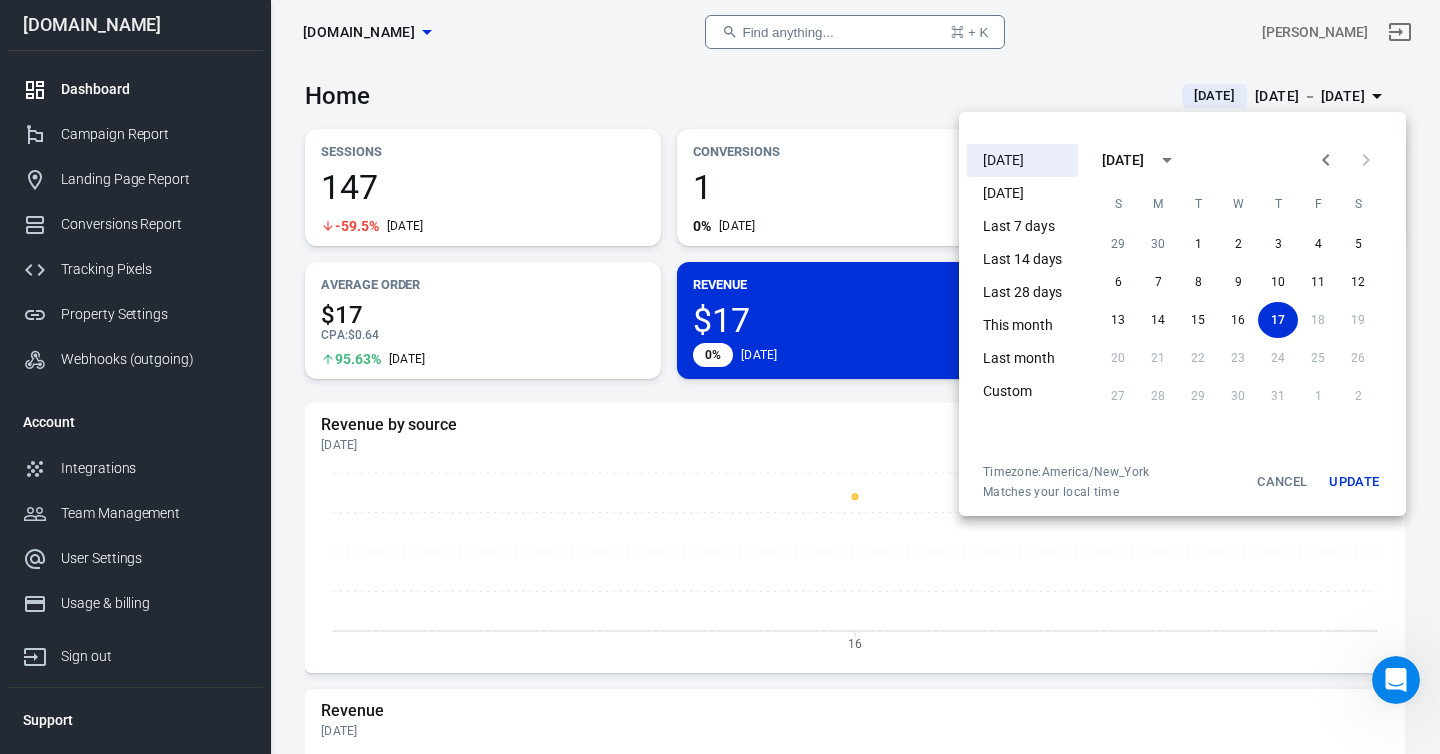 click at bounding box center [720, 377] 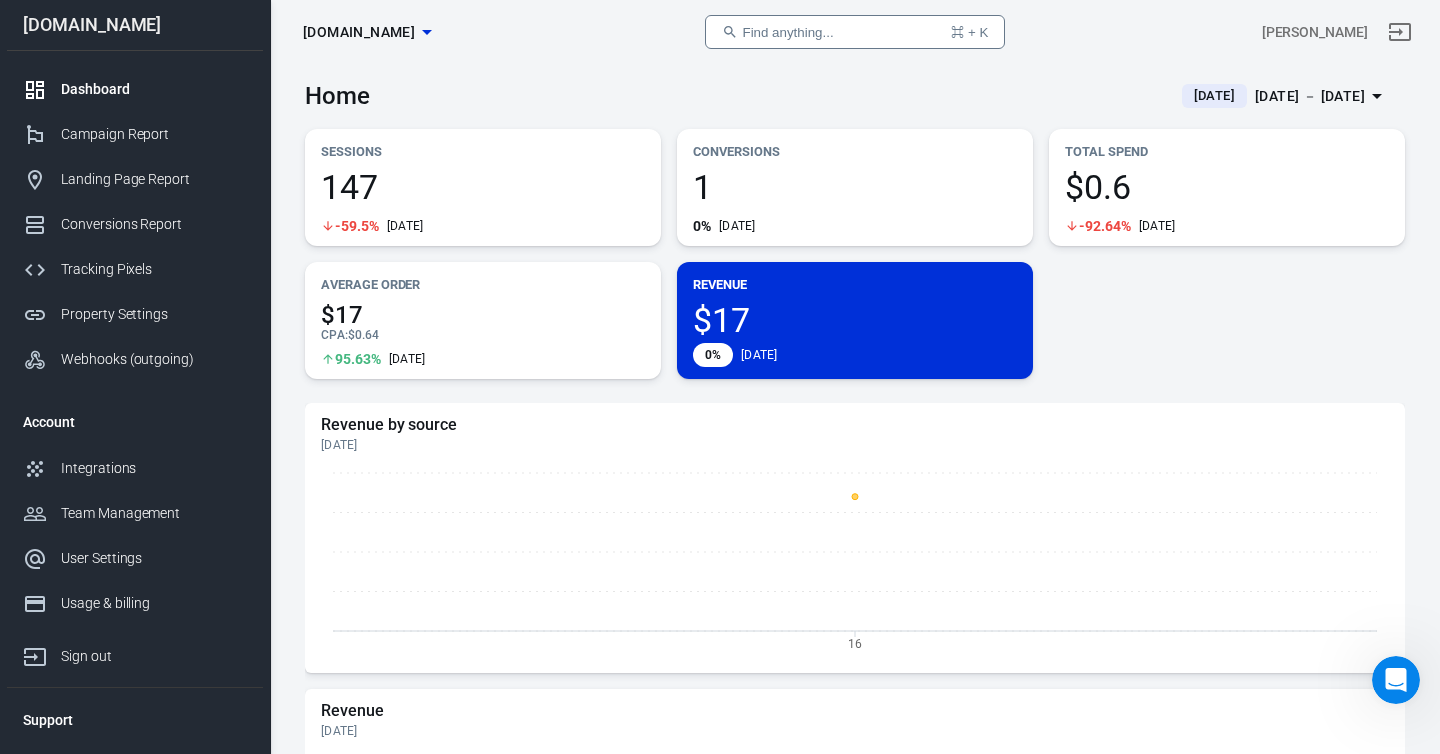 click at bounding box center [42, 90] 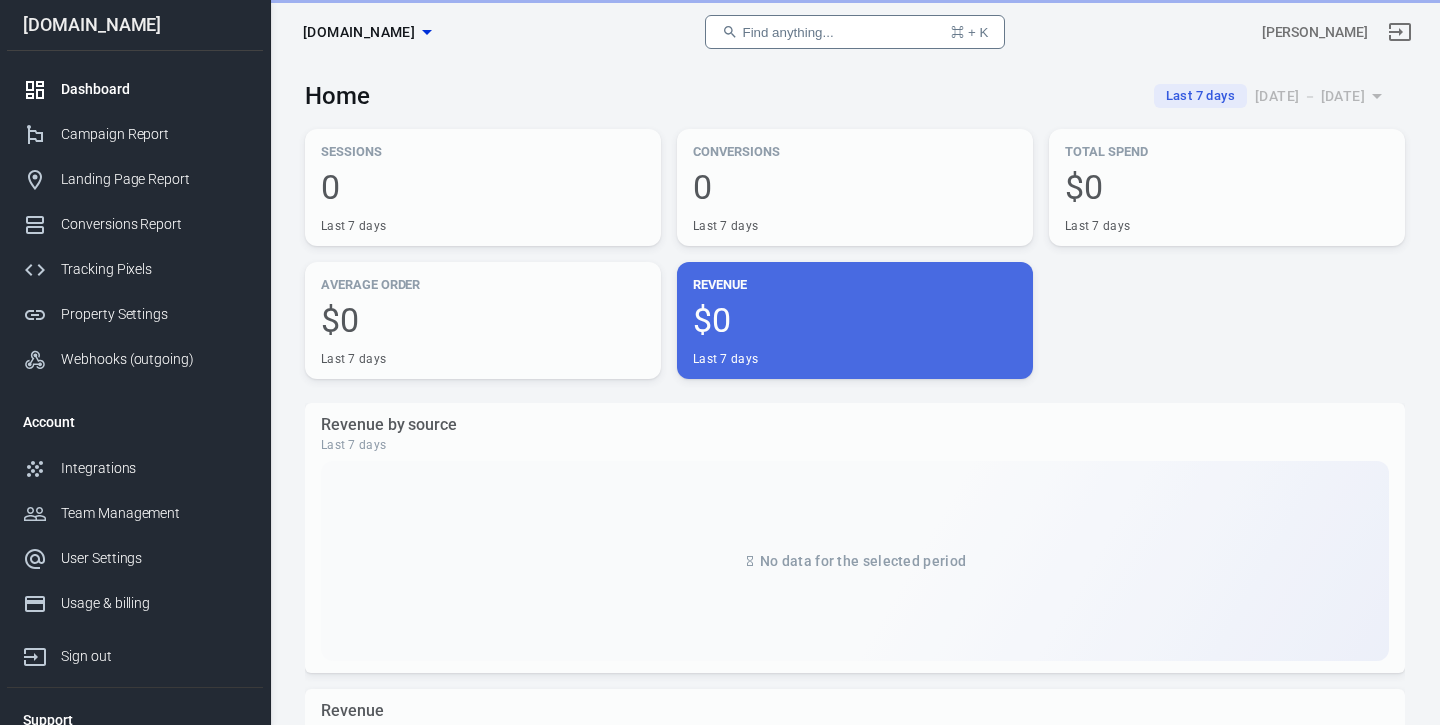 scroll, scrollTop: 0, scrollLeft: 0, axis: both 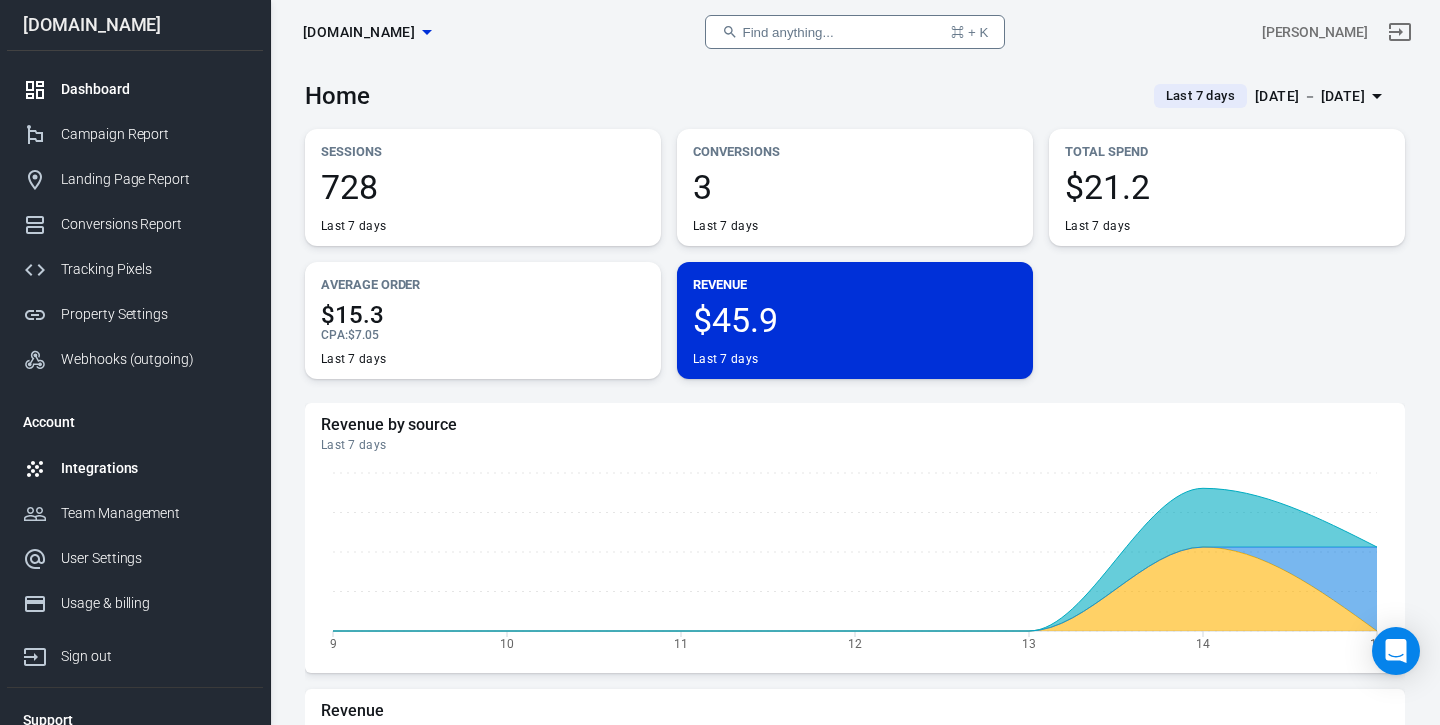 click on "Integrations" at bounding box center [135, 468] 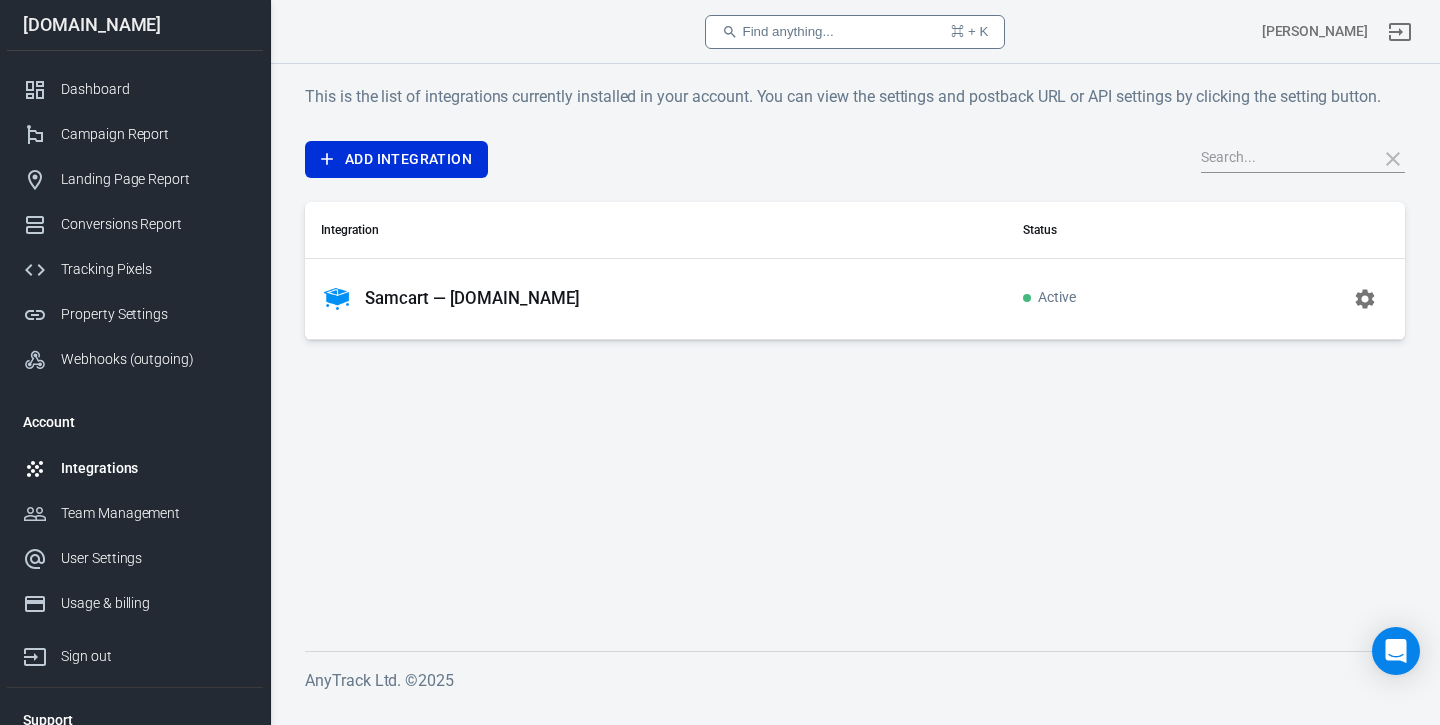 click on "Samcart — [DOMAIN_NAME]" at bounding box center [472, 298] 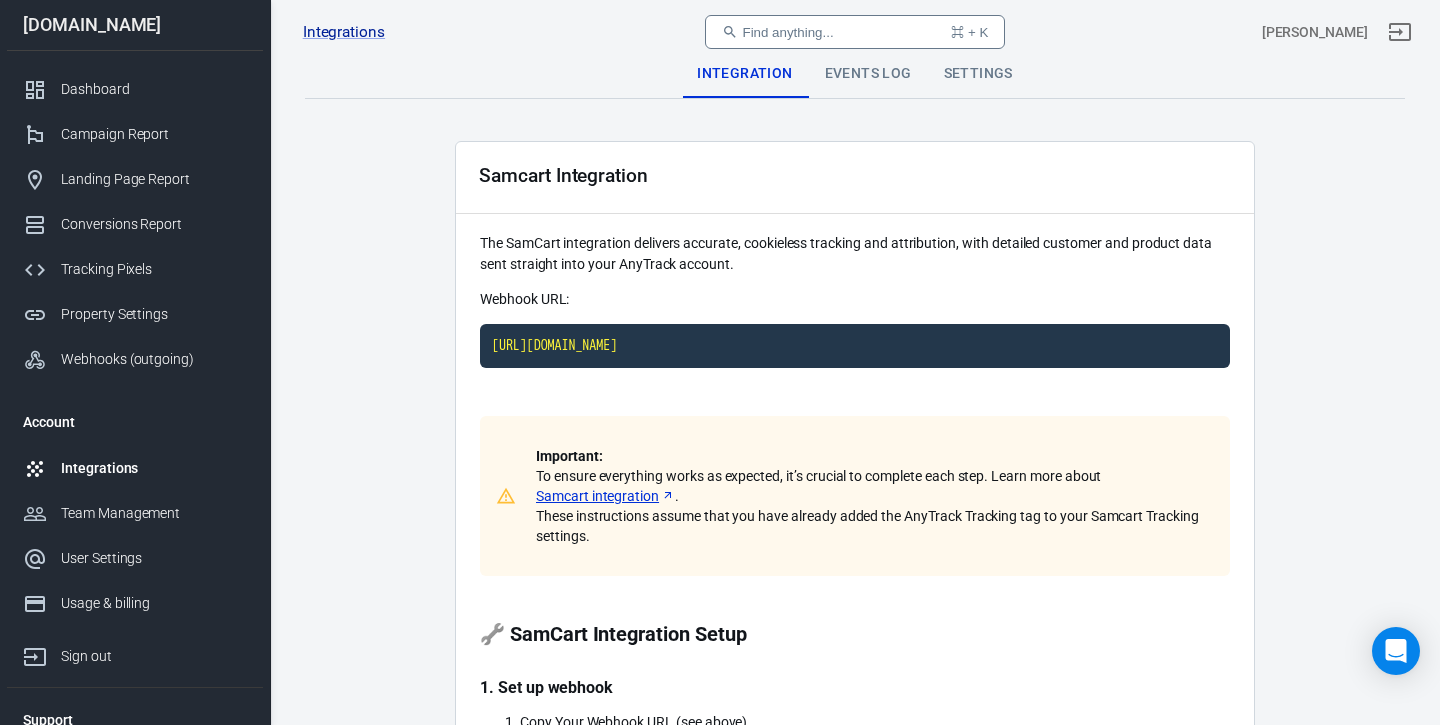 scroll, scrollTop: 0, scrollLeft: 0, axis: both 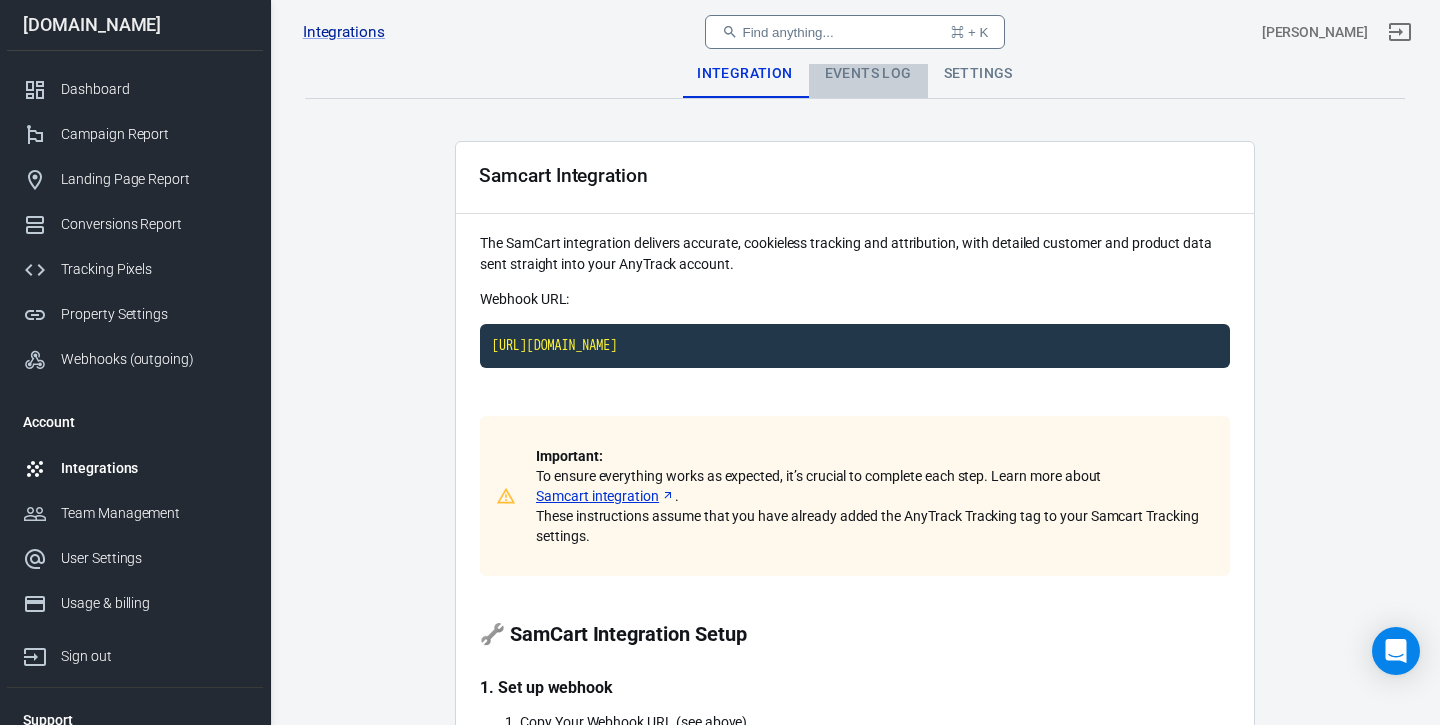 click on "Events Log" at bounding box center [868, 74] 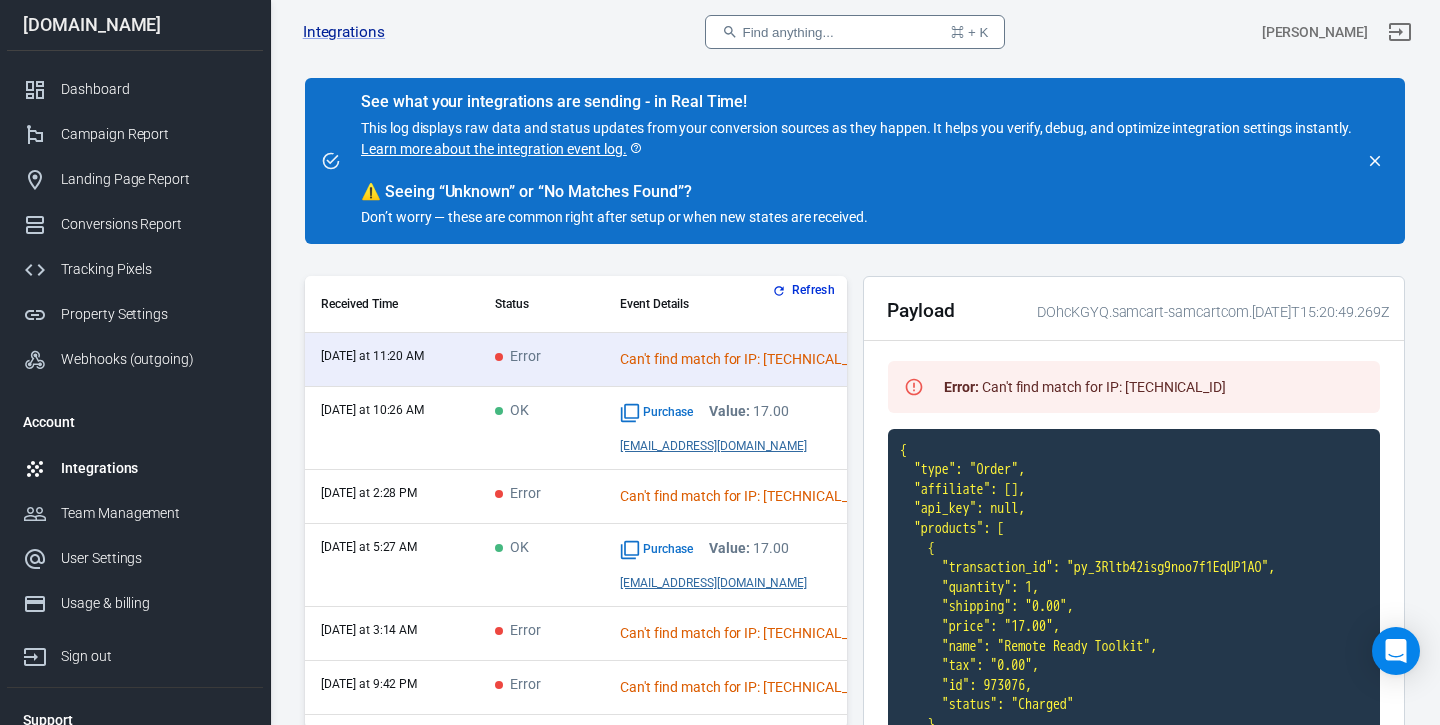 scroll, scrollTop: 54, scrollLeft: 0, axis: vertical 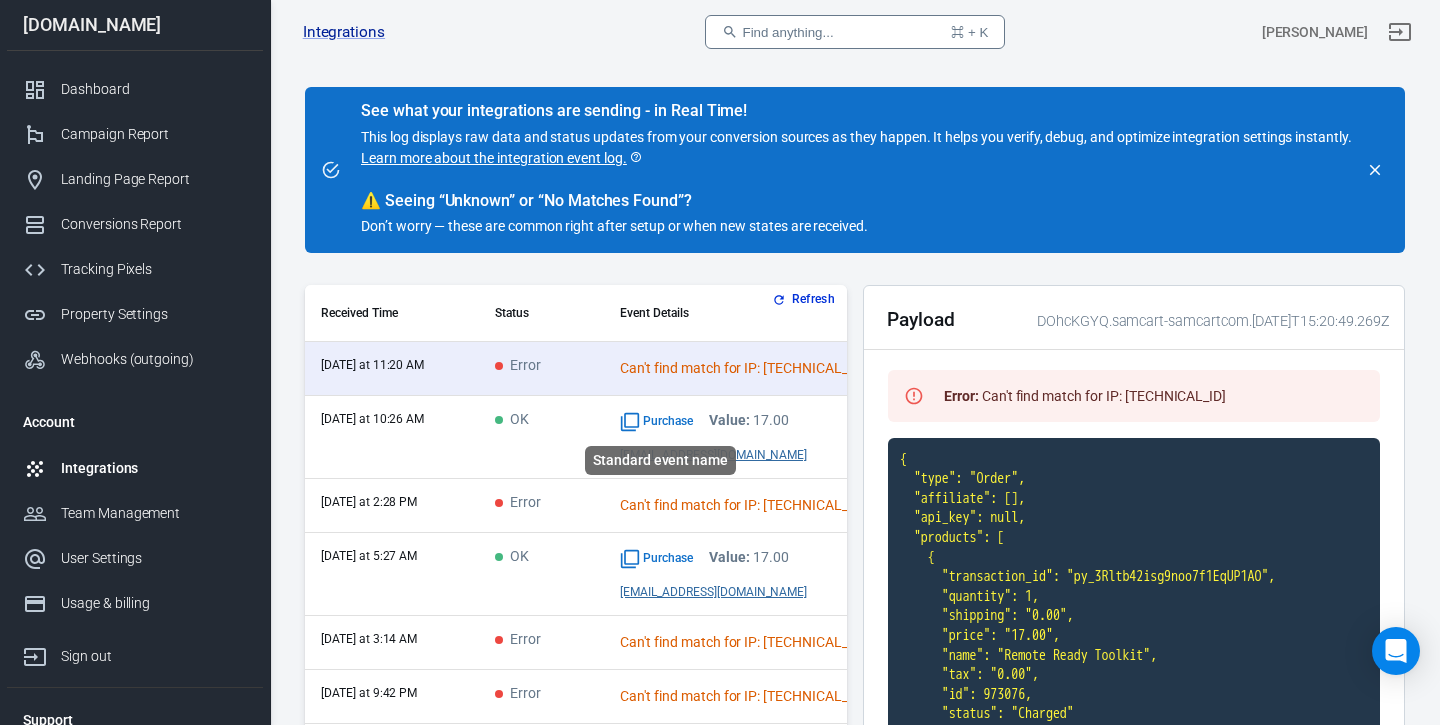 click on "Purchase" at bounding box center [656, 422] 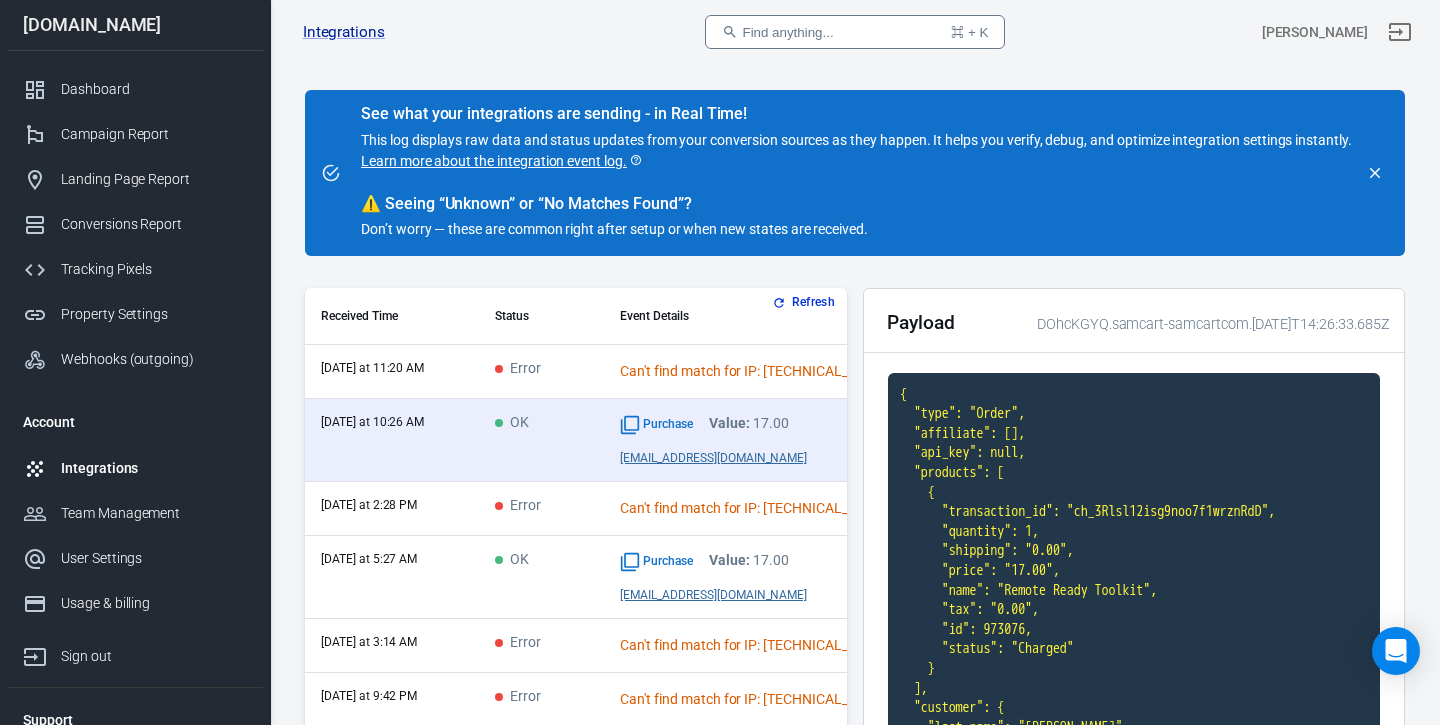 scroll, scrollTop: 48, scrollLeft: 0, axis: vertical 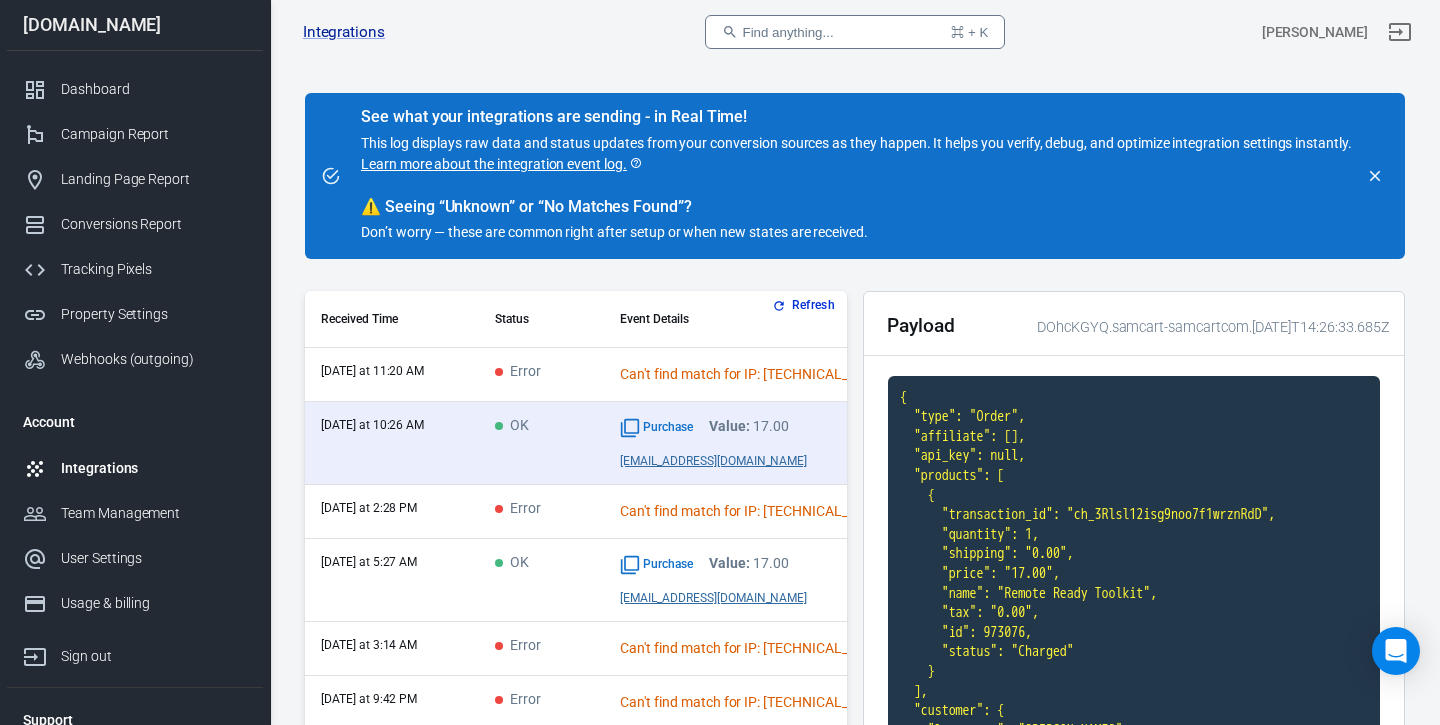 click on "Can't find match for IP: [TECHNICAL_ID]" at bounding box center (754, 374) 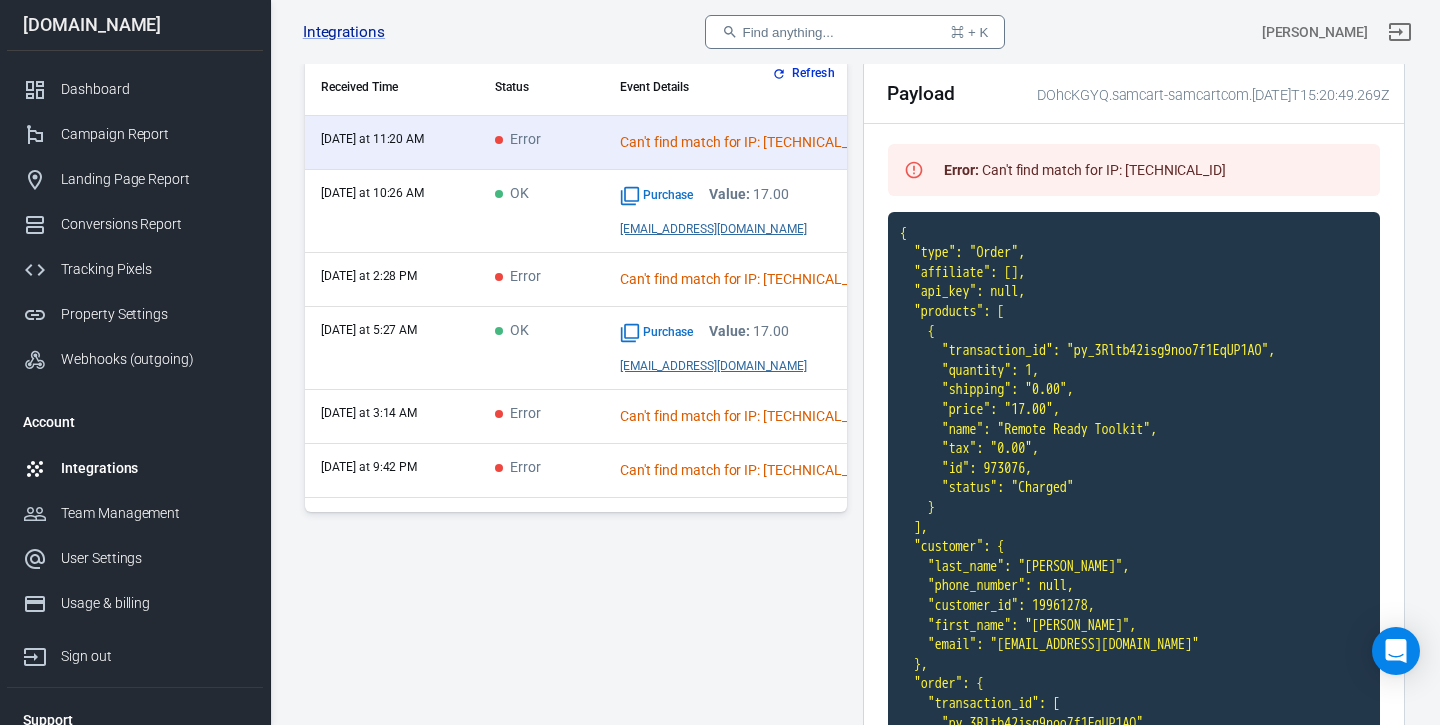 scroll, scrollTop: 285, scrollLeft: 0, axis: vertical 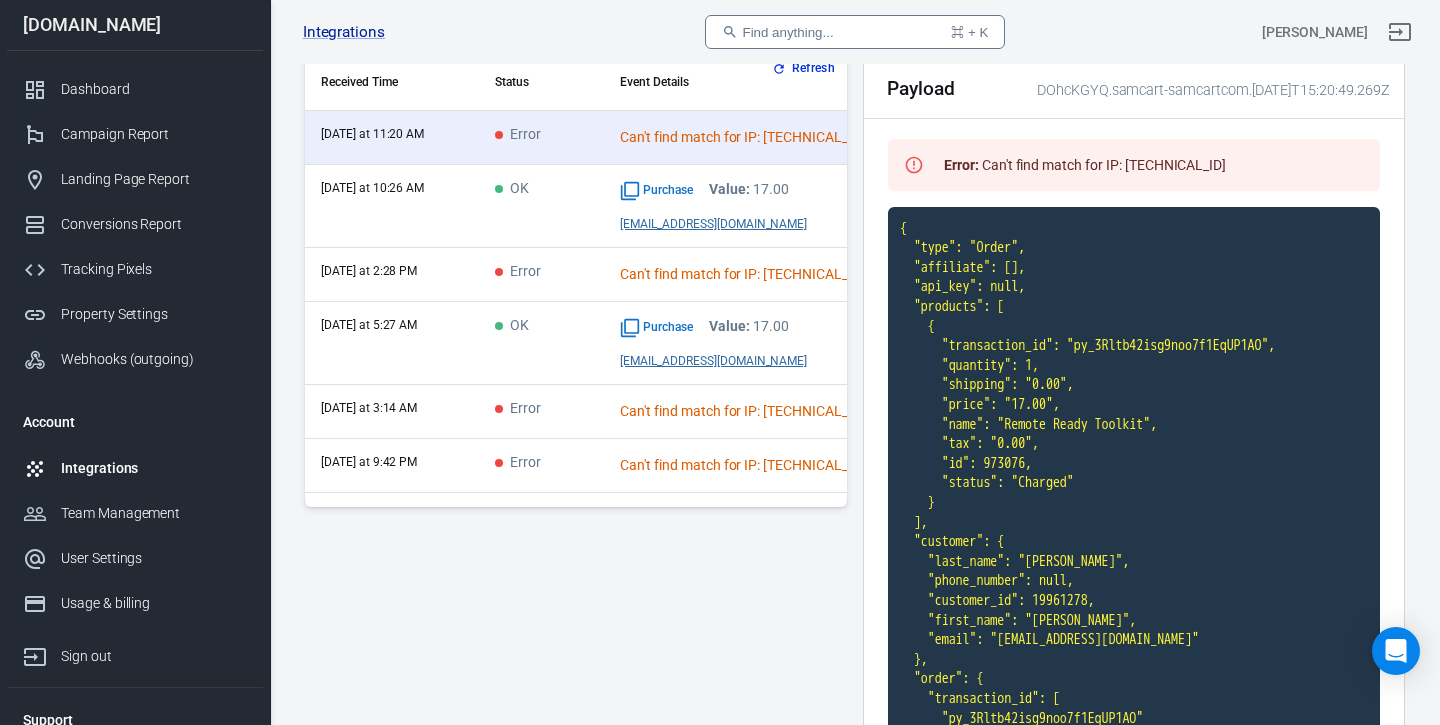 click on "{
"type": "Order",
"affiliate": [],
"api_key": null,
"products": [
{
"transaction_id": "py_3Rltb42isg9noo7f1EqUP1AO",
"quantity": 1,
"shipping": "0.00",
"price": "17.00",
"name": "Remote Ready Toolkit",
"tax": "0.00",
"id": 973076,
"status": "Charged"
}
],
"customer": {
"last_name": "Parker",
"phone_number": null,
"customer_id": 19961278,
"first_name": "Jamila",
"email": "jamilajjones28@gmail.com"
},
"order": {
"transaction_id": [
"py_3Rltb42isg9noo7f1EqUP1AO"
],
"total": "17.00",
"custom_fields": [],
"total_shipping": "0.00",
"created_at": "2025-07-17T11:20:30-04:00",
"id": 21807653,
"ip_address": "174.224.5.121",
"total_tax": "0.00",
"processor": "SamPay",
"upsell_custom_fields": [],
"stripe_id": "cus_ShIBUm0wZMJ2L4"
}
}" at bounding box center [1134, 601] 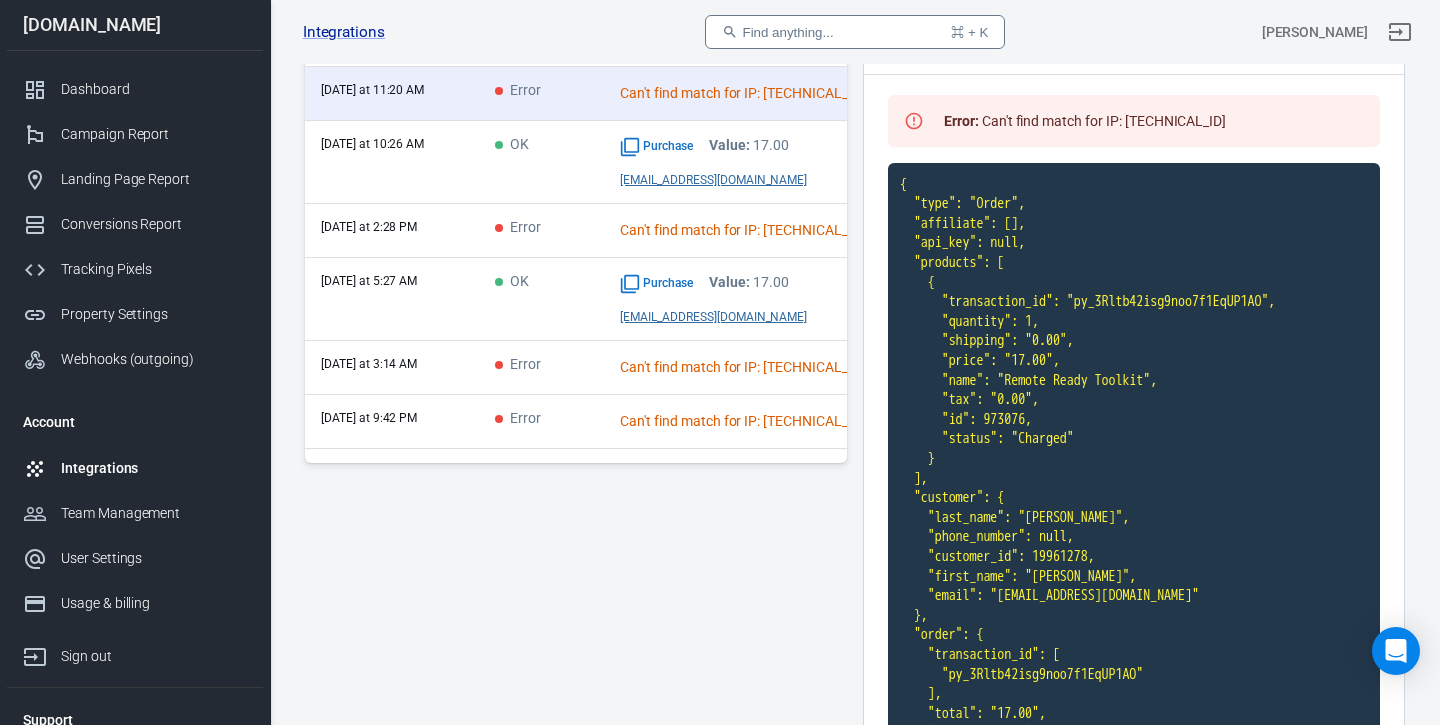 scroll, scrollTop: 326, scrollLeft: 0, axis: vertical 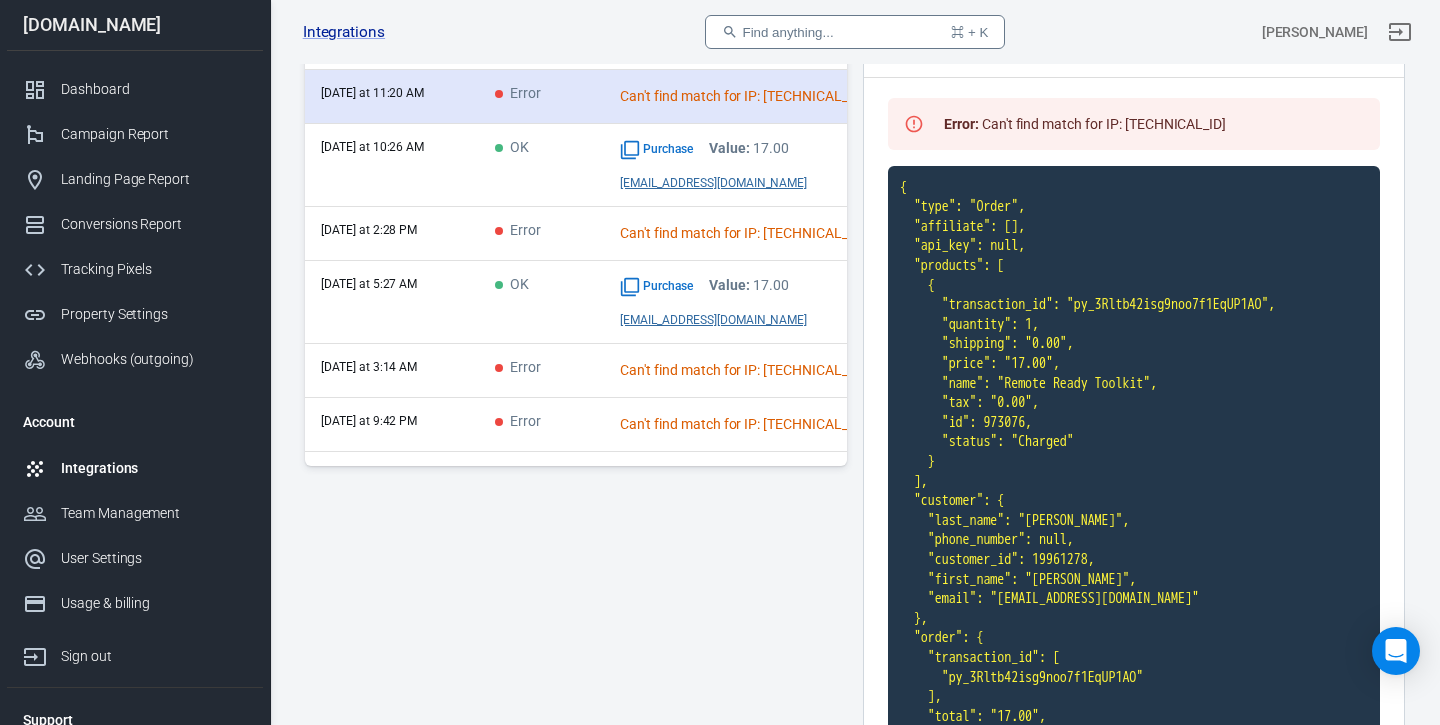click on "Can't find match for IP: [TECHNICAL_ID]" at bounding box center [754, 97] 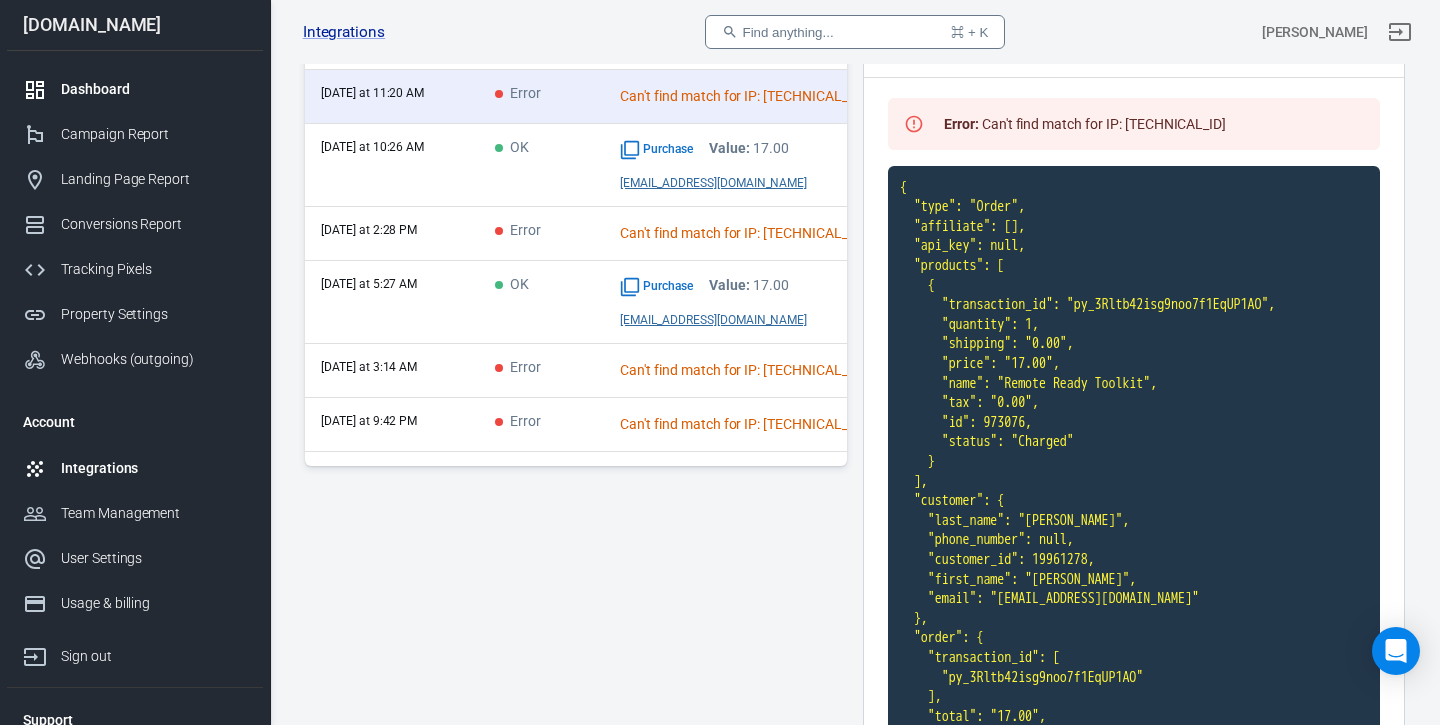 click on "Dashboard" at bounding box center (154, 89) 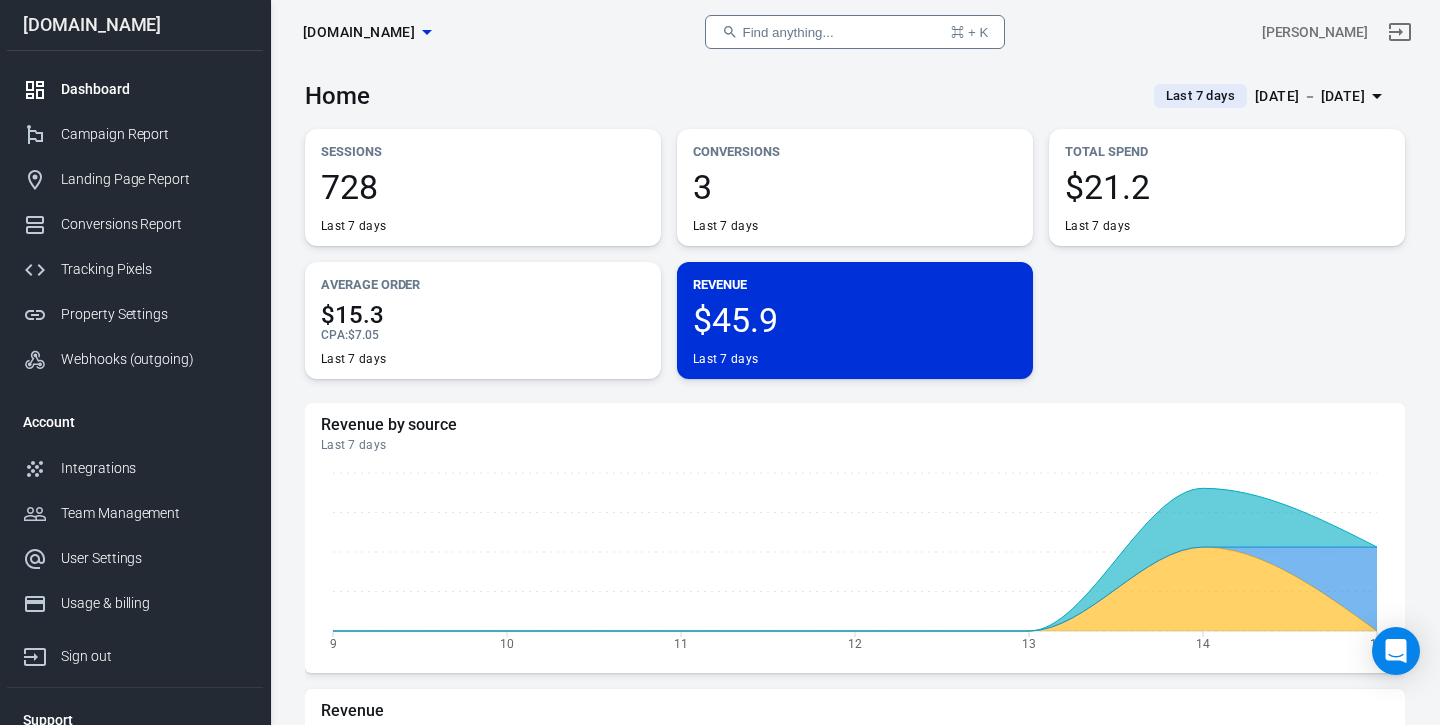 scroll, scrollTop: 0, scrollLeft: 0, axis: both 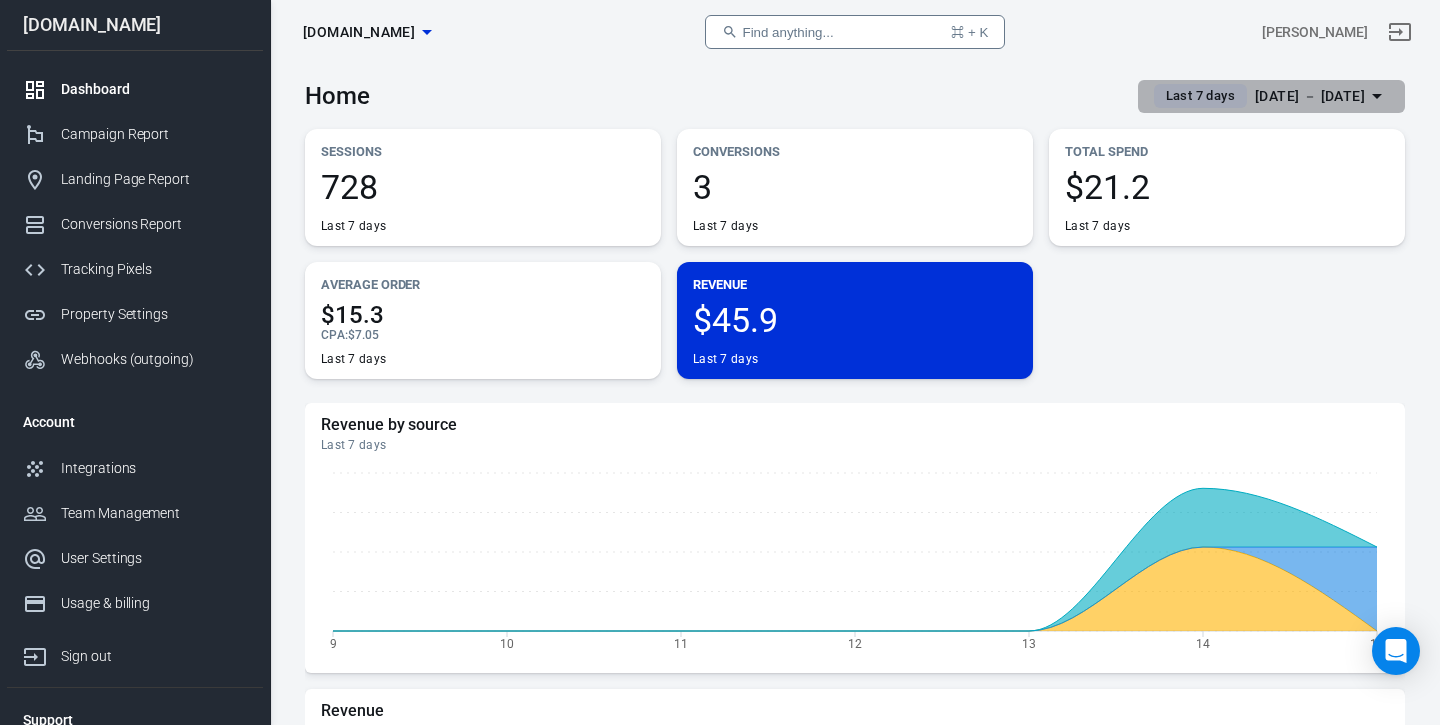 click on "Last 7 days [DATE] － [DATE]" at bounding box center [1259, 96] 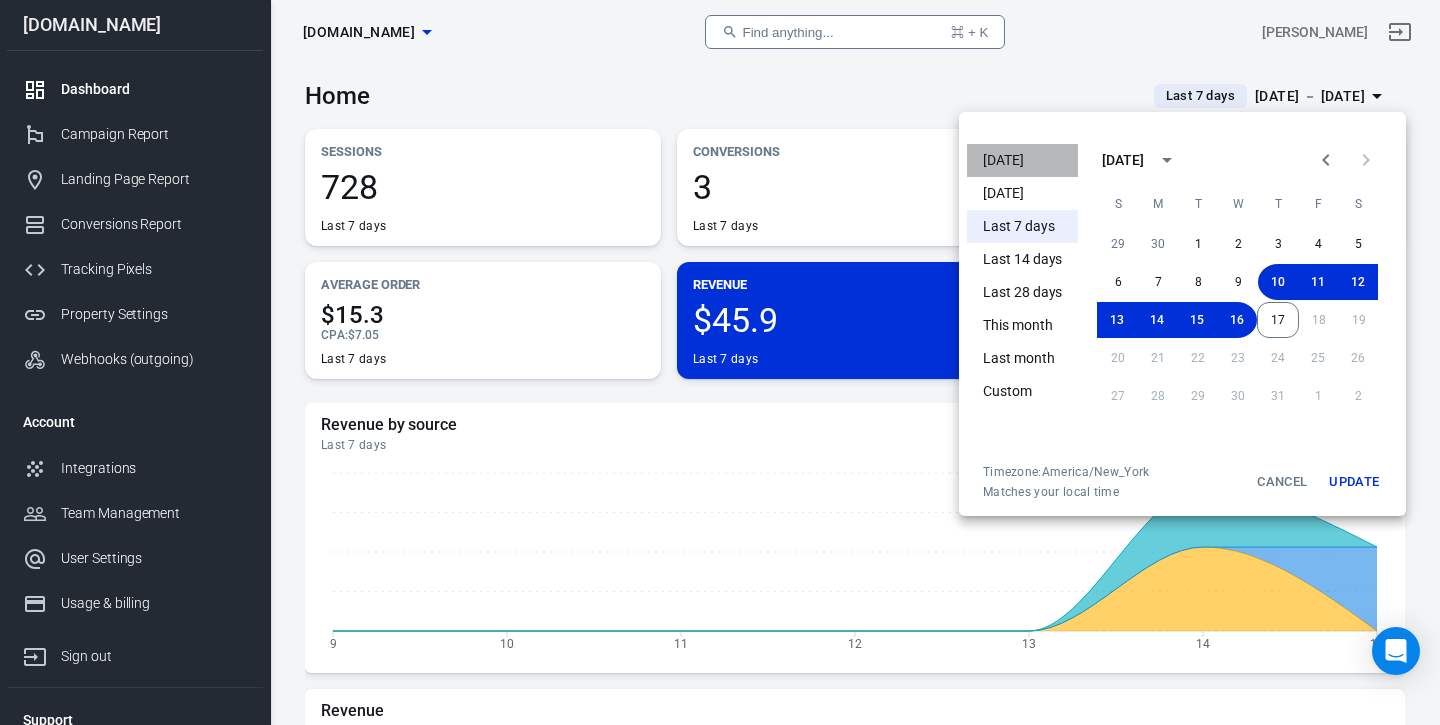 click on "[DATE]" at bounding box center (1022, 160) 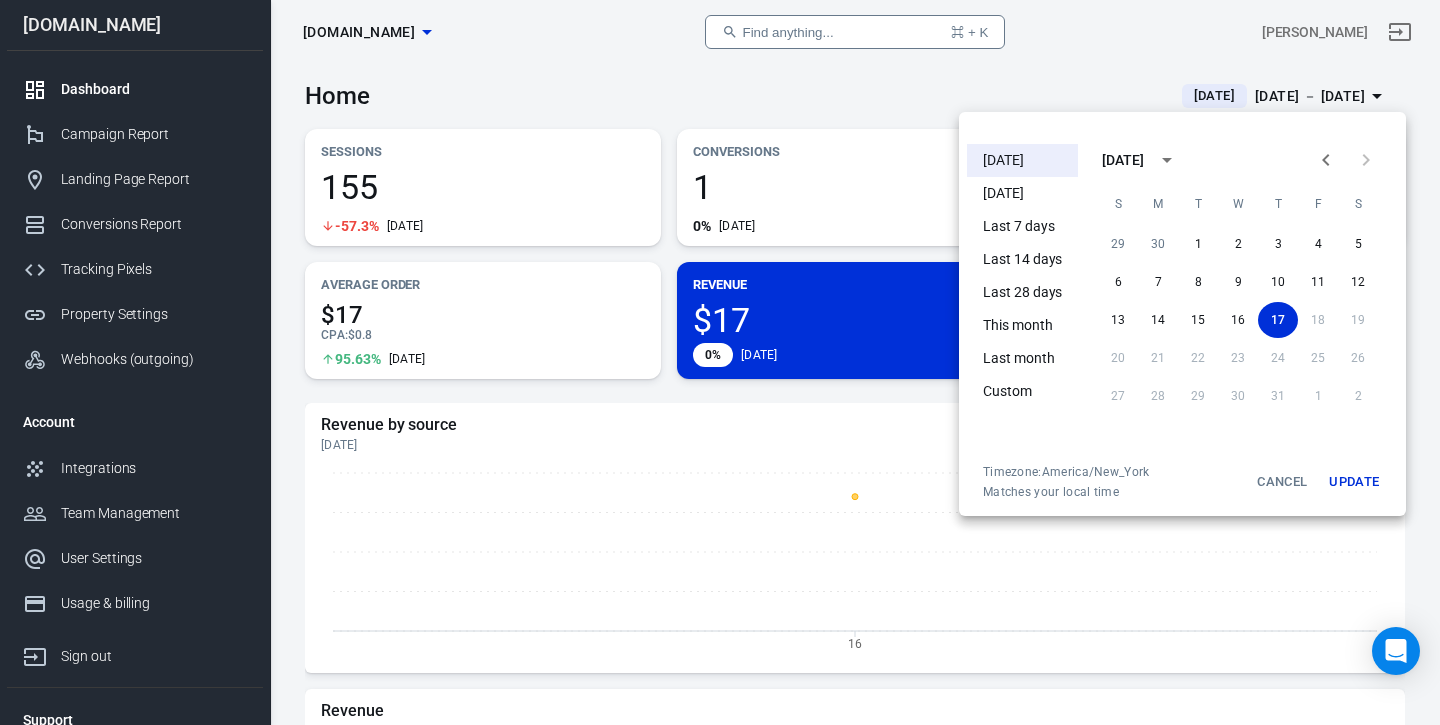 click on "Update" at bounding box center (1354, 482) 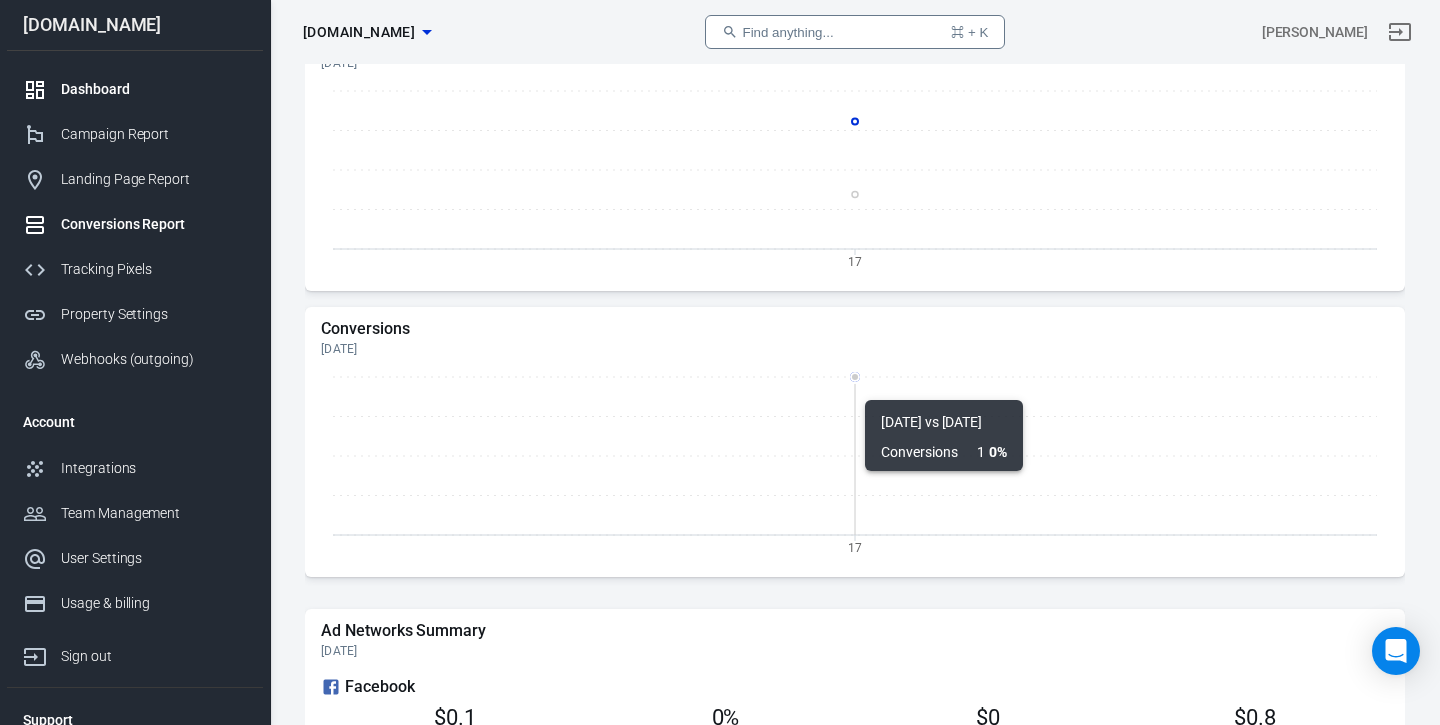 scroll, scrollTop: 1246, scrollLeft: 0, axis: vertical 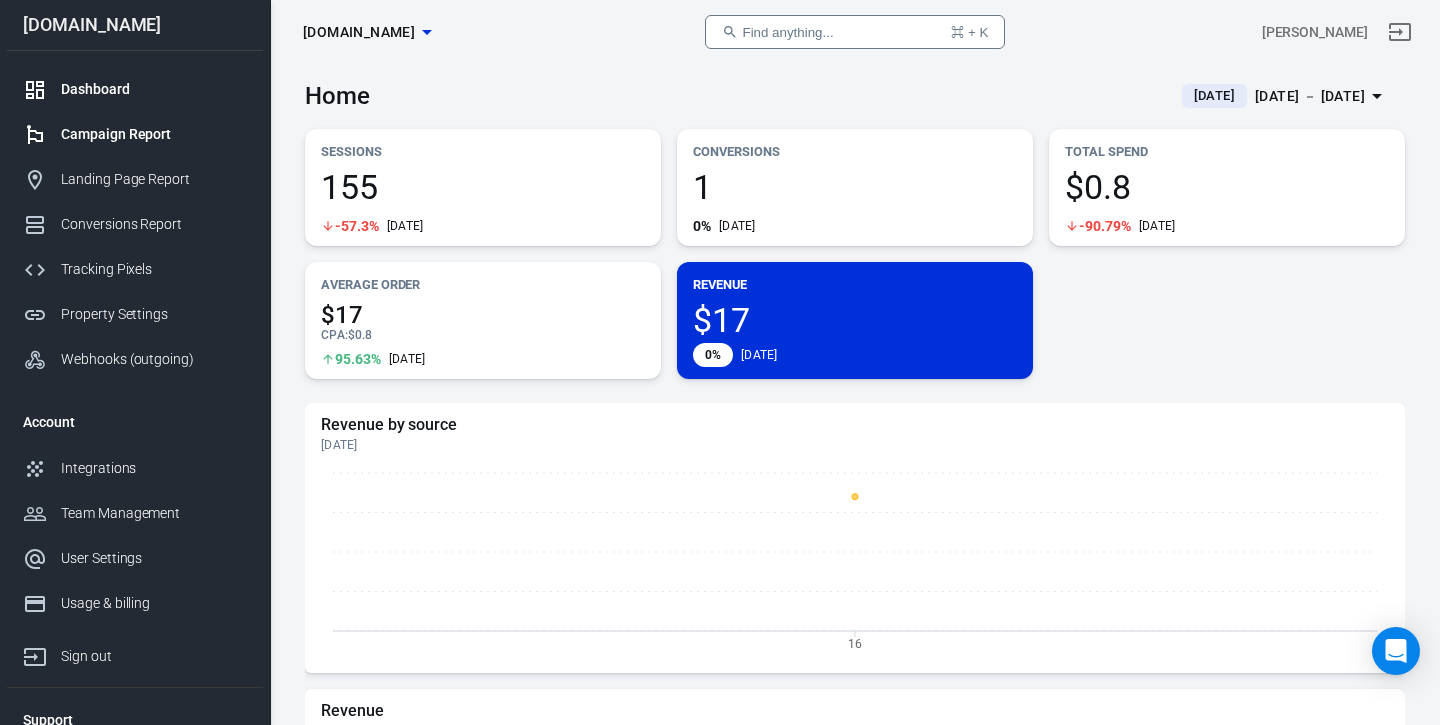 click on "Campaign Report" at bounding box center [154, 134] 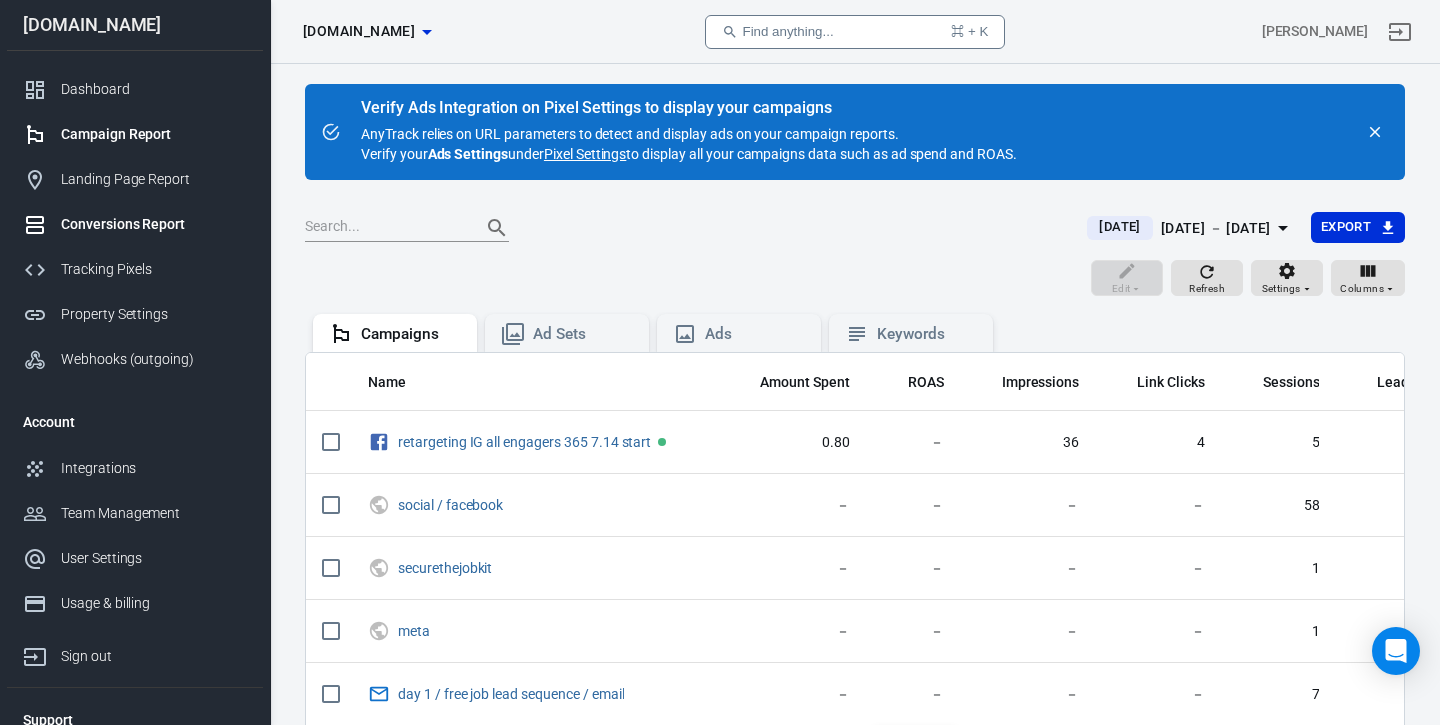 click on "Conversions Report" at bounding box center (154, 224) 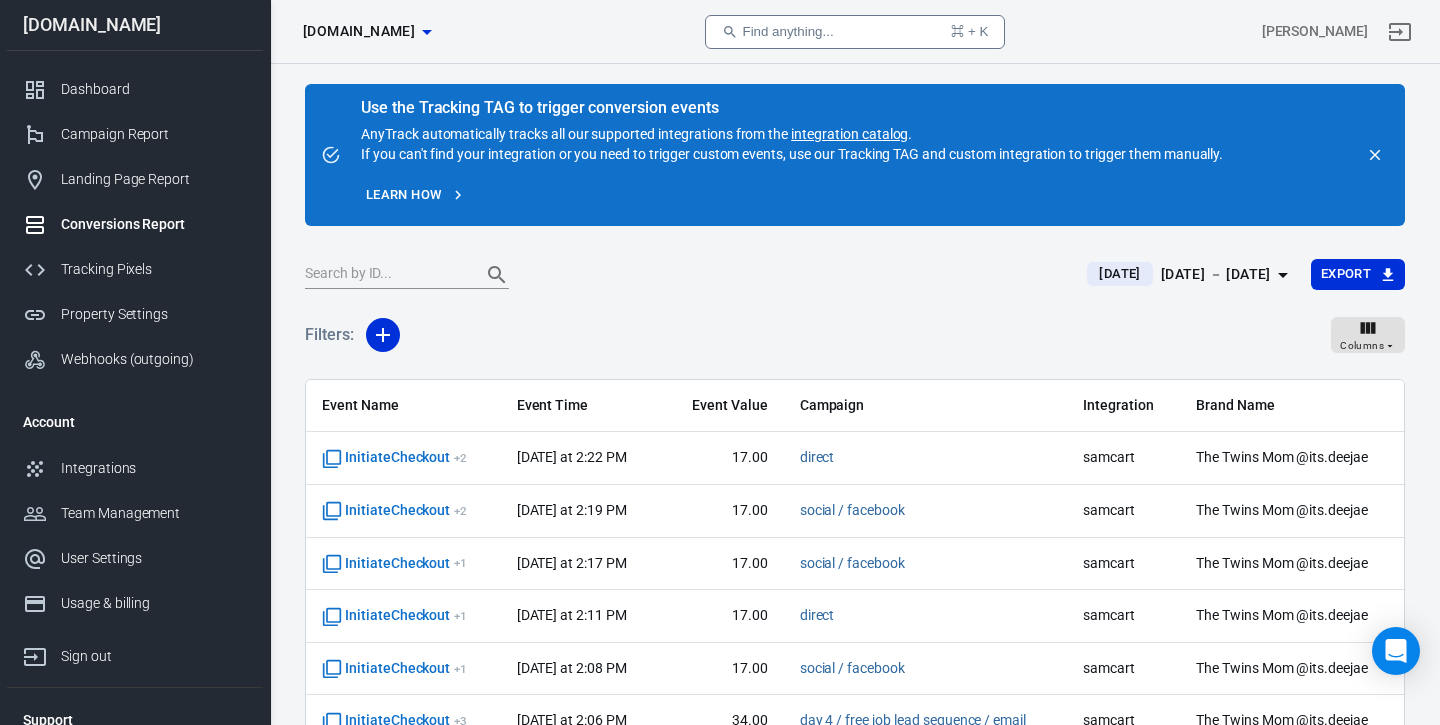 scroll, scrollTop: 0, scrollLeft: 0, axis: both 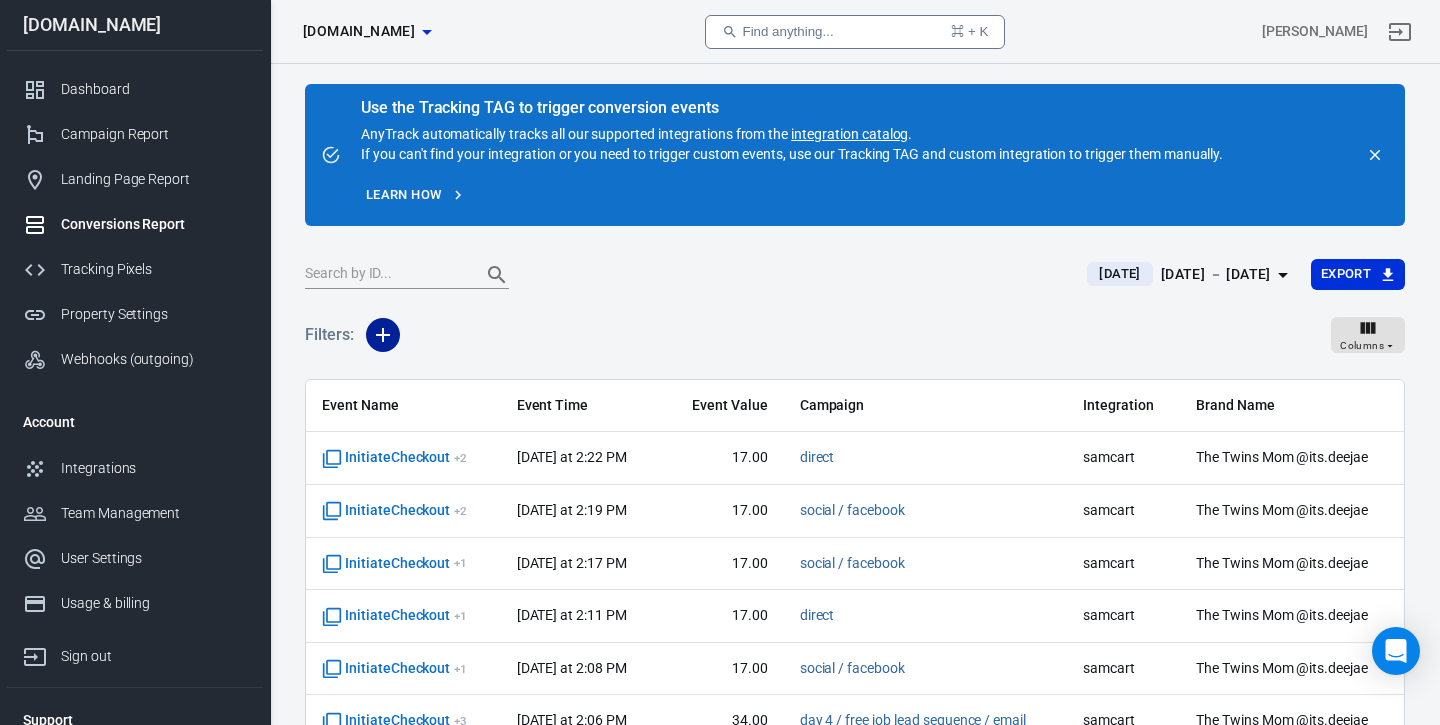 click 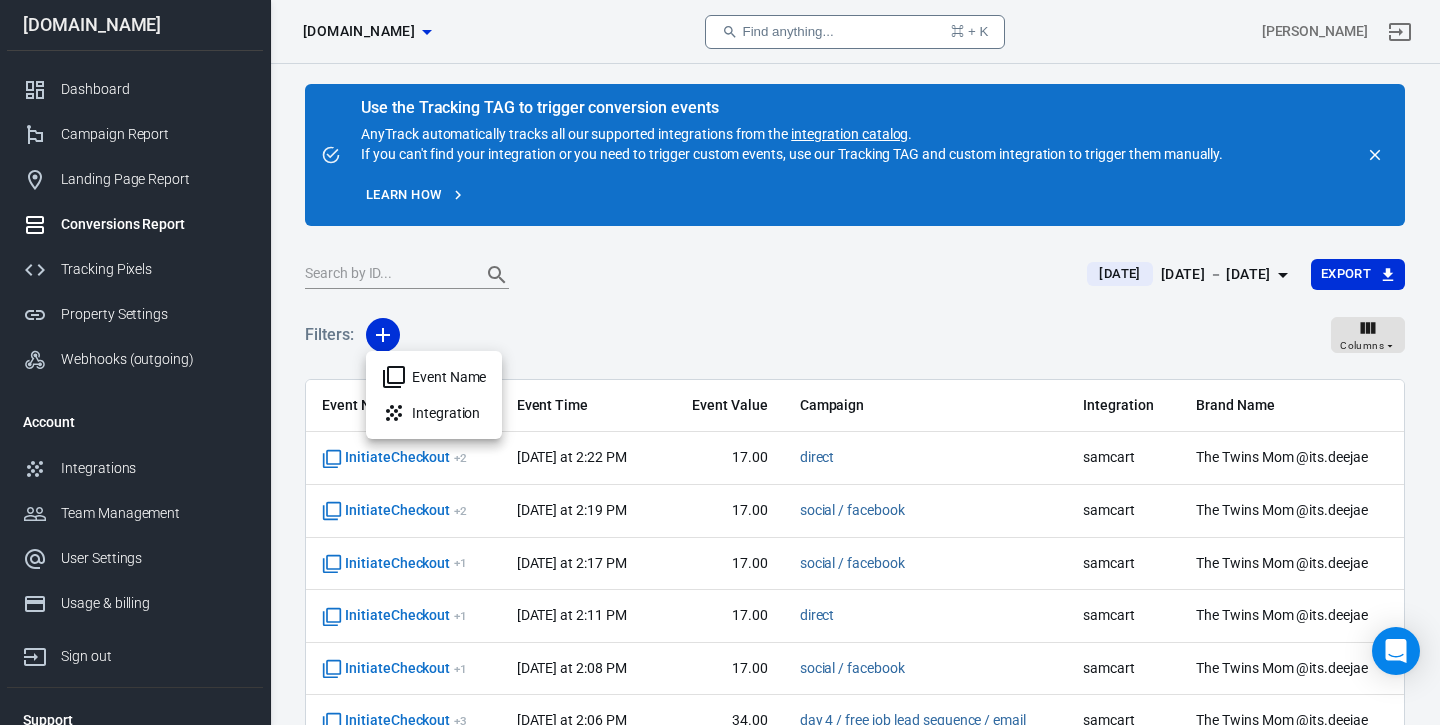 click on "Event Name" at bounding box center (434, 377) 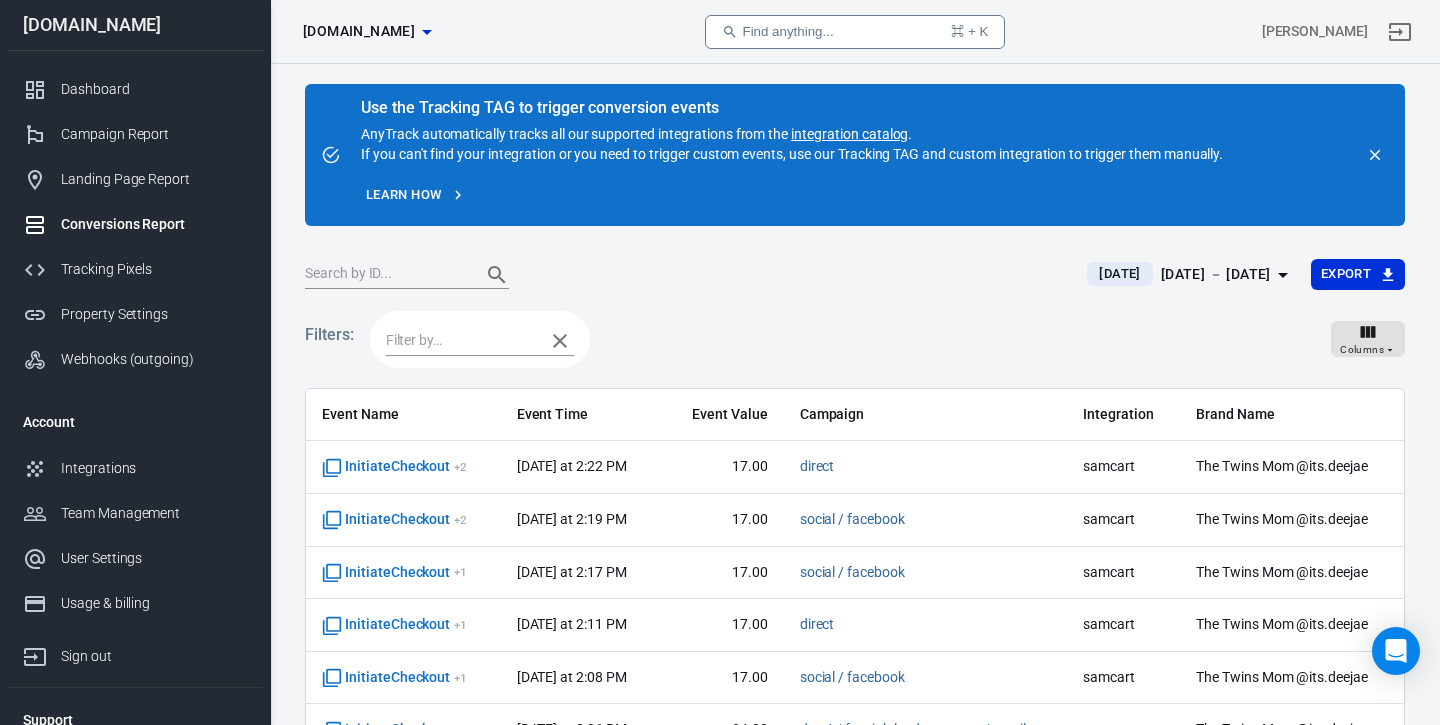 click at bounding box center (460, 340) 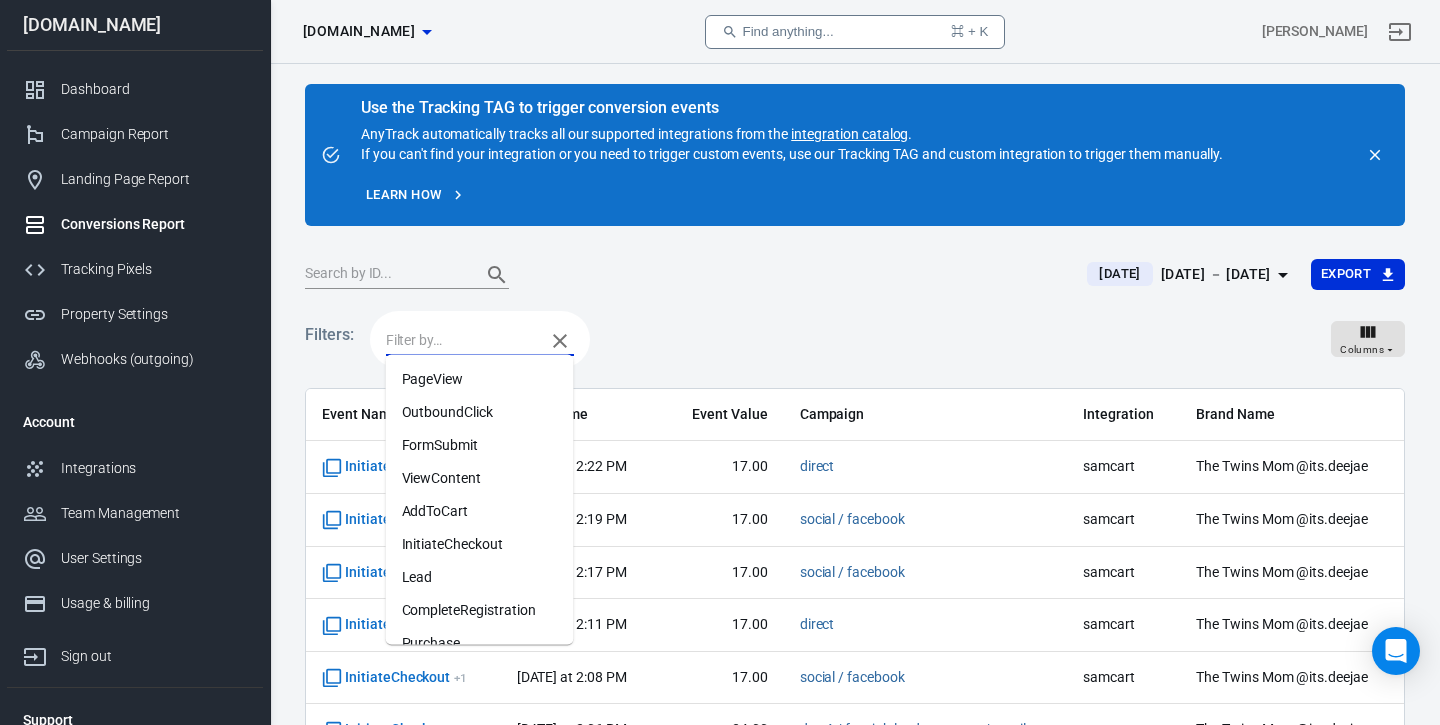 click on "Purchase" at bounding box center [480, 643] 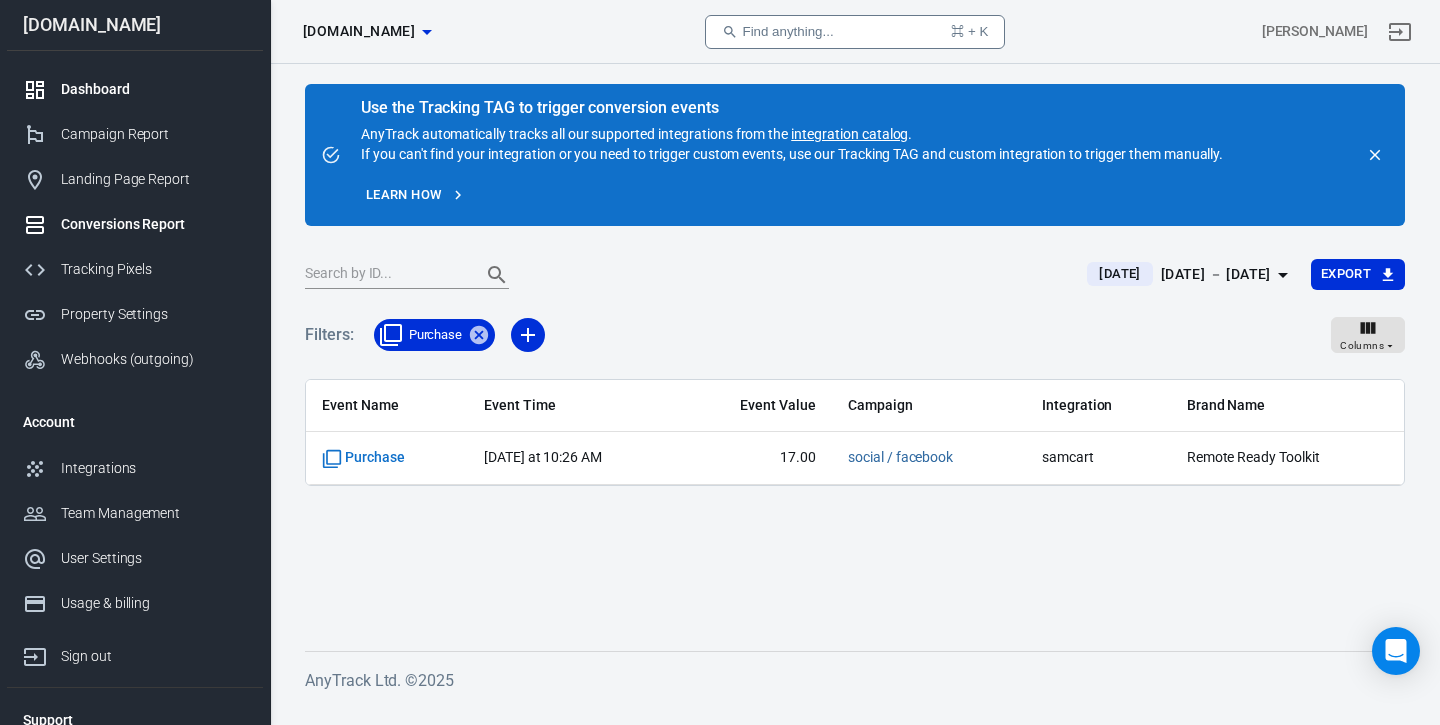 click at bounding box center (42, 90) 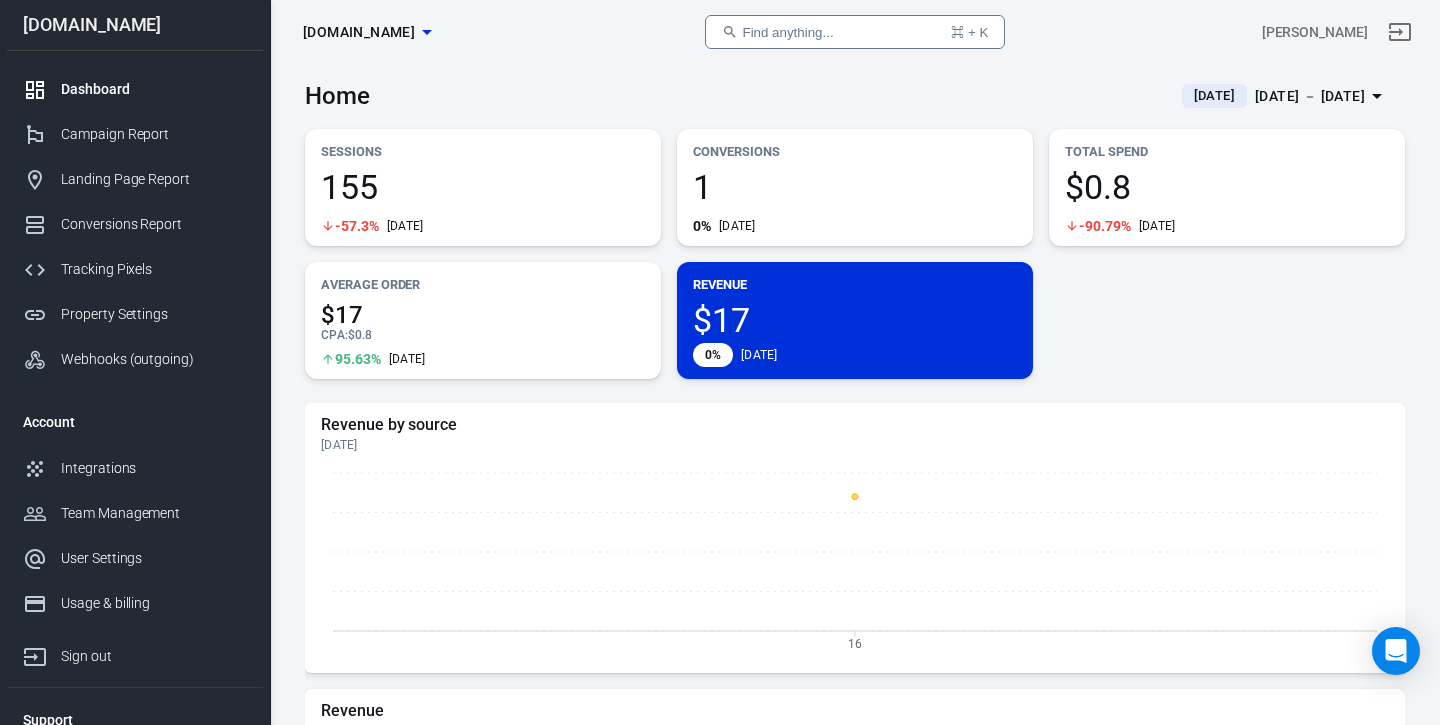 scroll, scrollTop: 0, scrollLeft: 0, axis: both 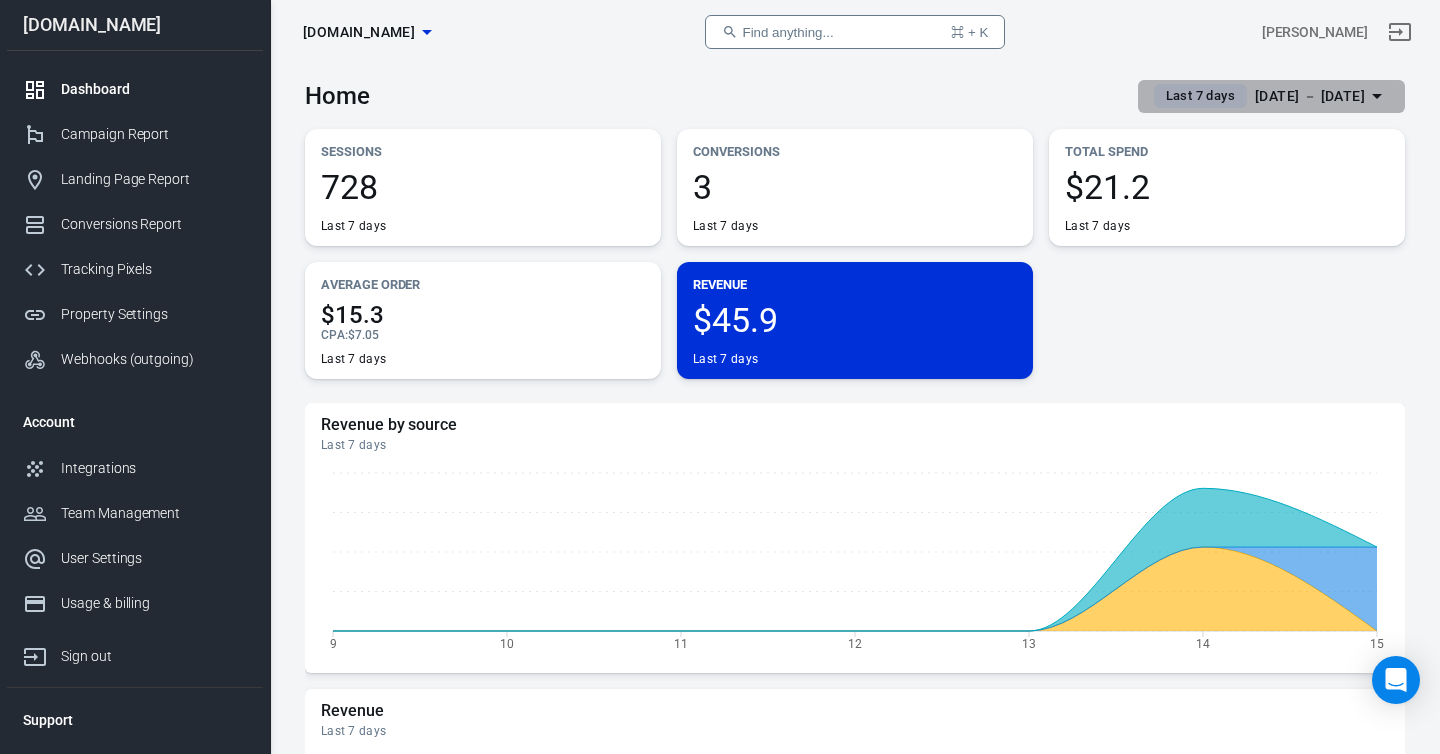 click on "[DATE] － [DATE]" at bounding box center (1310, 96) 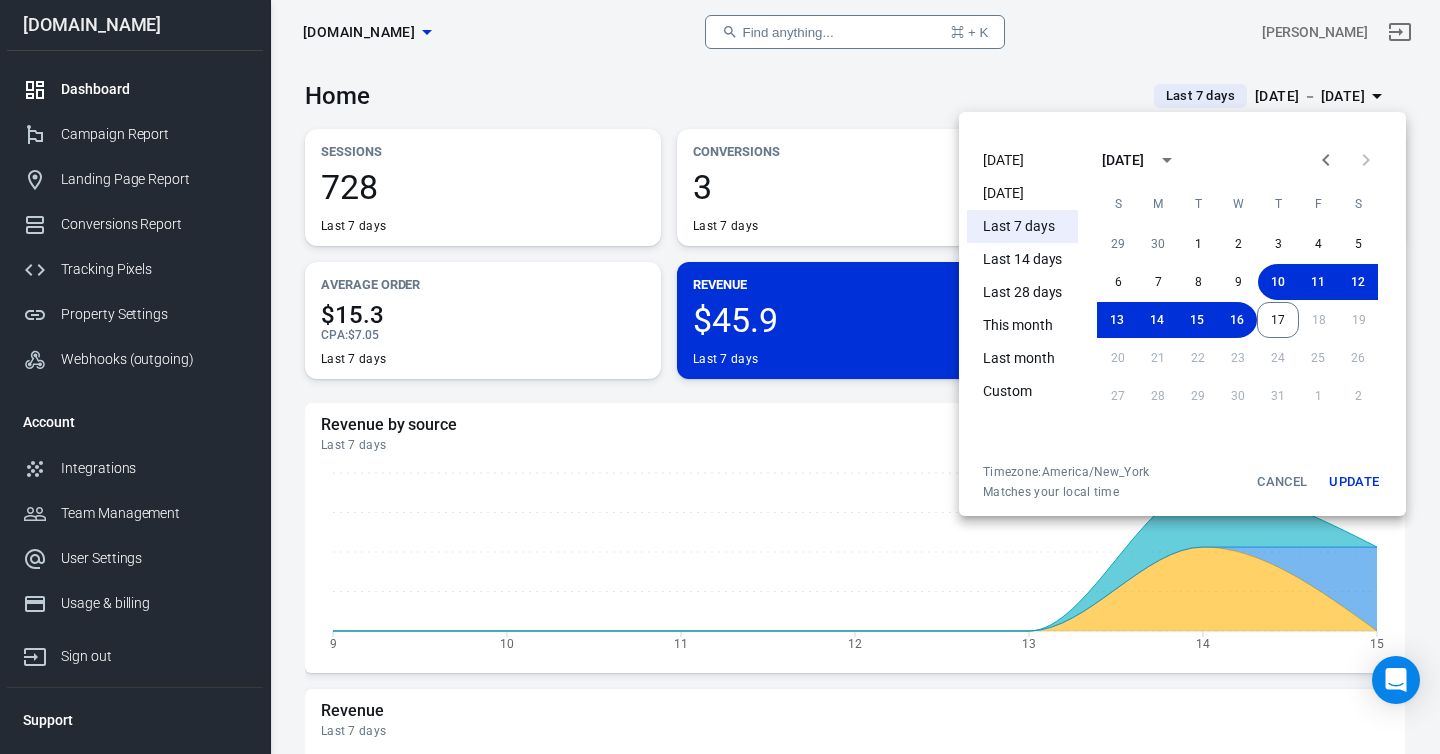 click on "[DATE]" at bounding box center (1022, 160) 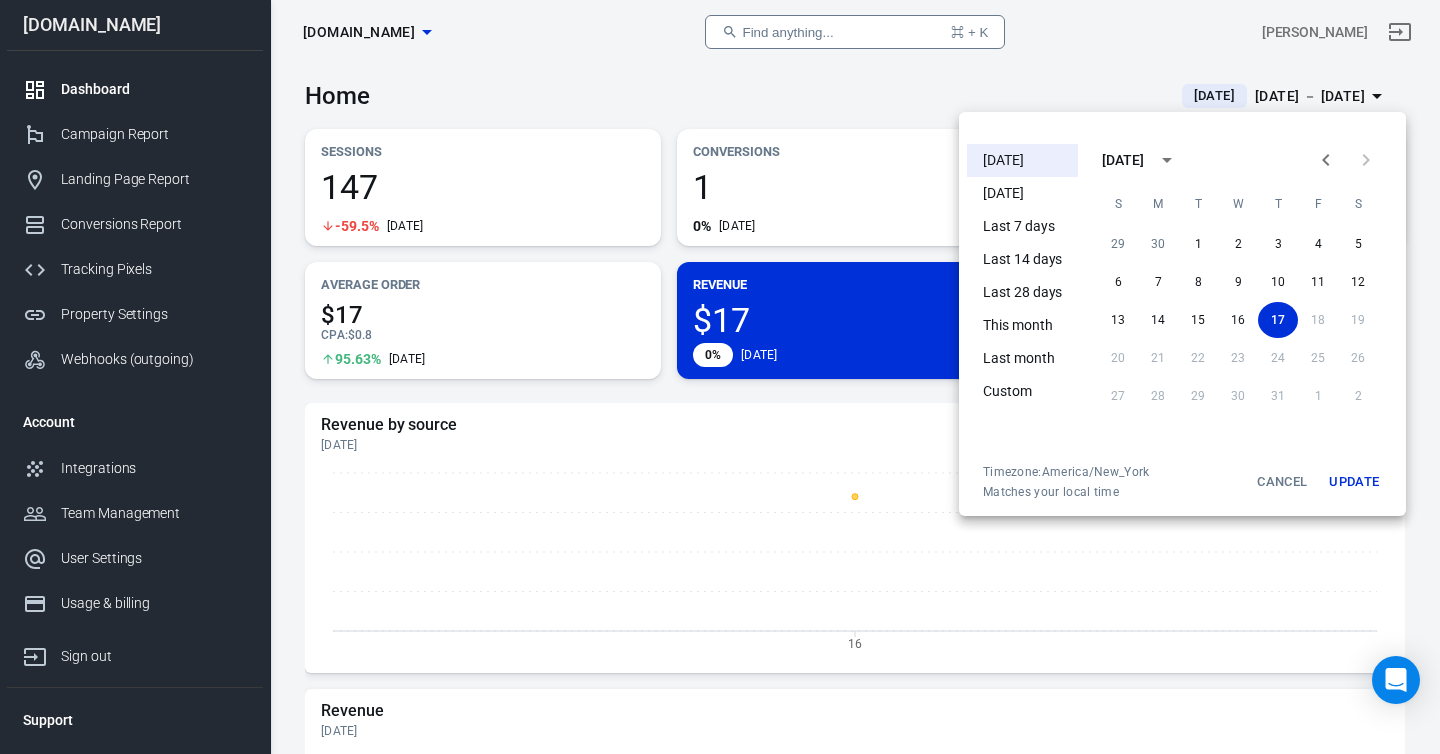 click on "Update" at bounding box center [1354, 482] 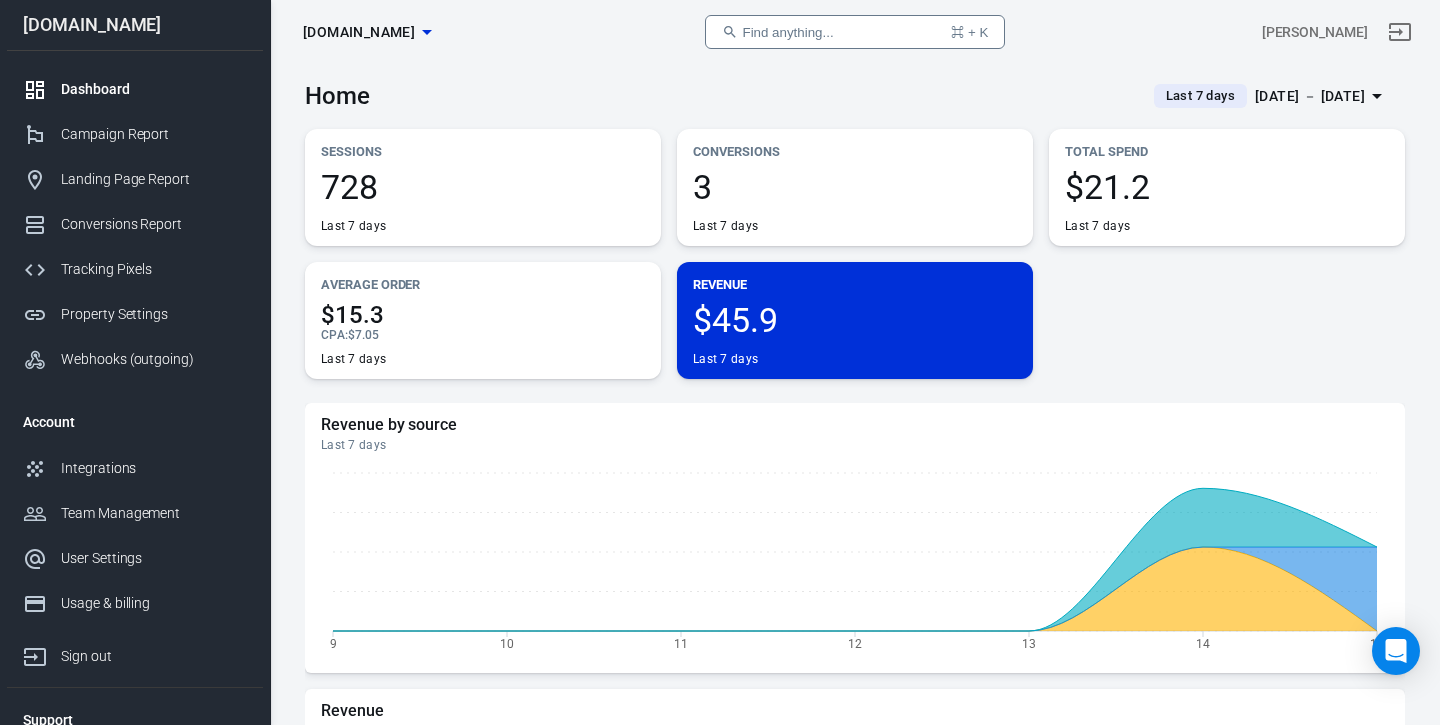 scroll, scrollTop: 0, scrollLeft: 0, axis: both 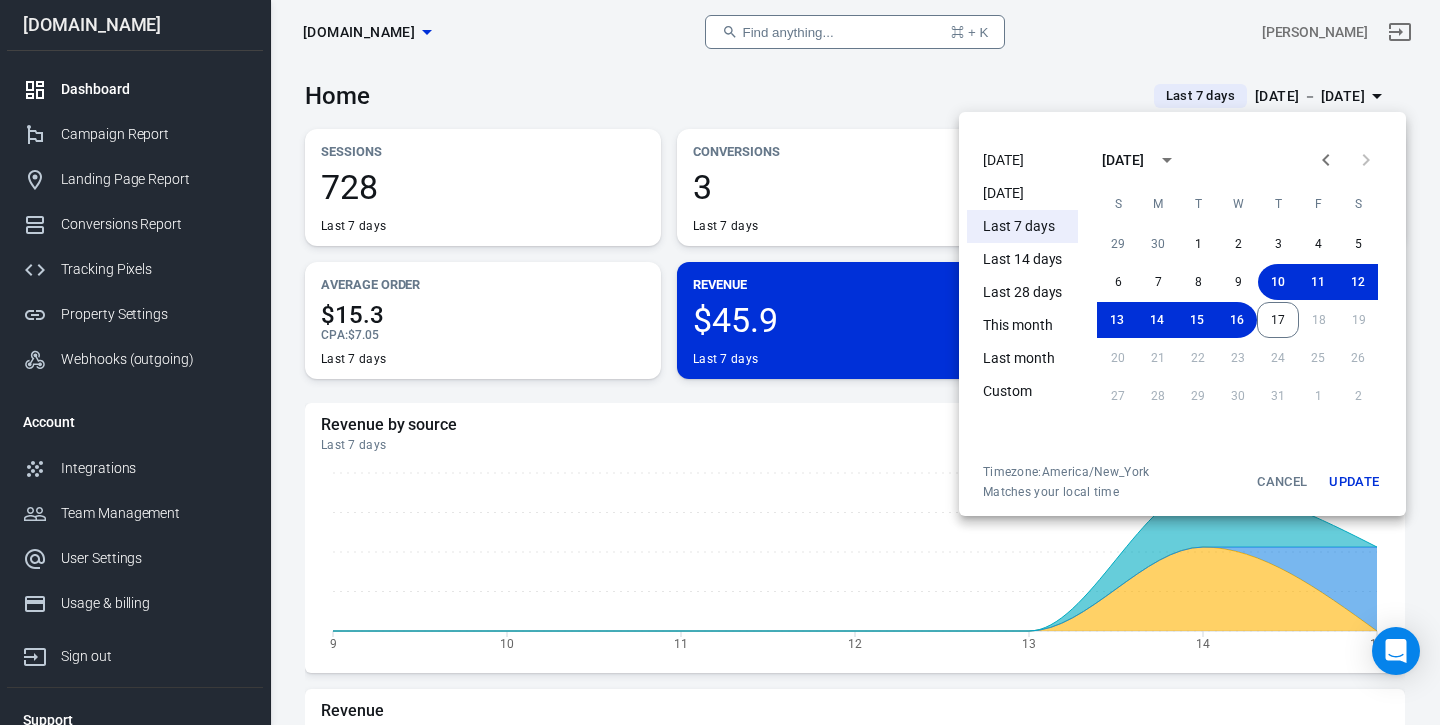 click on "[DATE]" at bounding box center (1022, 160) 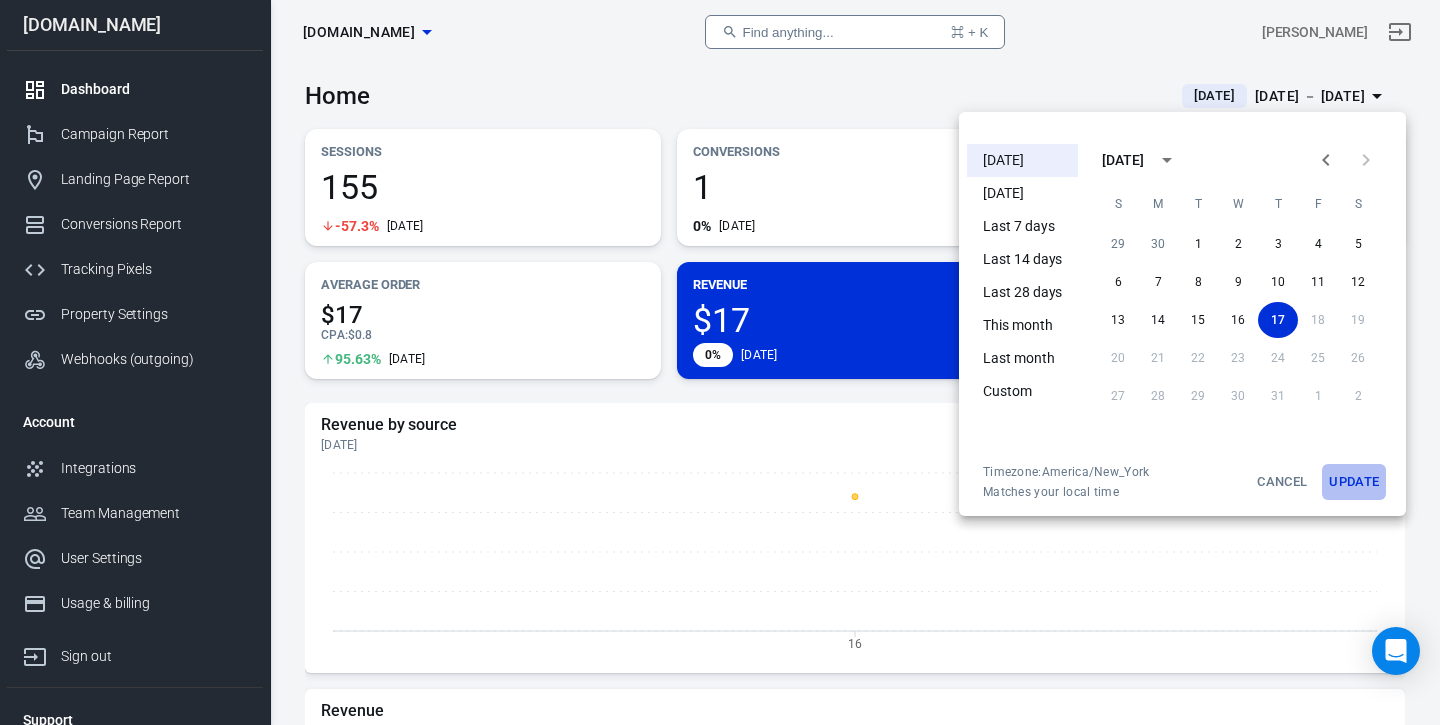 click on "Update" at bounding box center (1354, 482) 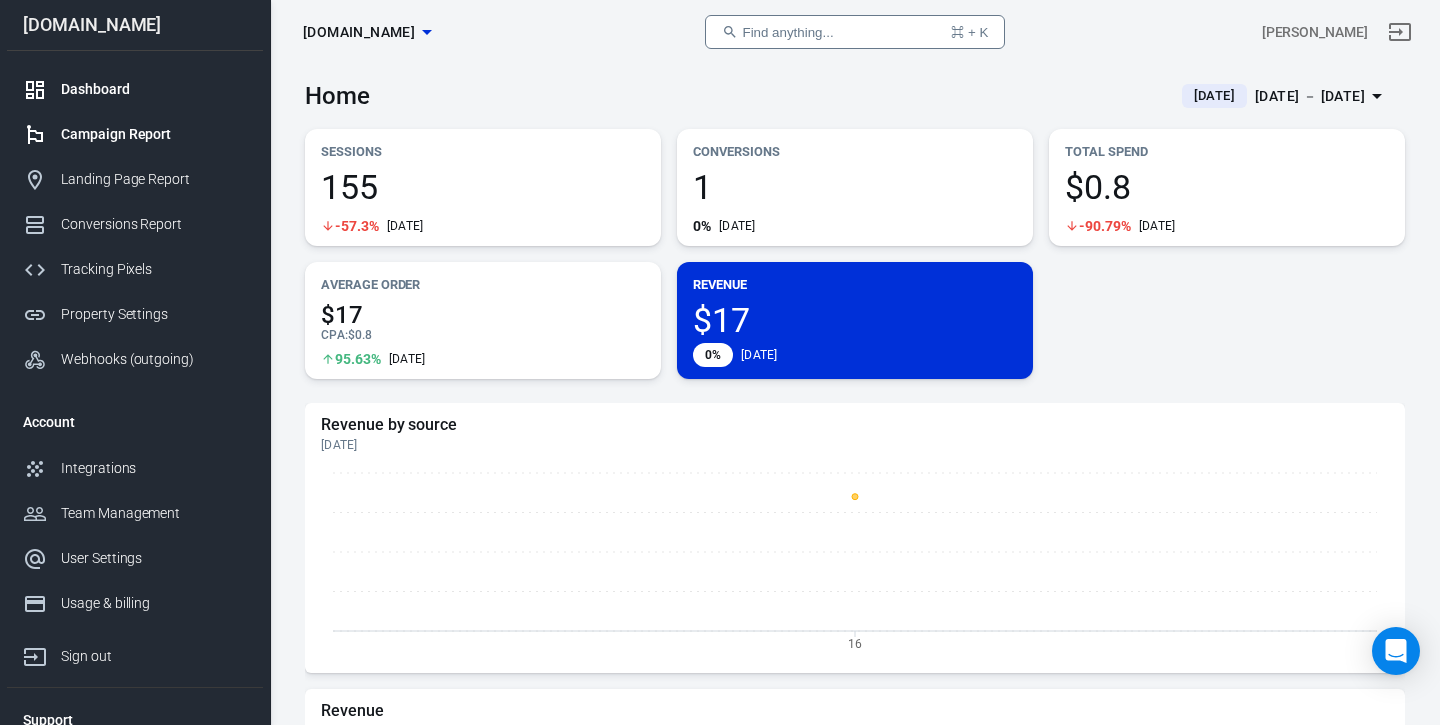 click on "Campaign Report" at bounding box center [154, 134] 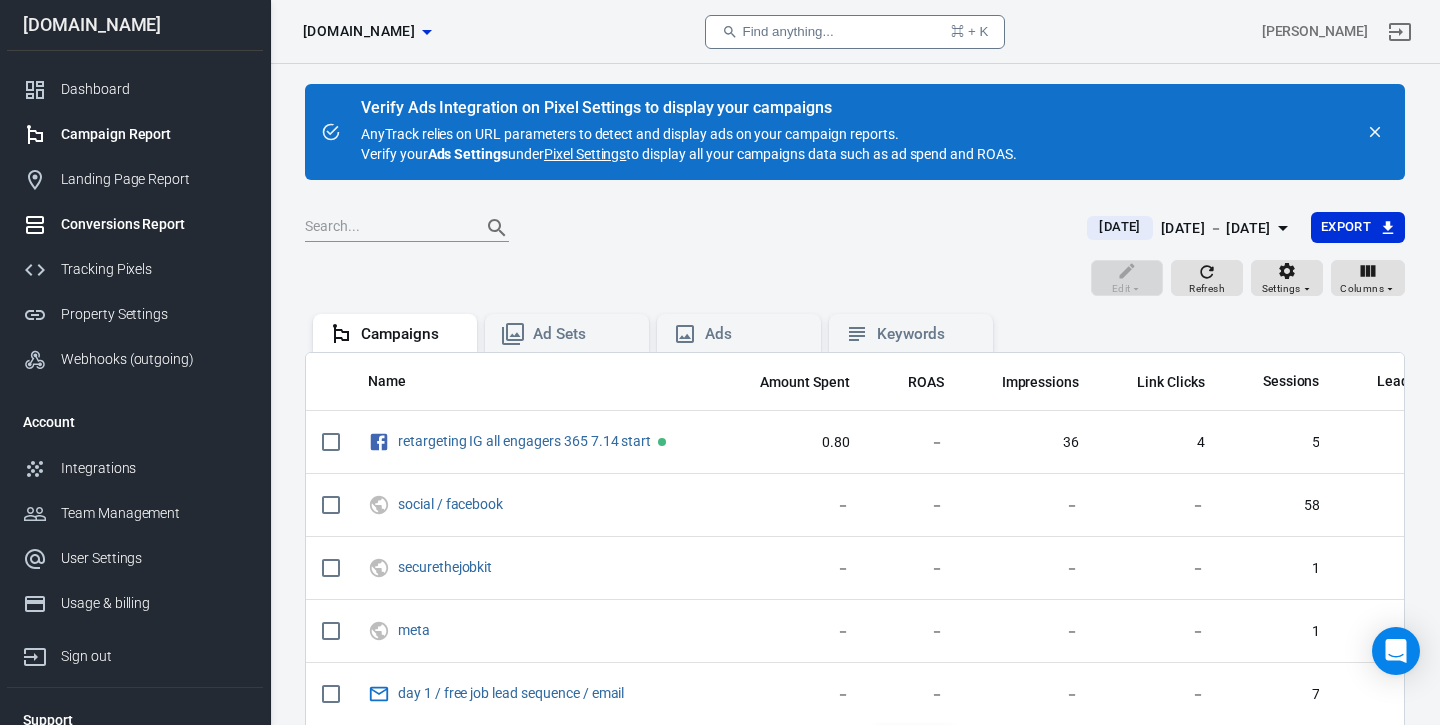 scroll, scrollTop: 0, scrollLeft: 0, axis: both 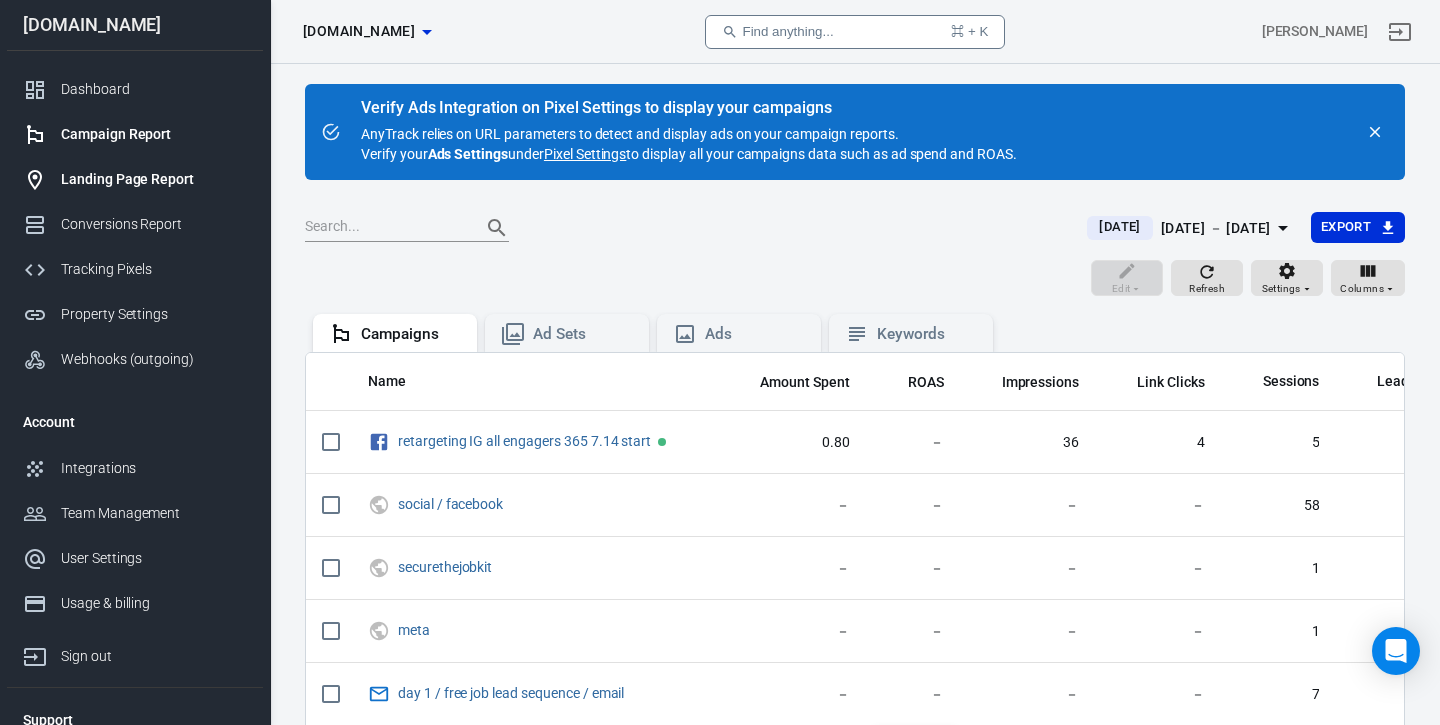 click on "Landing Page Report" at bounding box center [154, 179] 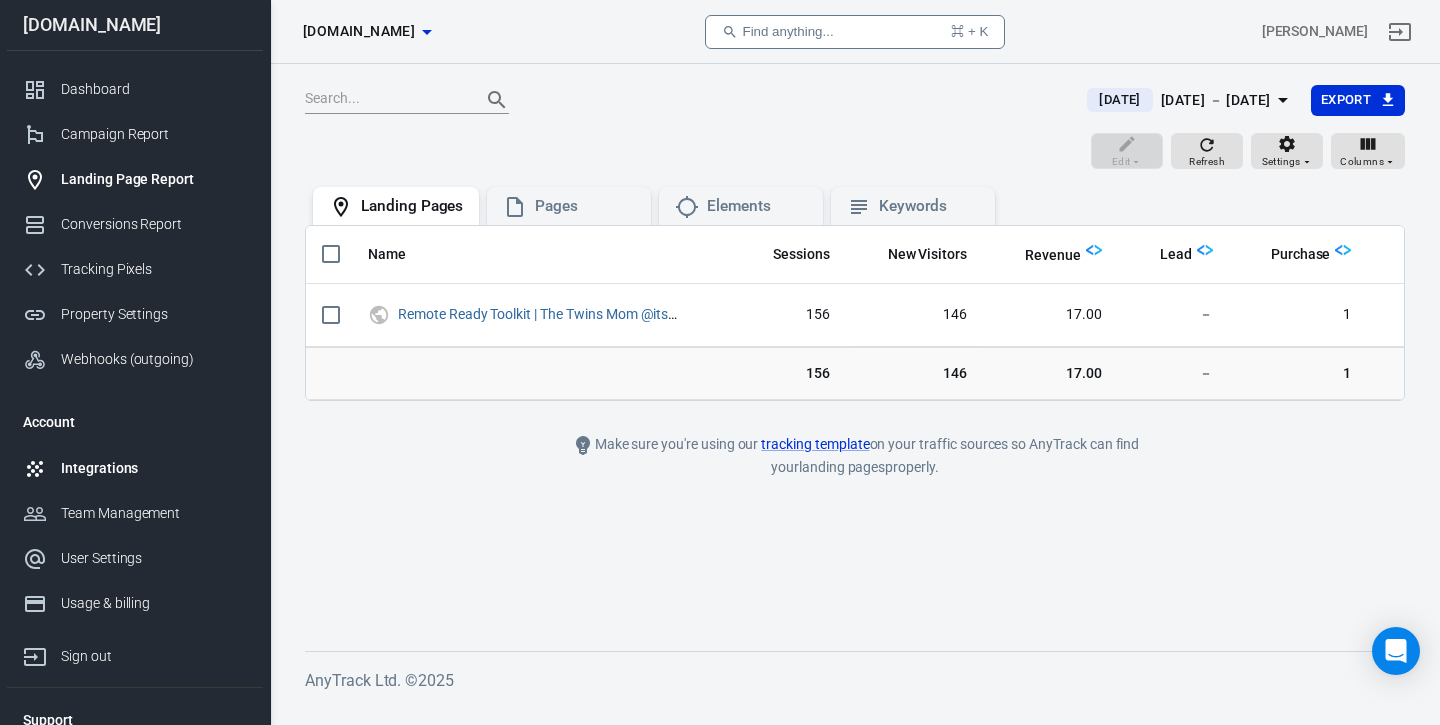 click on "Integrations" at bounding box center (154, 468) 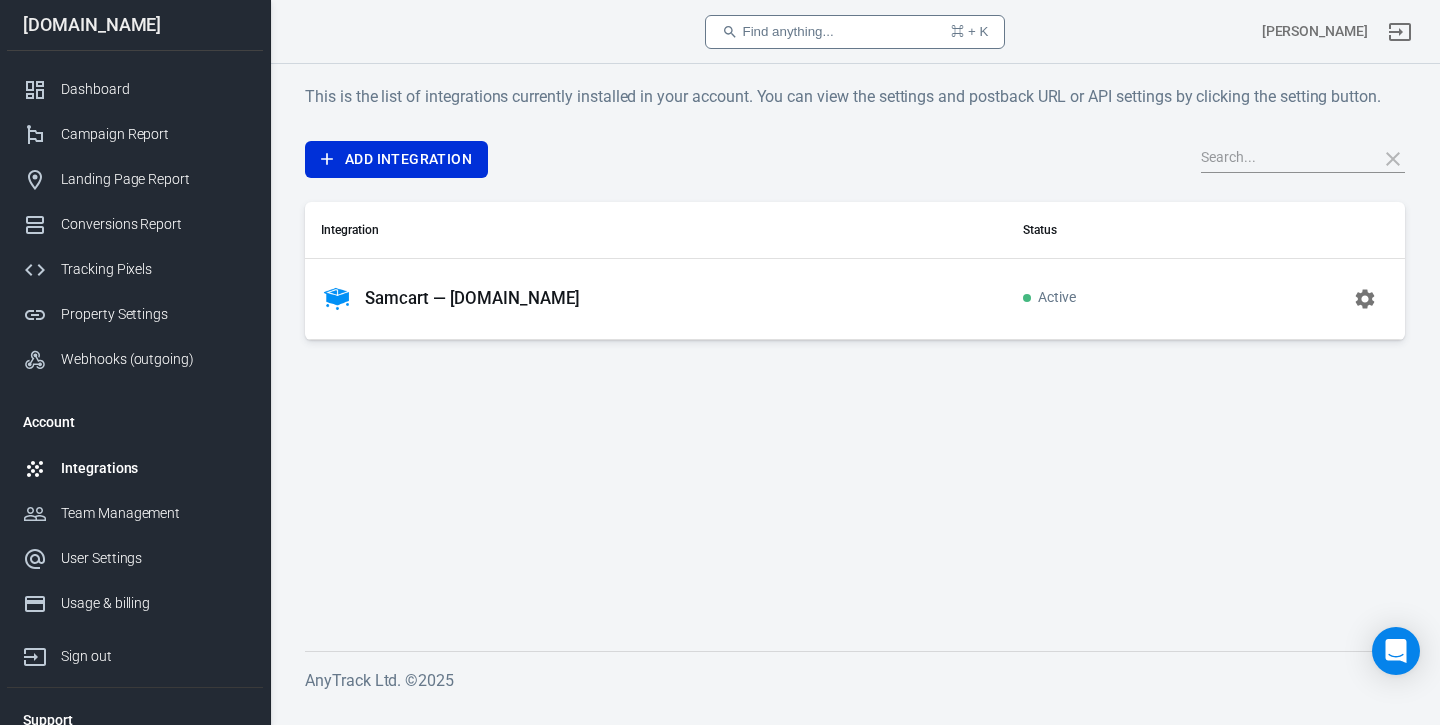 click on "Samcart — [DOMAIN_NAME]" at bounding box center [472, 298] 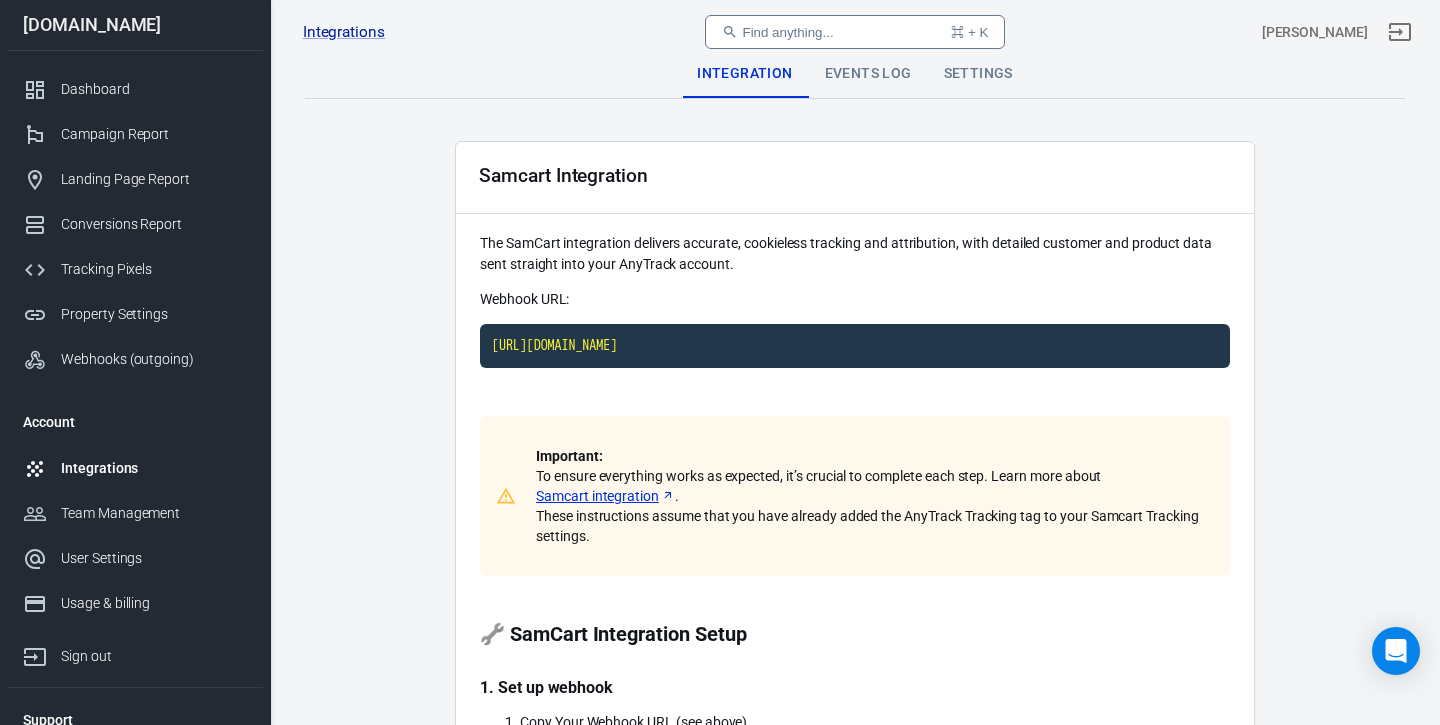 click on "Events Log" at bounding box center (868, 74) 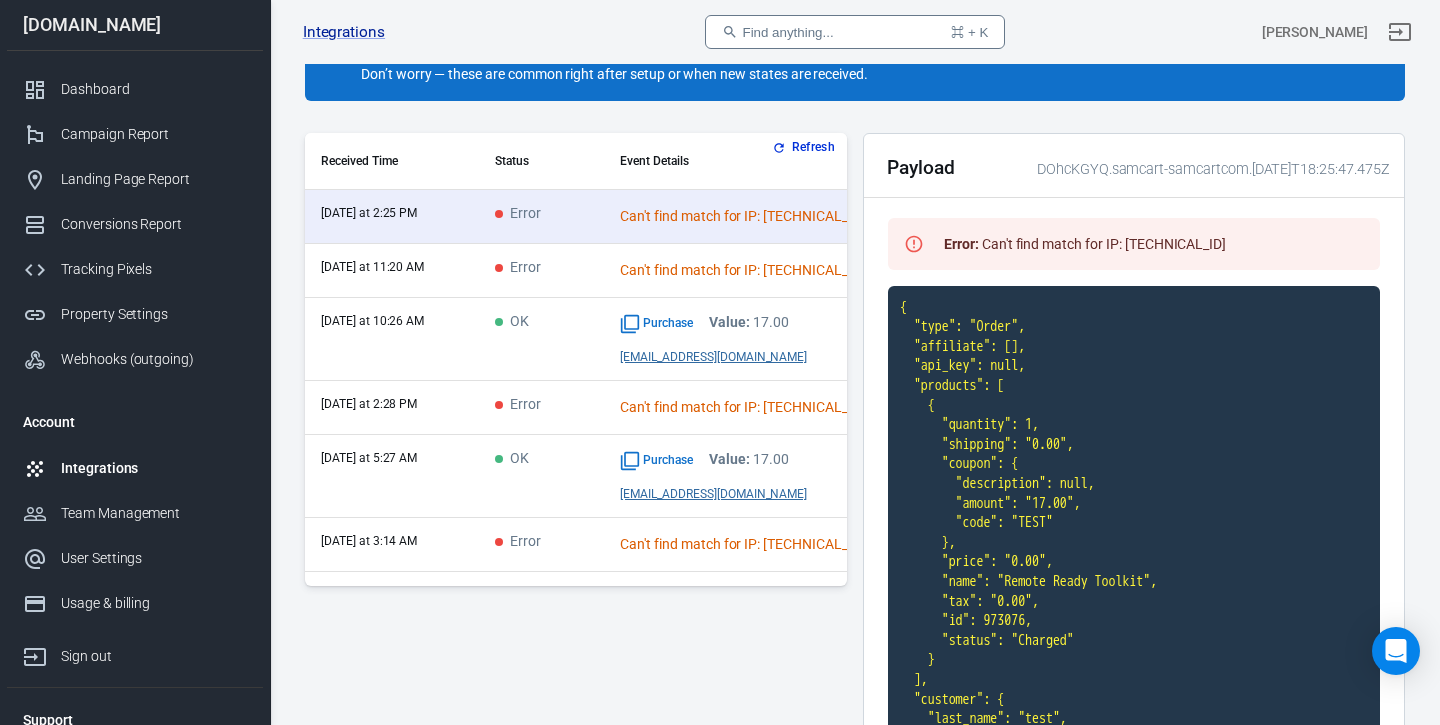 scroll, scrollTop: 207, scrollLeft: 0, axis: vertical 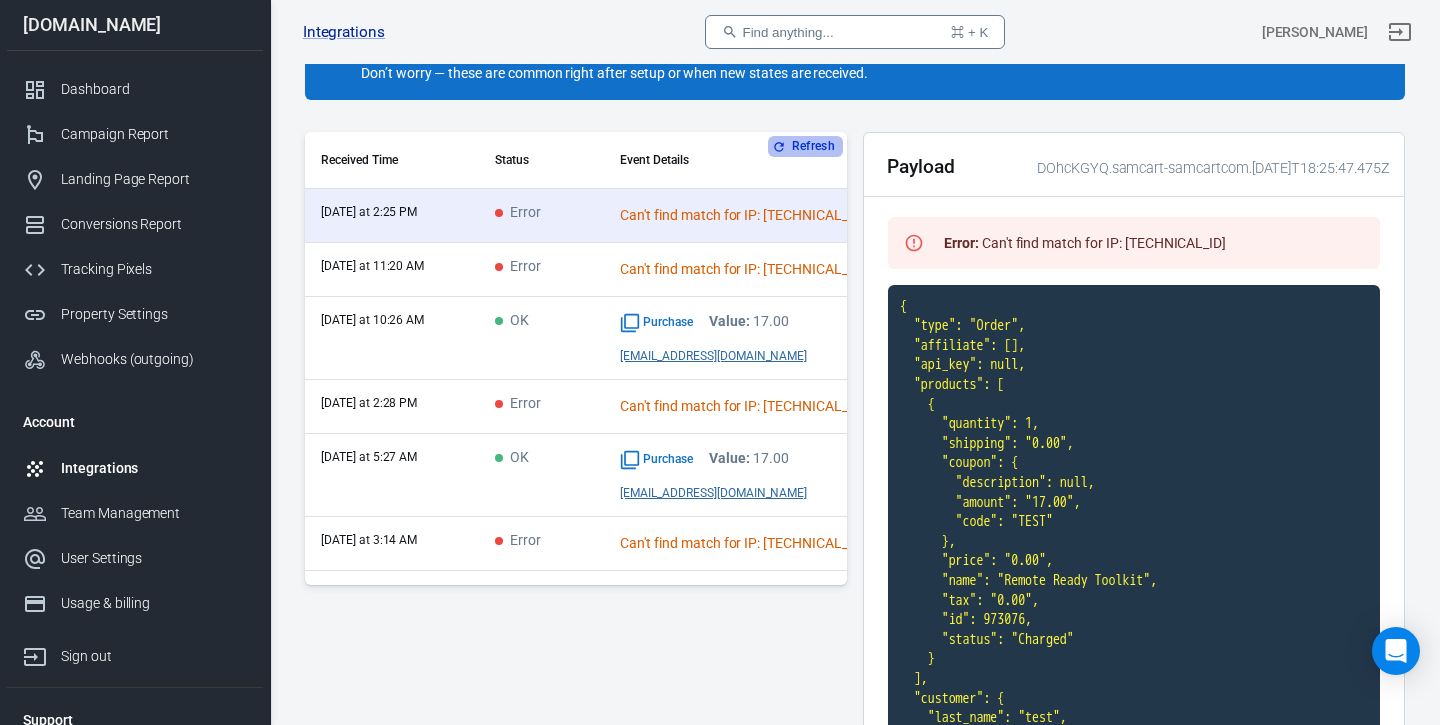click on "Refresh" at bounding box center (813, 146) 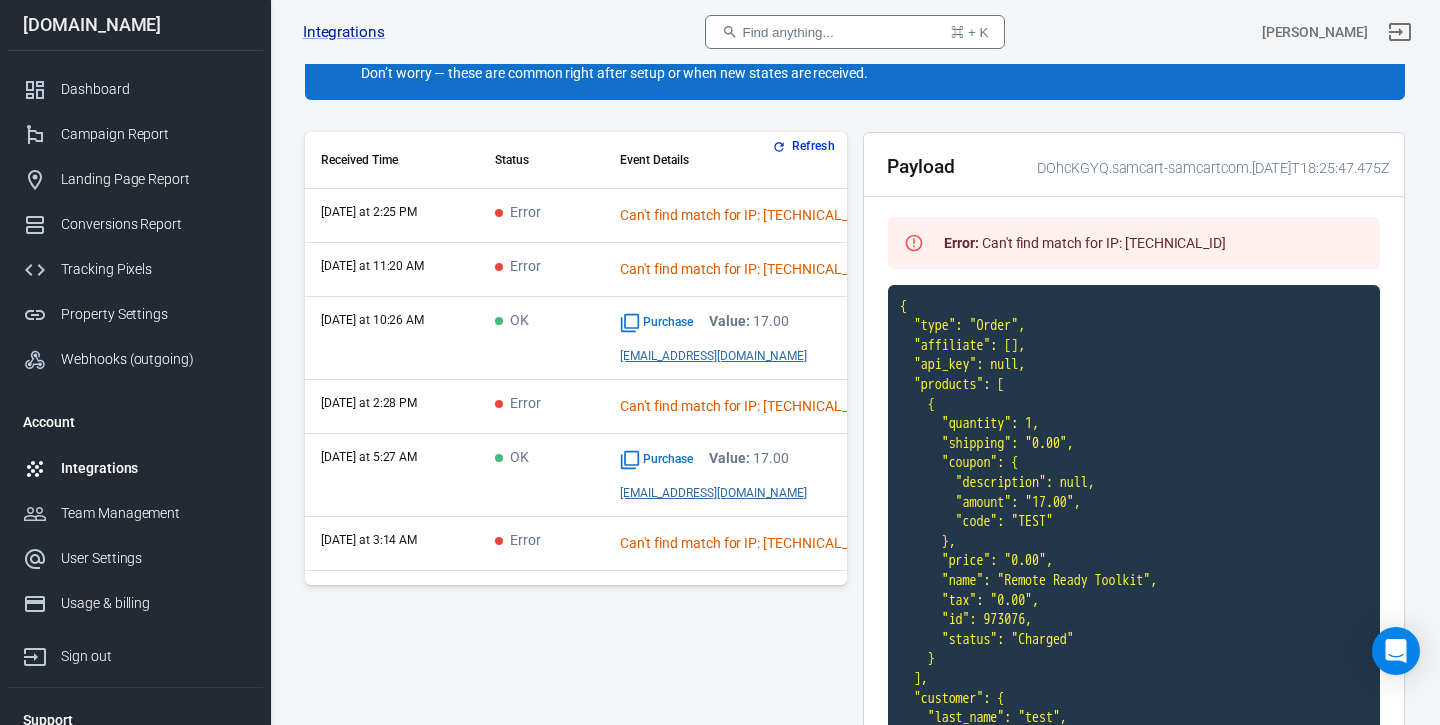 click on "Refresh" at bounding box center [813, 146] 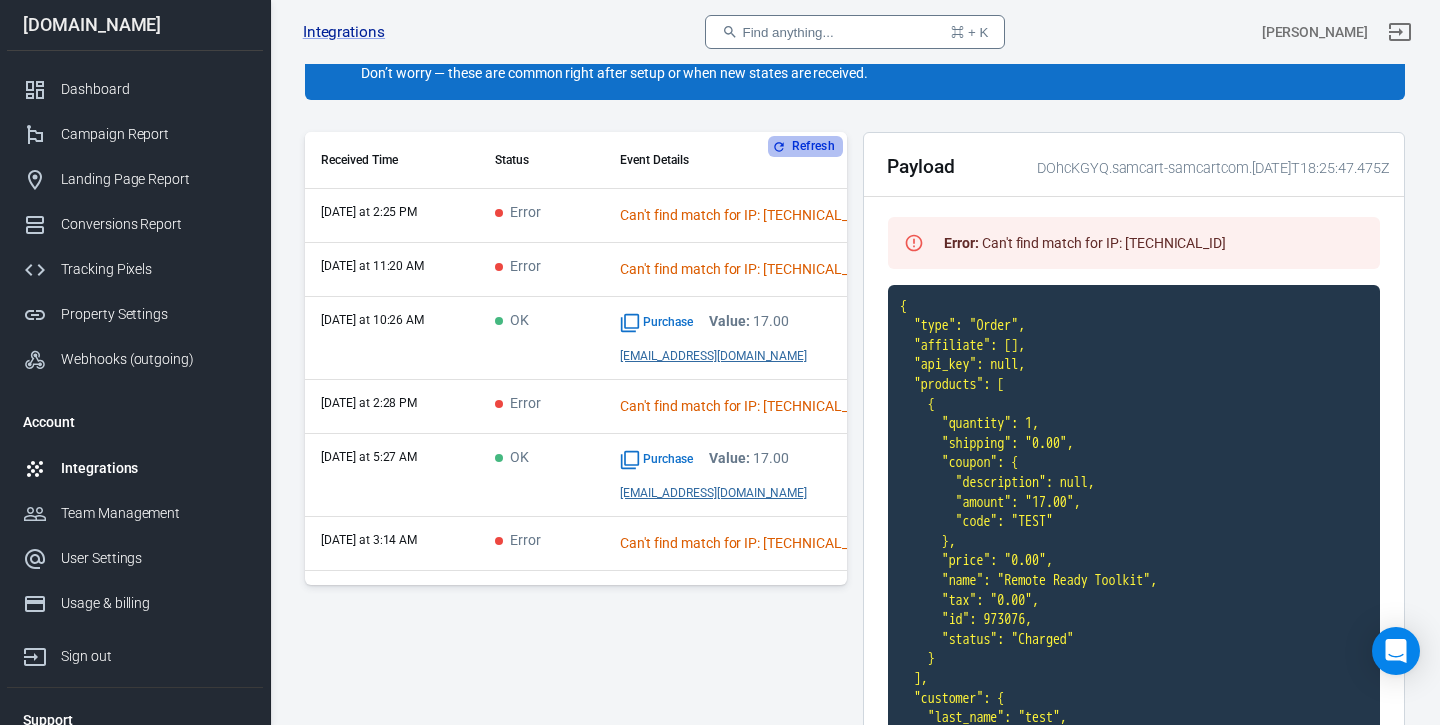 click on "Refresh" at bounding box center [813, 146] 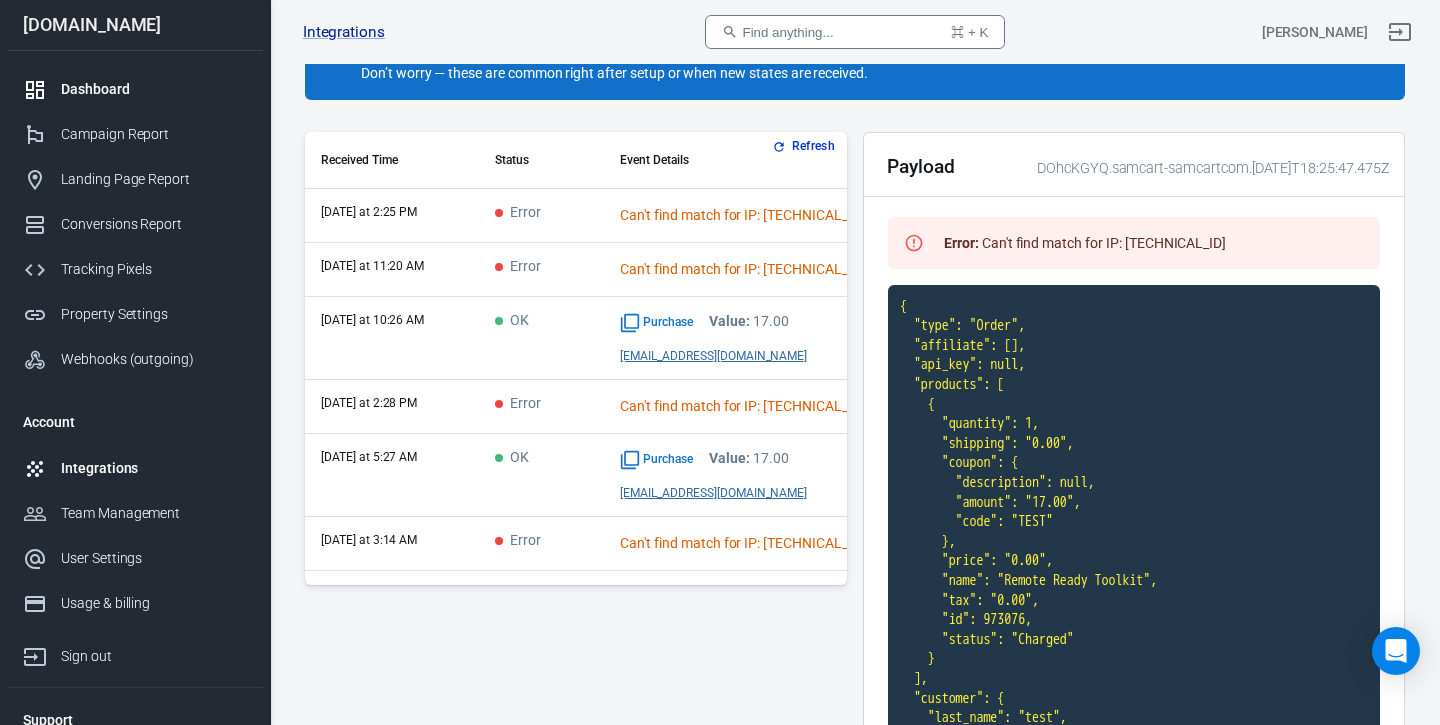 click on "Dashboard" at bounding box center [154, 89] 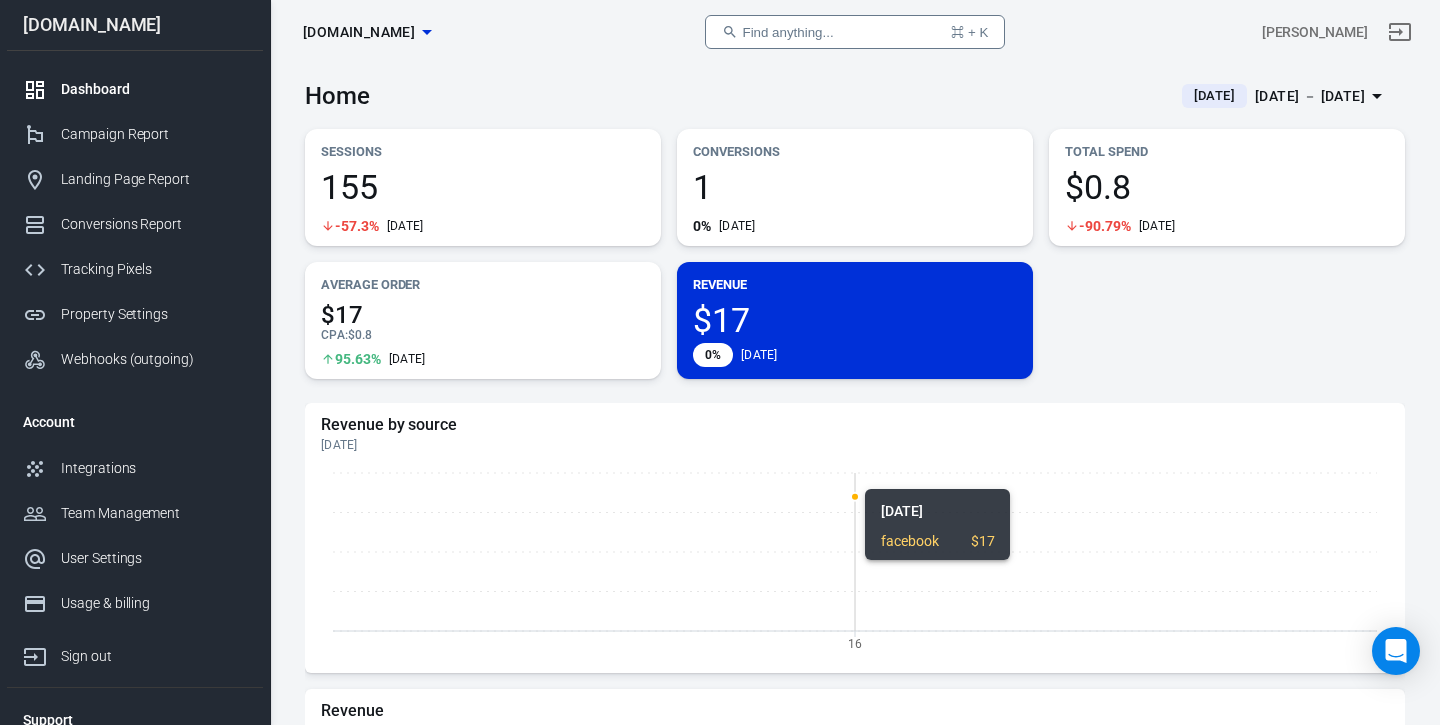 scroll, scrollTop: 0, scrollLeft: 0, axis: both 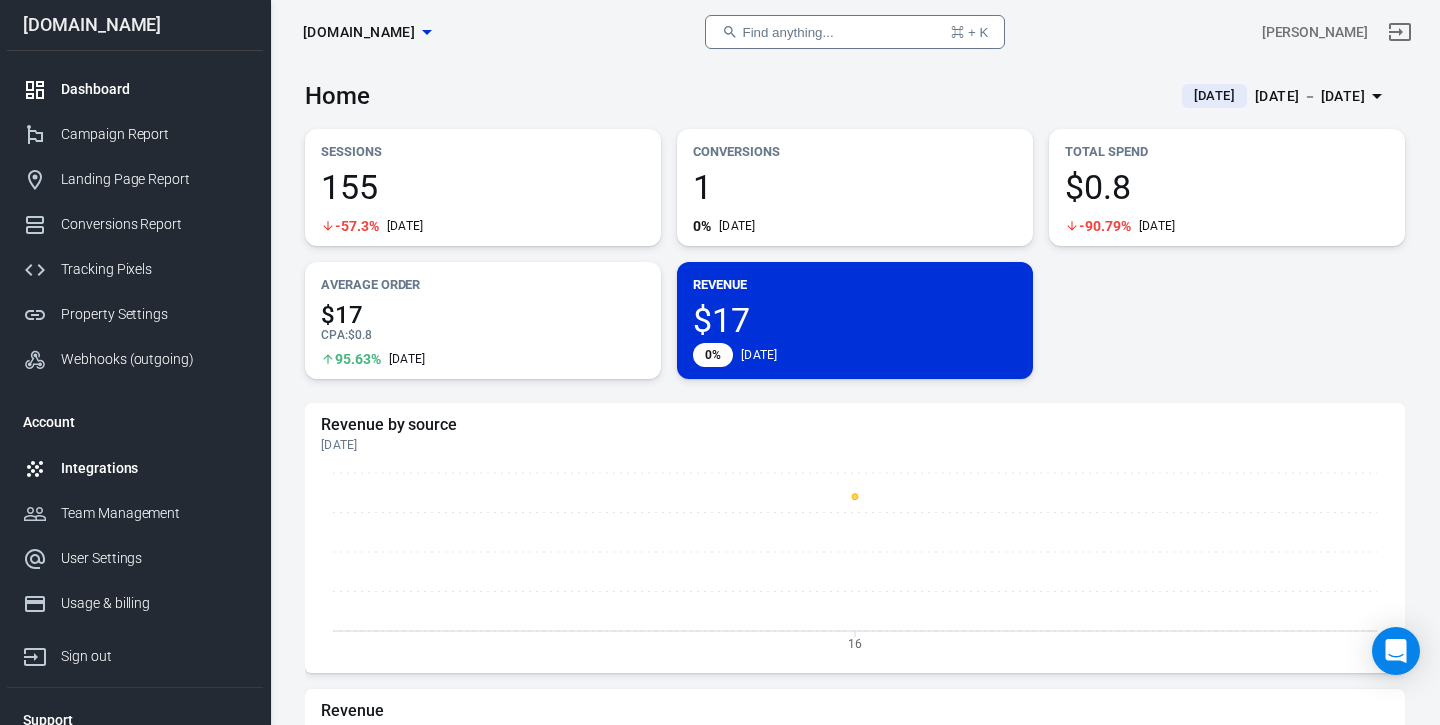 click on "Integrations" at bounding box center [154, 468] 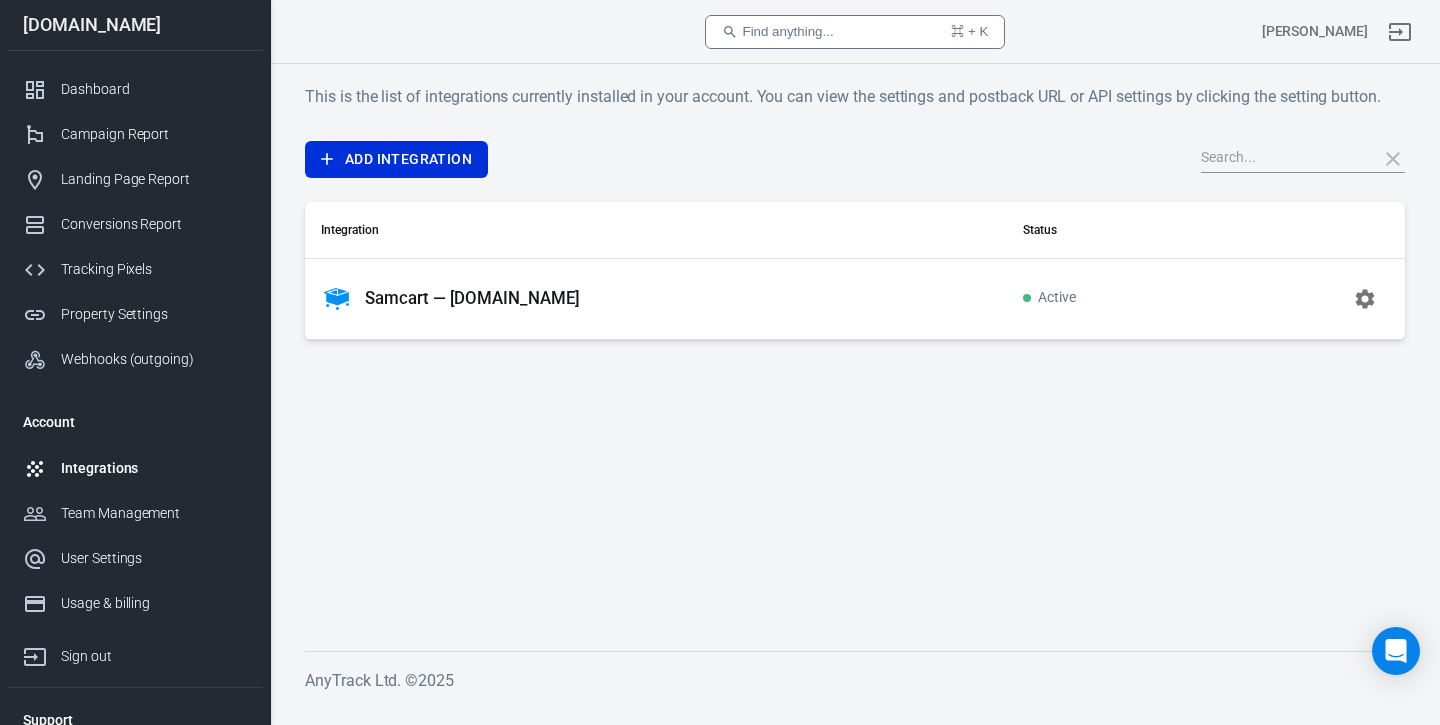click on "Samcart — [DOMAIN_NAME]" at bounding box center [472, 298] 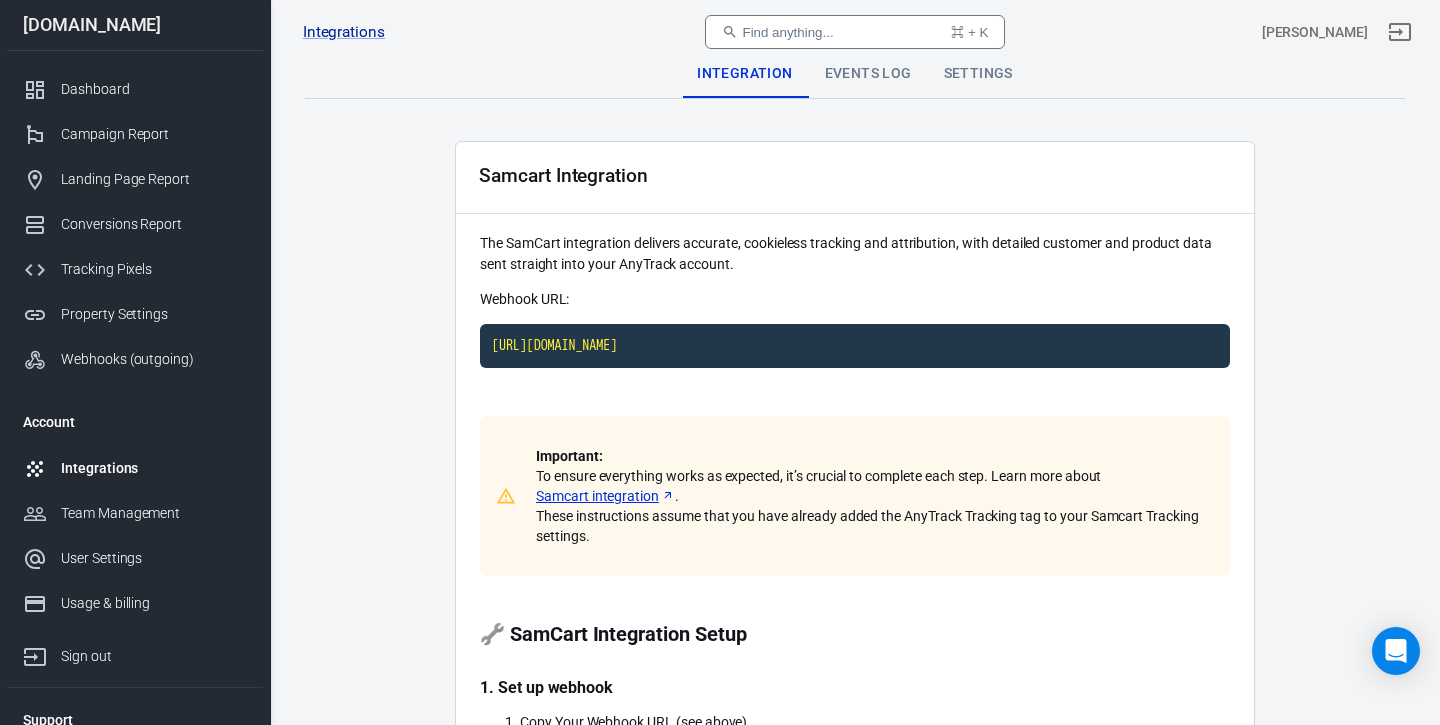 click on "Events Log" at bounding box center [868, 74] 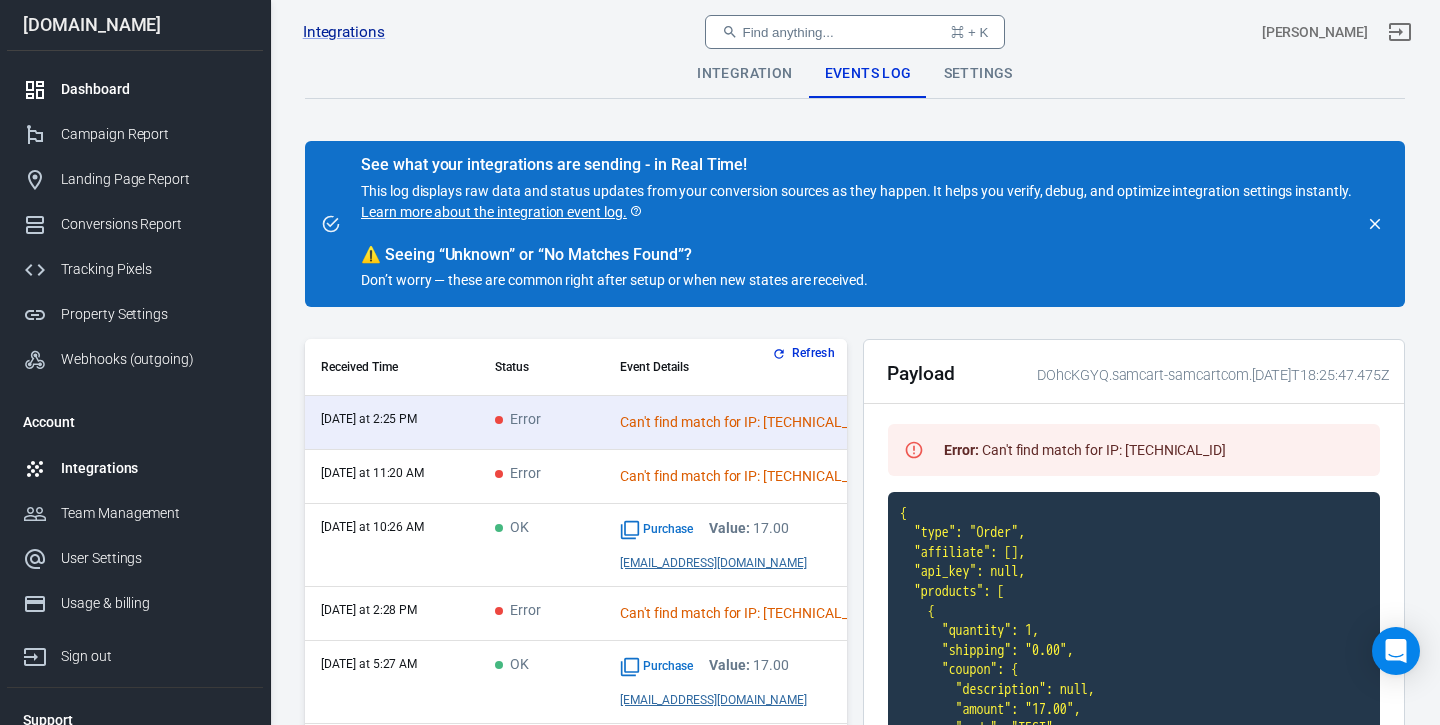 scroll, scrollTop: 0, scrollLeft: 0, axis: both 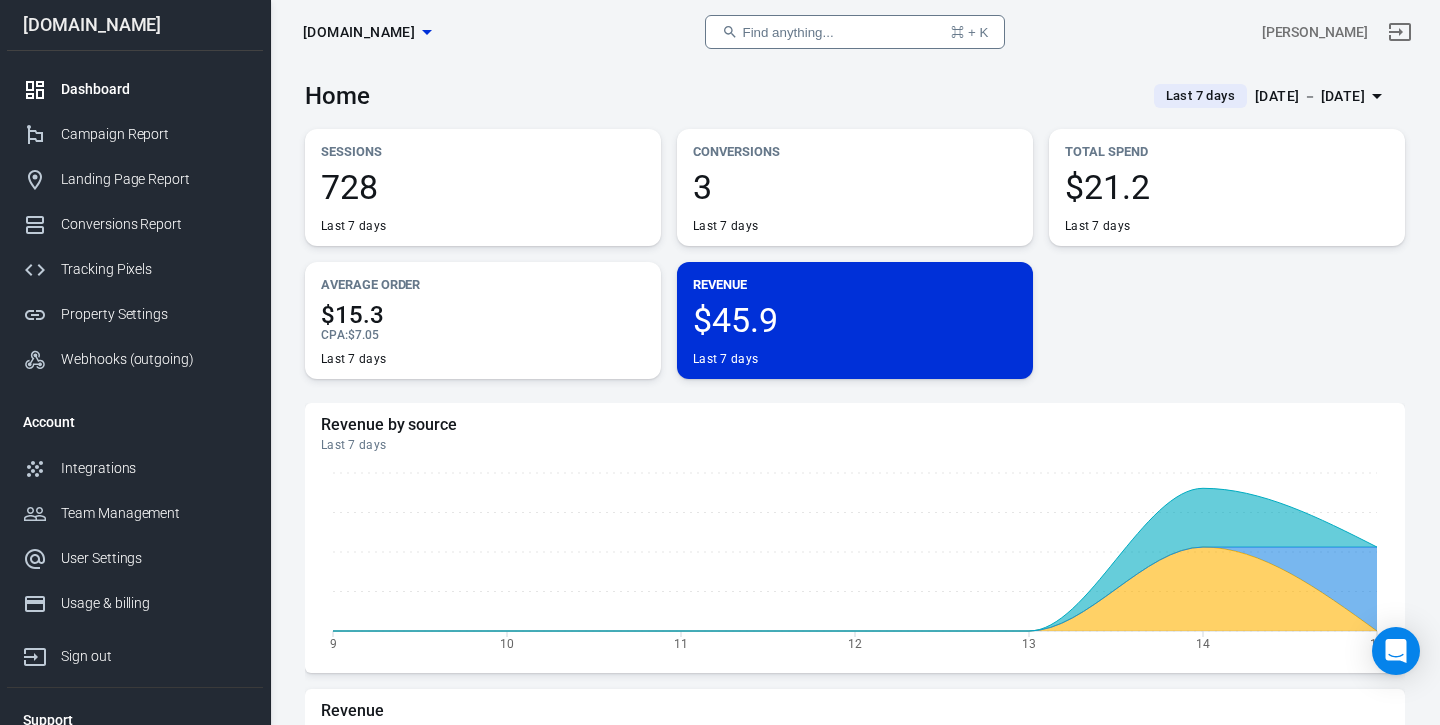 click on "Last 7 days [DATE] － [DATE]" at bounding box center [1259, 96] 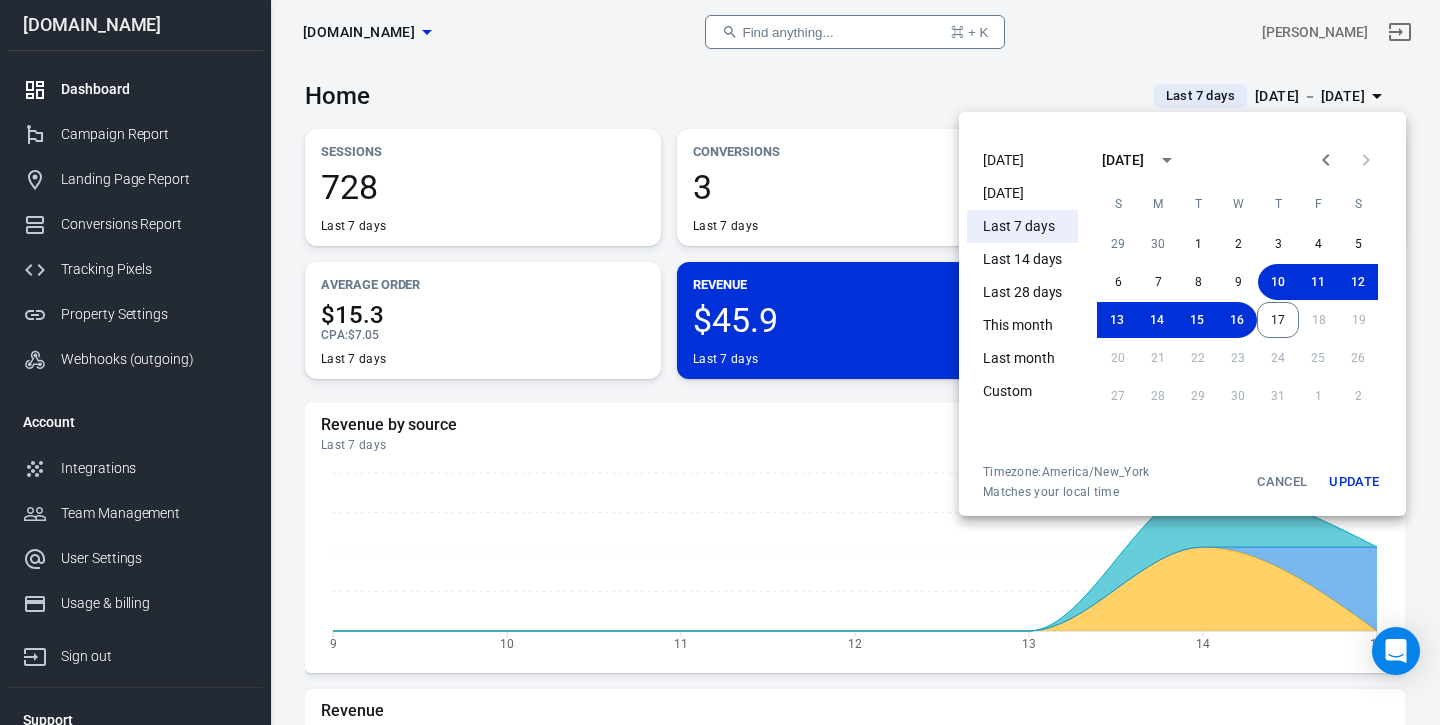 scroll, scrollTop: 0, scrollLeft: 0, axis: both 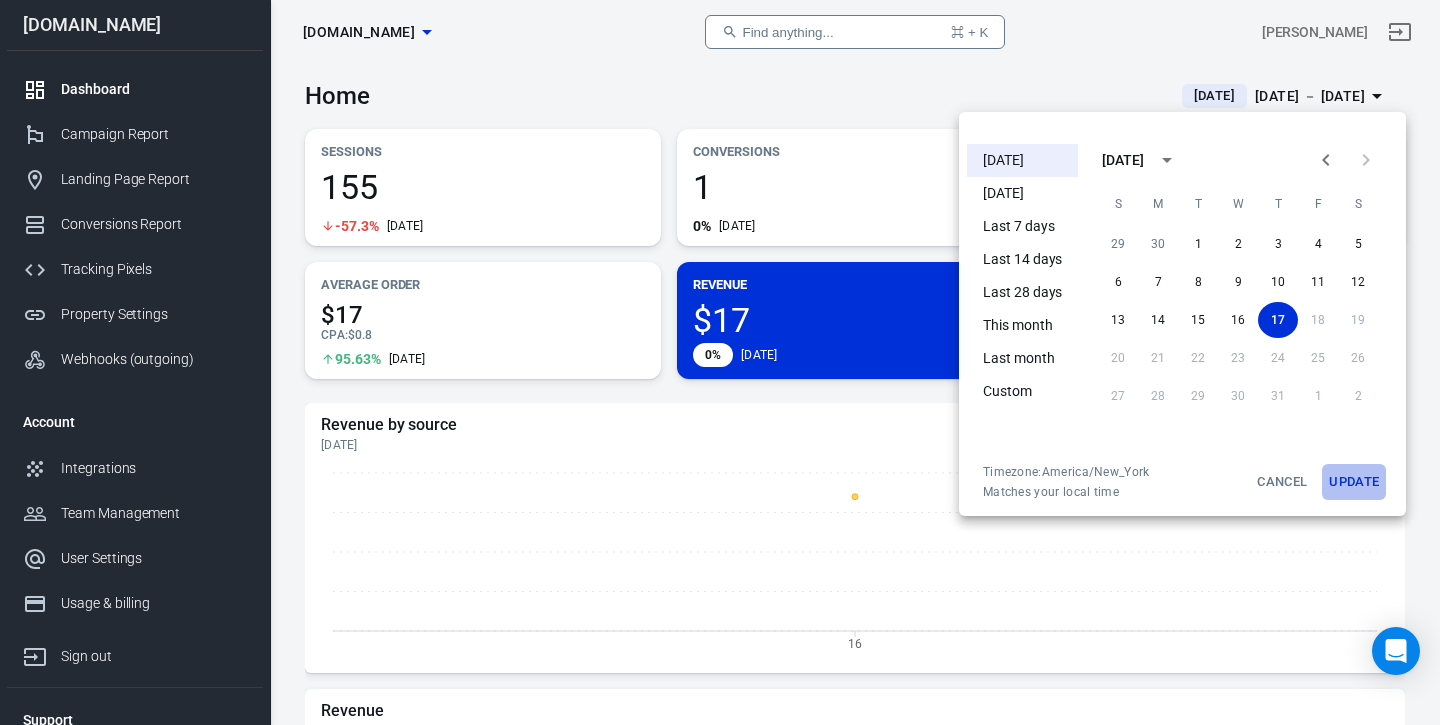 click on "Update" at bounding box center [1354, 482] 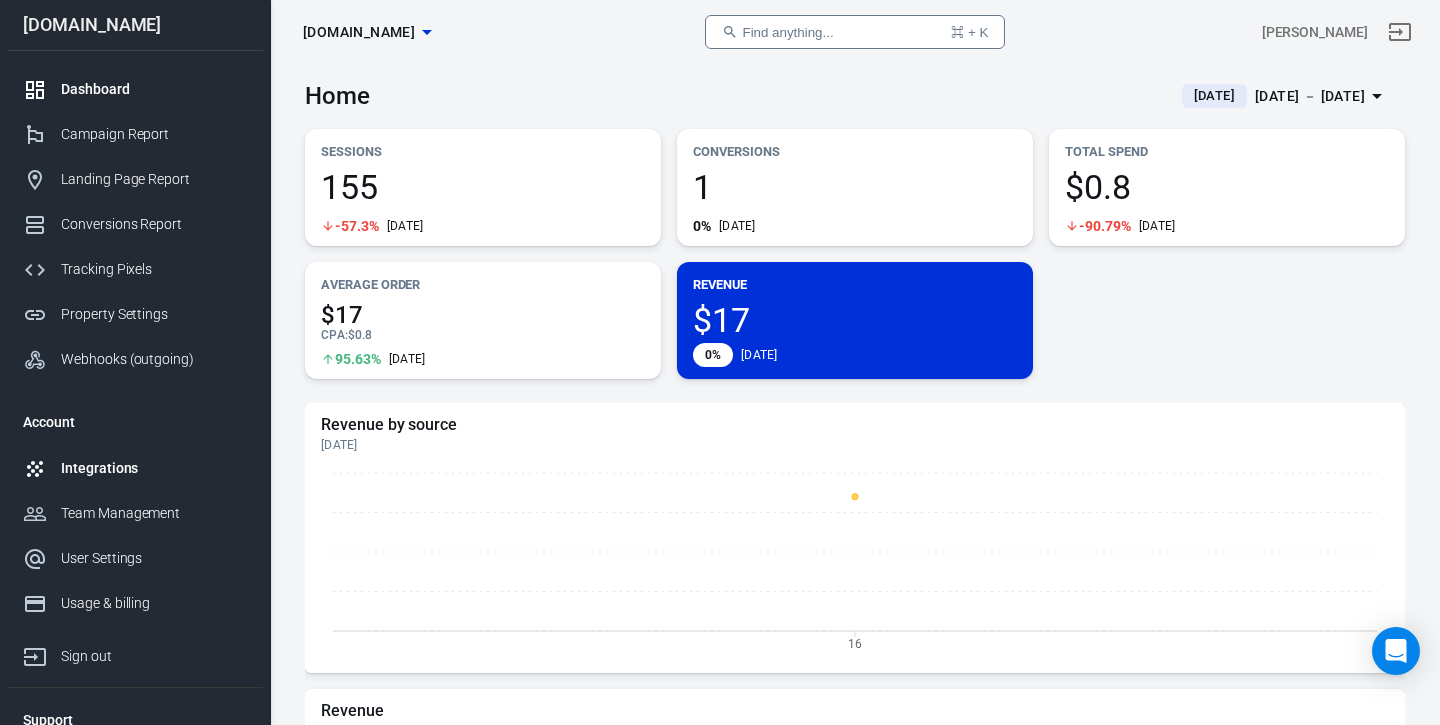 click on "Integrations" at bounding box center (154, 468) 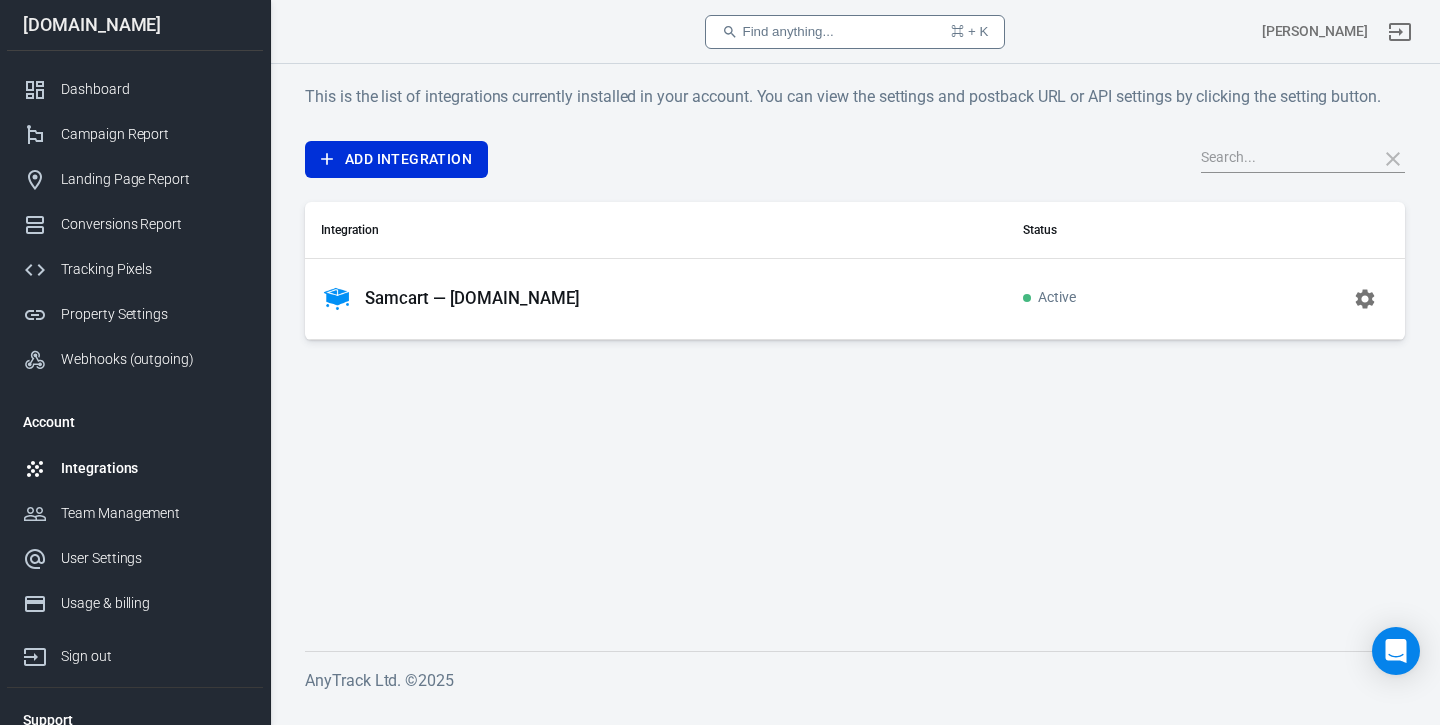 click on "Samcart — [DOMAIN_NAME]" at bounding box center (472, 298) 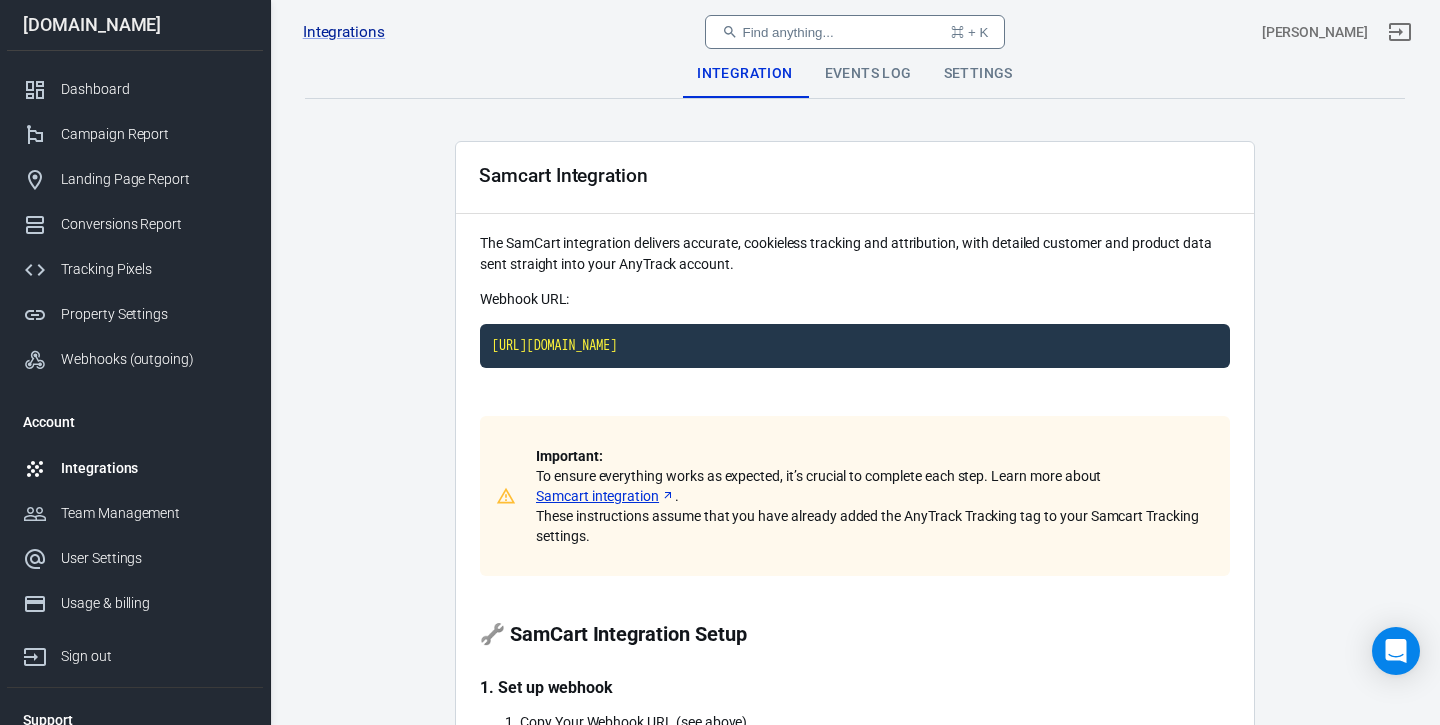 scroll, scrollTop: 0, scrollLeft: 0, axis: both 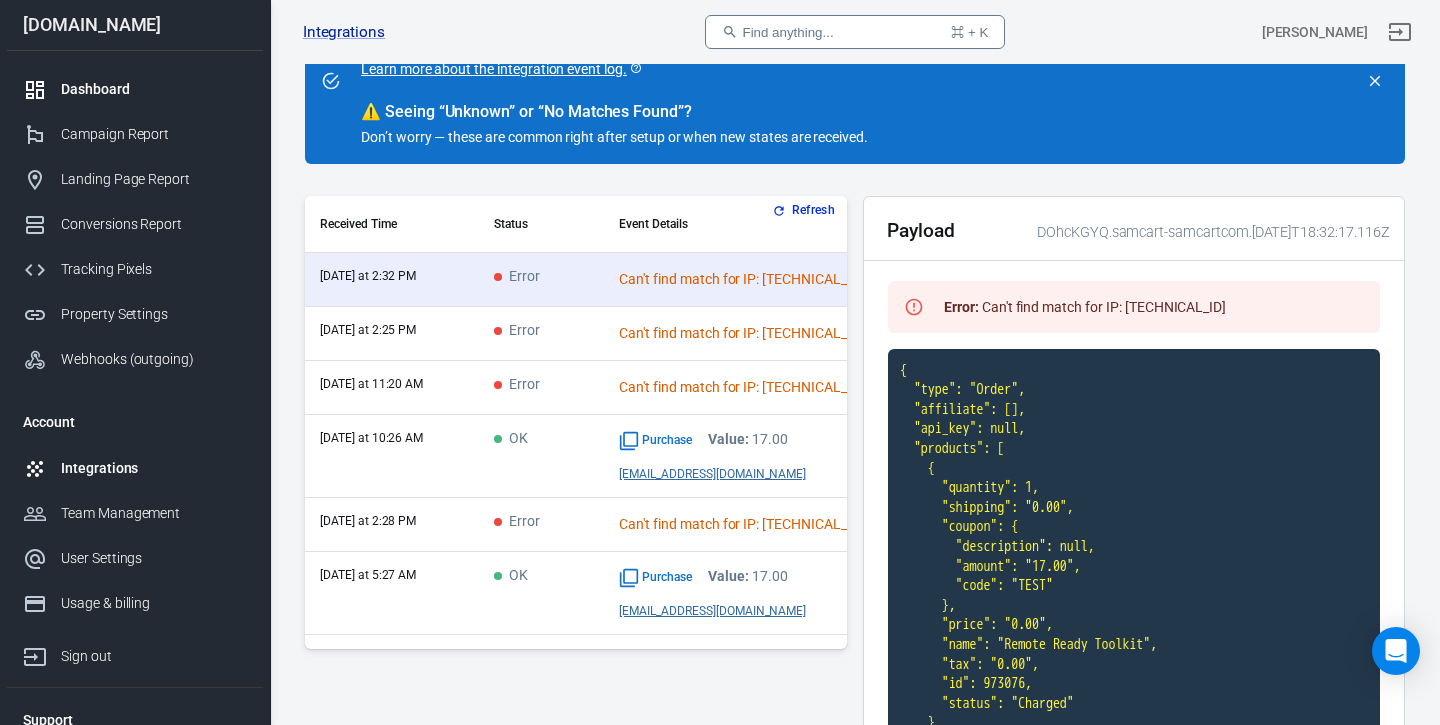 click on "Dashboard" at bounding box center [154, 89] 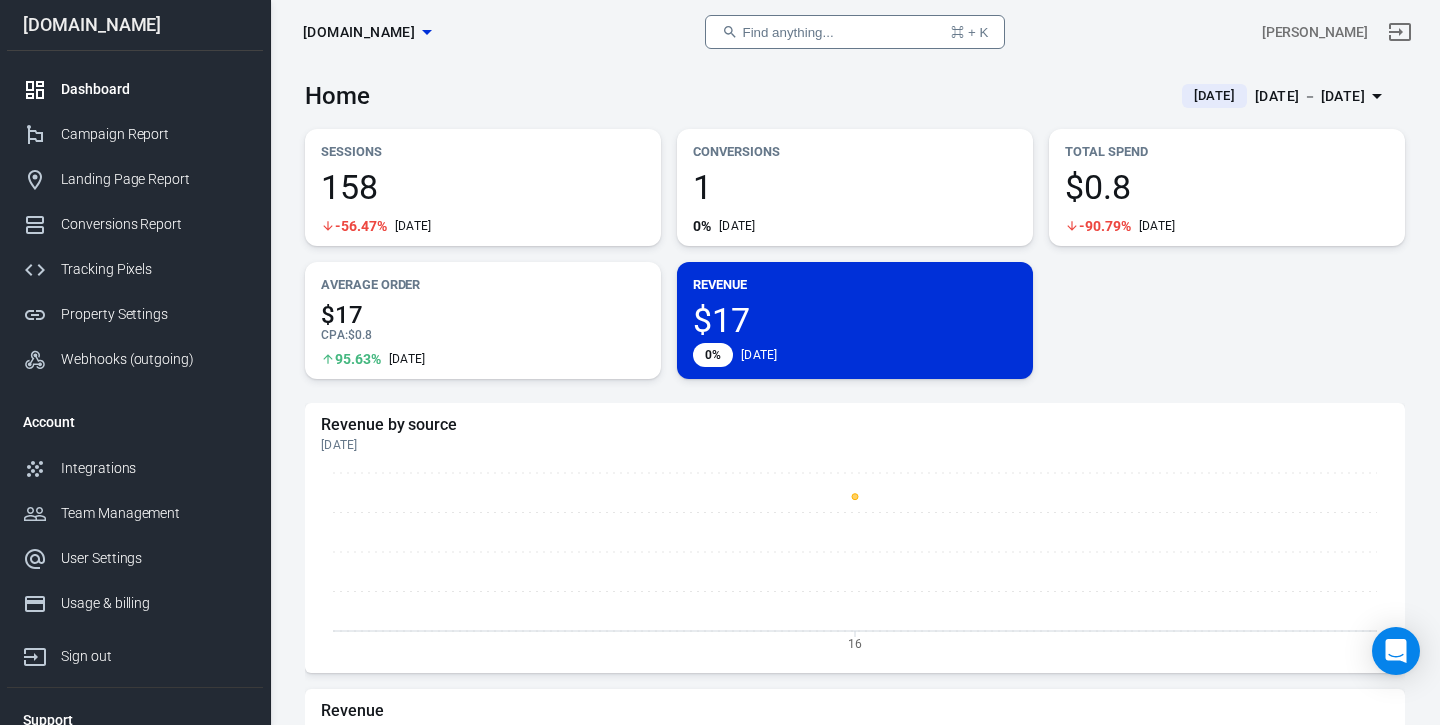 scroll, scrollTop: 0, scrollLeft: 0, axis: both 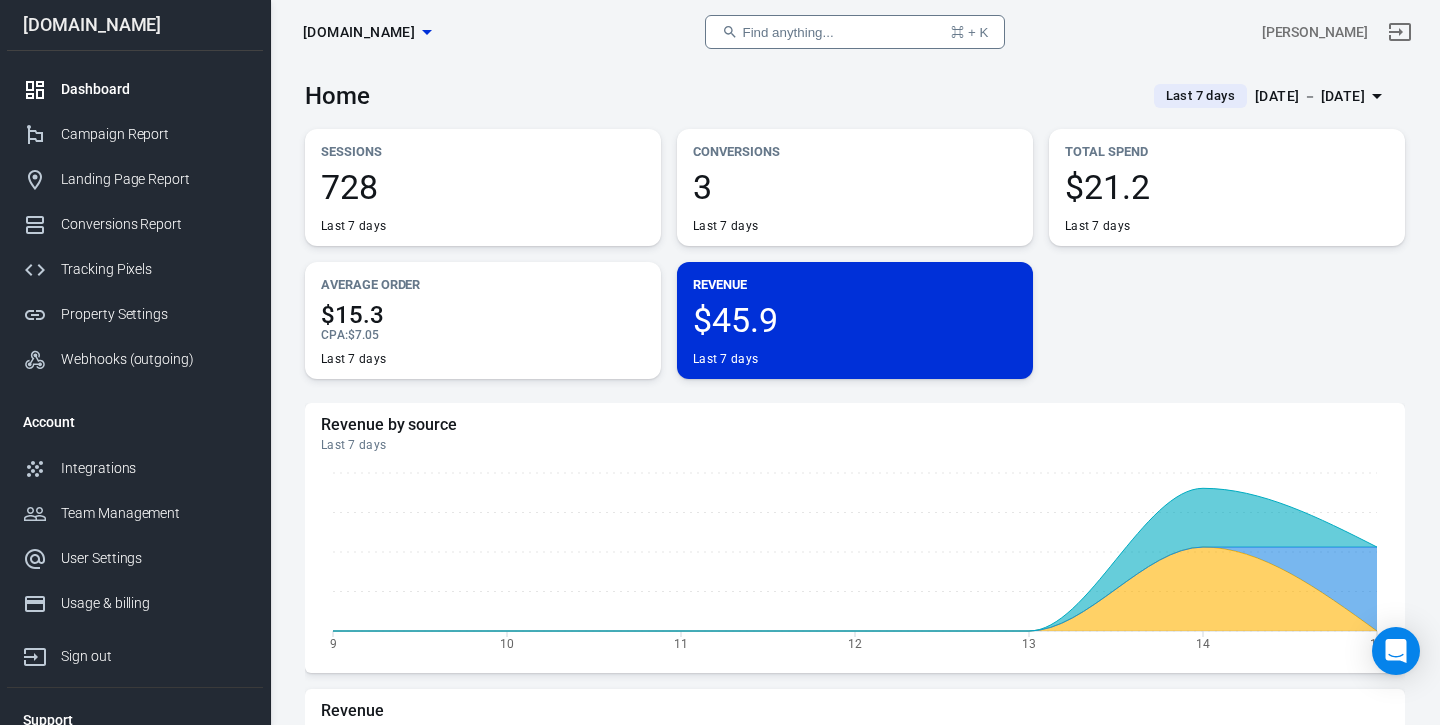 click on "[DATE] － [DATE]" at bounding box center (1310, 96) 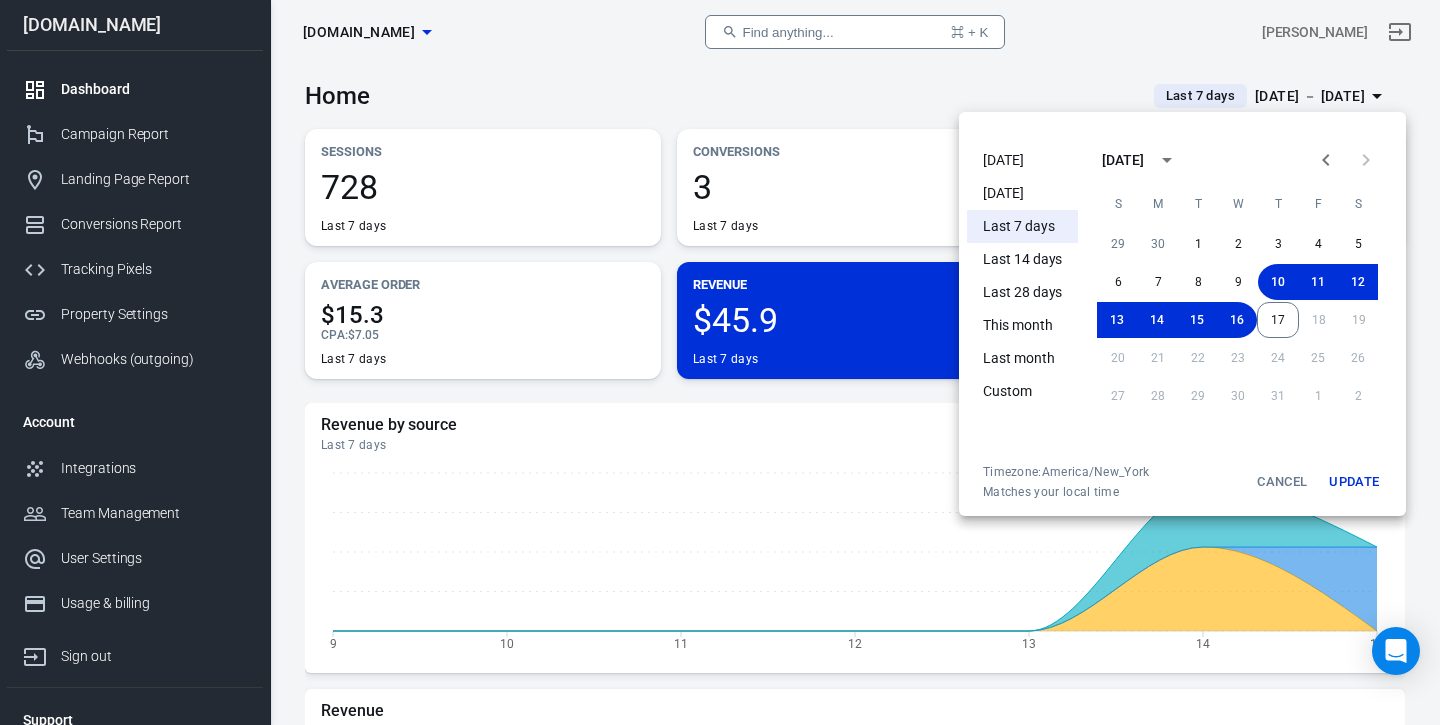 click on "[DATE]" at bounding box center [1022, 160] 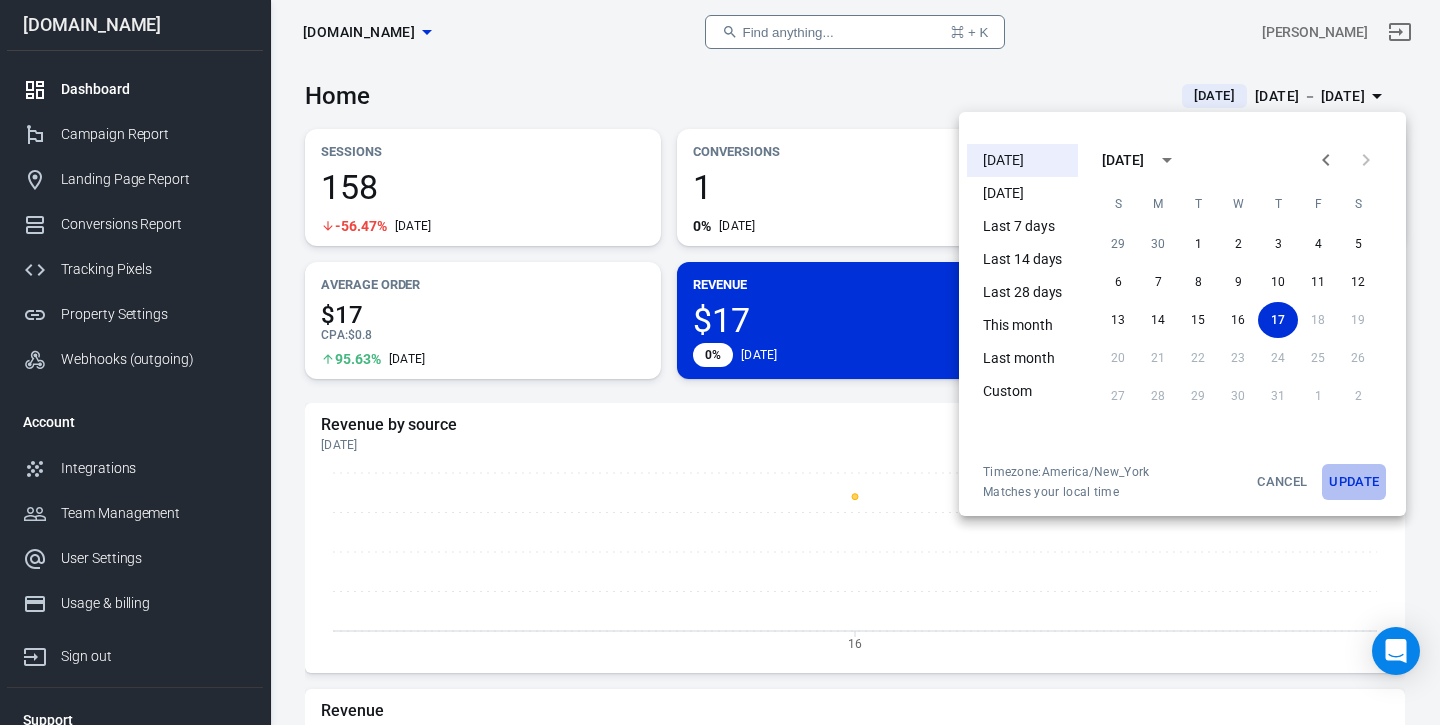 click on "Update" at bounding box center [1354, 482] 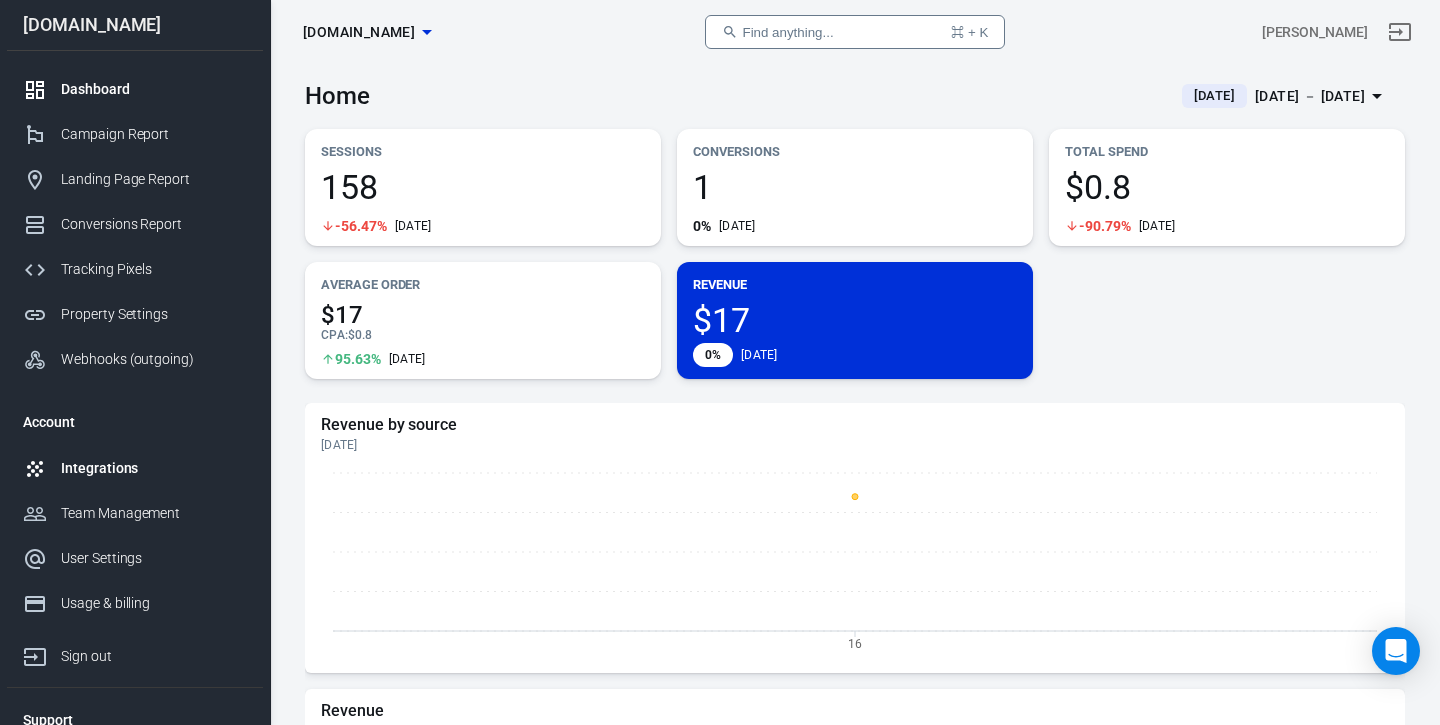 click on "Integrations" at bounding box center [154, 468] 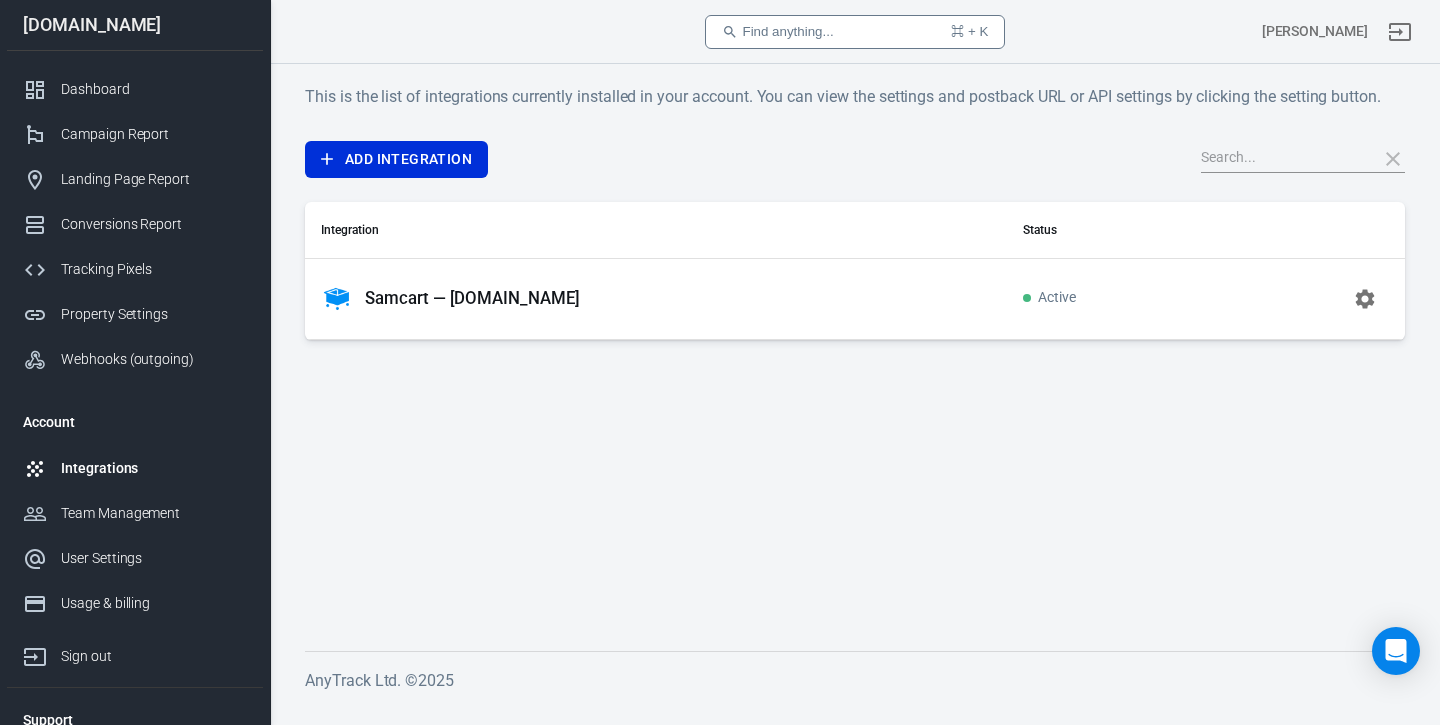 click on "Samcart — [DOMAIN_NAME]" at bounding box center (472, 298) 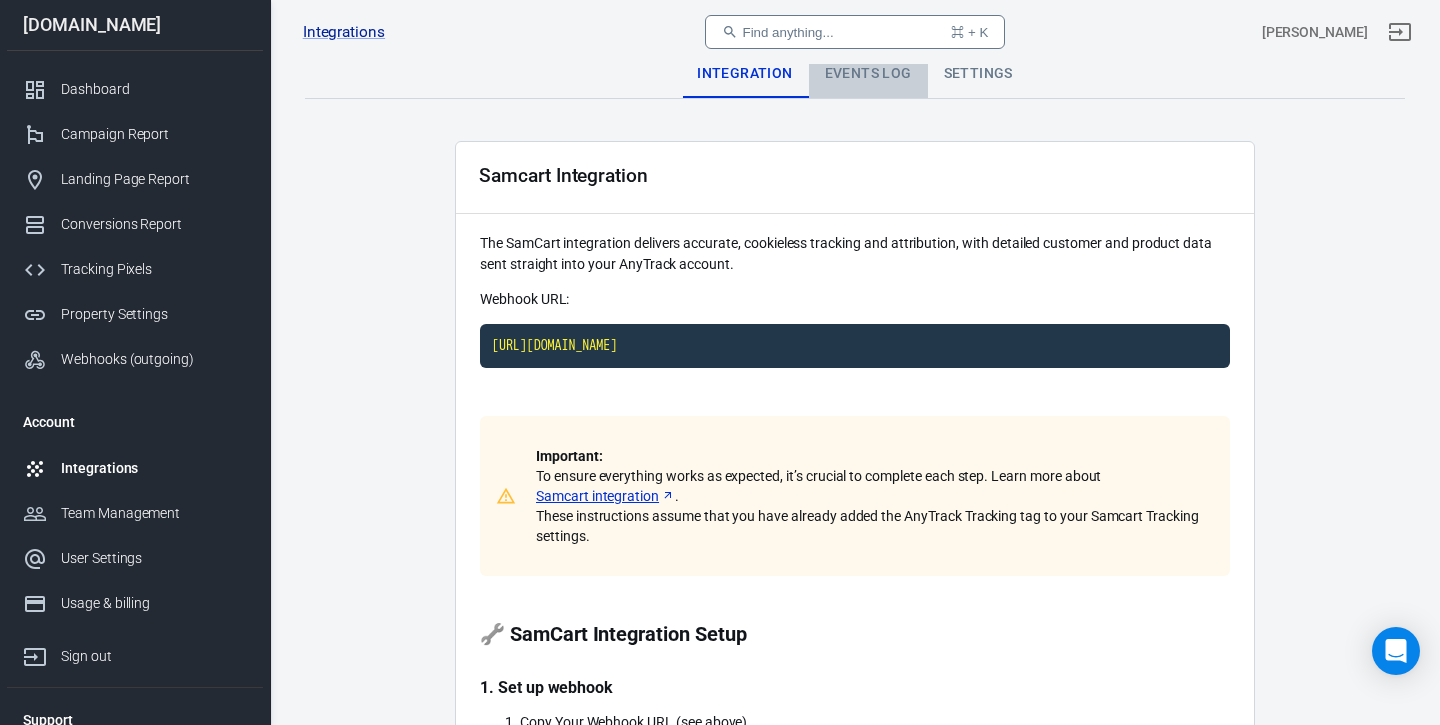 click on "Events Log" at bounding box center (868, 74) 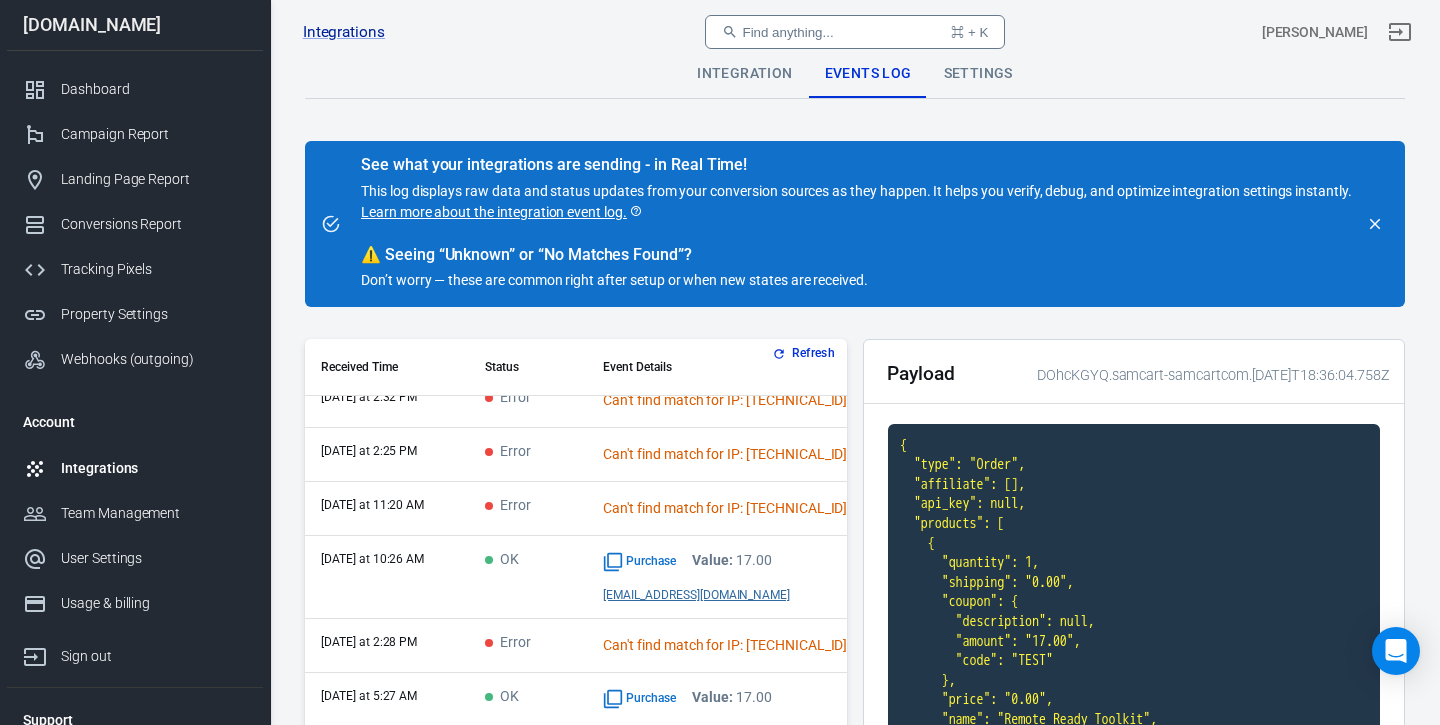 scroll, scrollTop: 0, scrollLeft: 0, axis: both 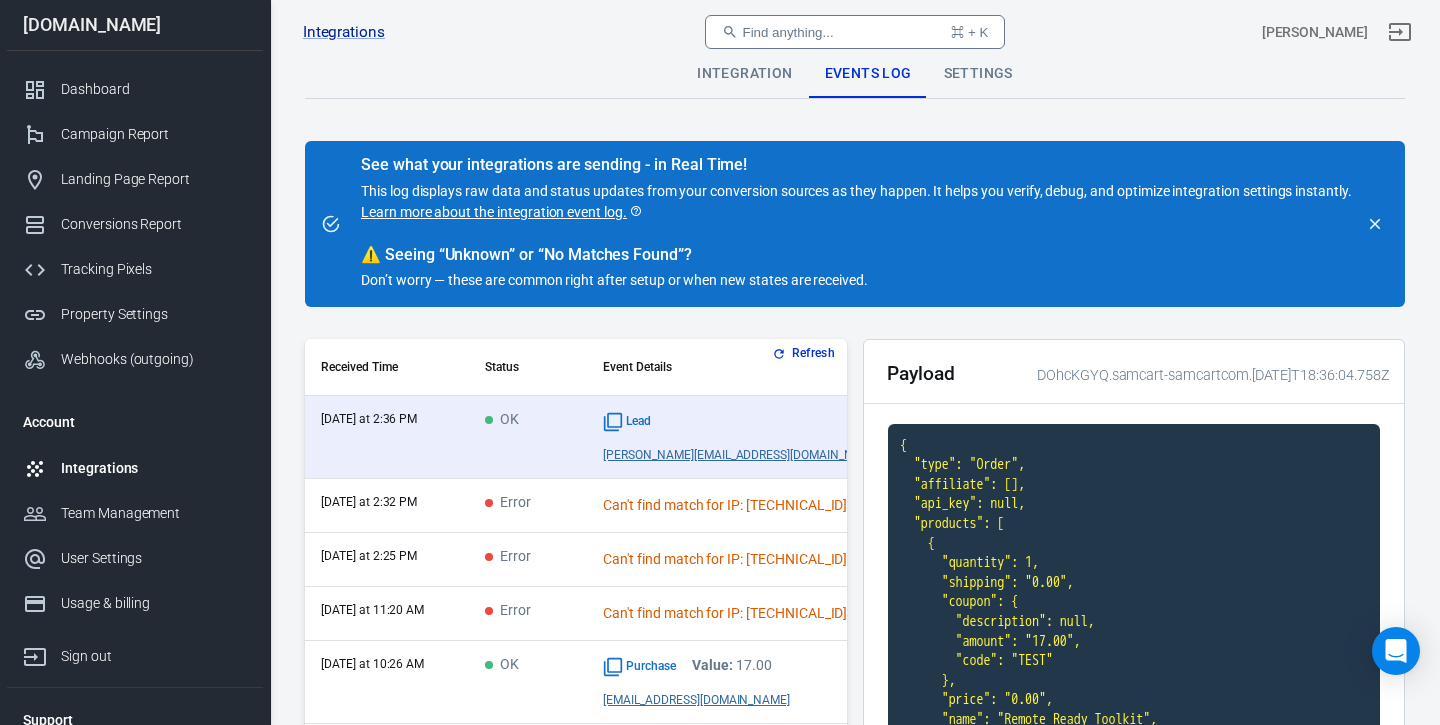 click on "Integration" at bounding box center [744, 74] 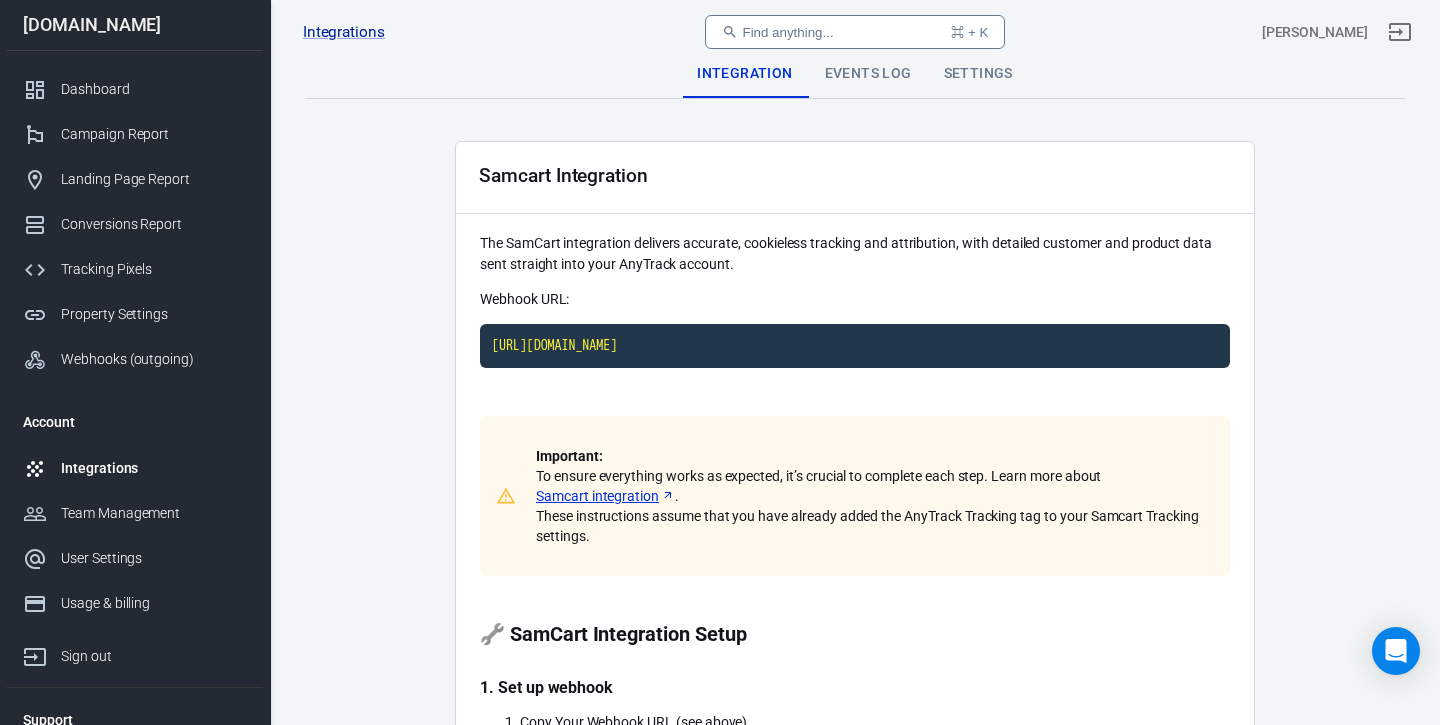 scroll, scrollTop: 0, scrollLeft: 0, axis: both 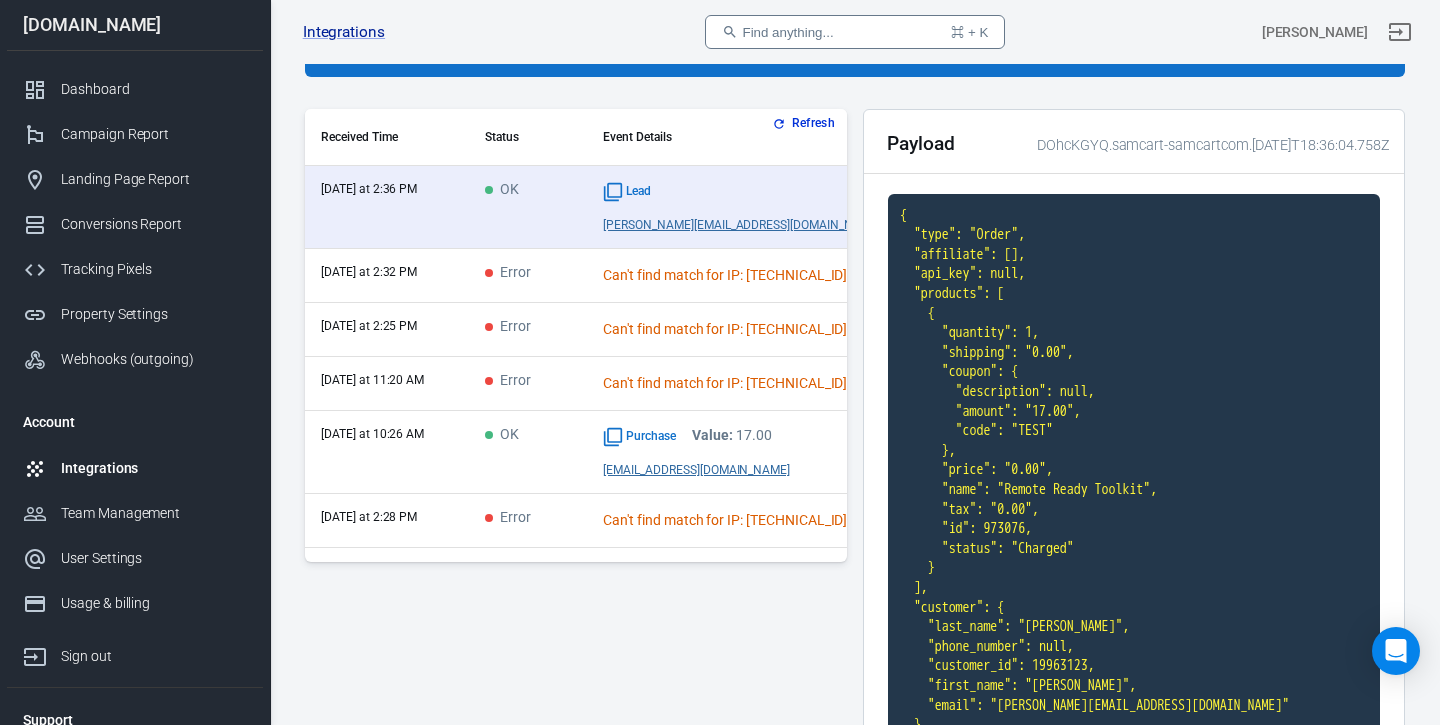 click on "Error" at bounding box center (528, 276) 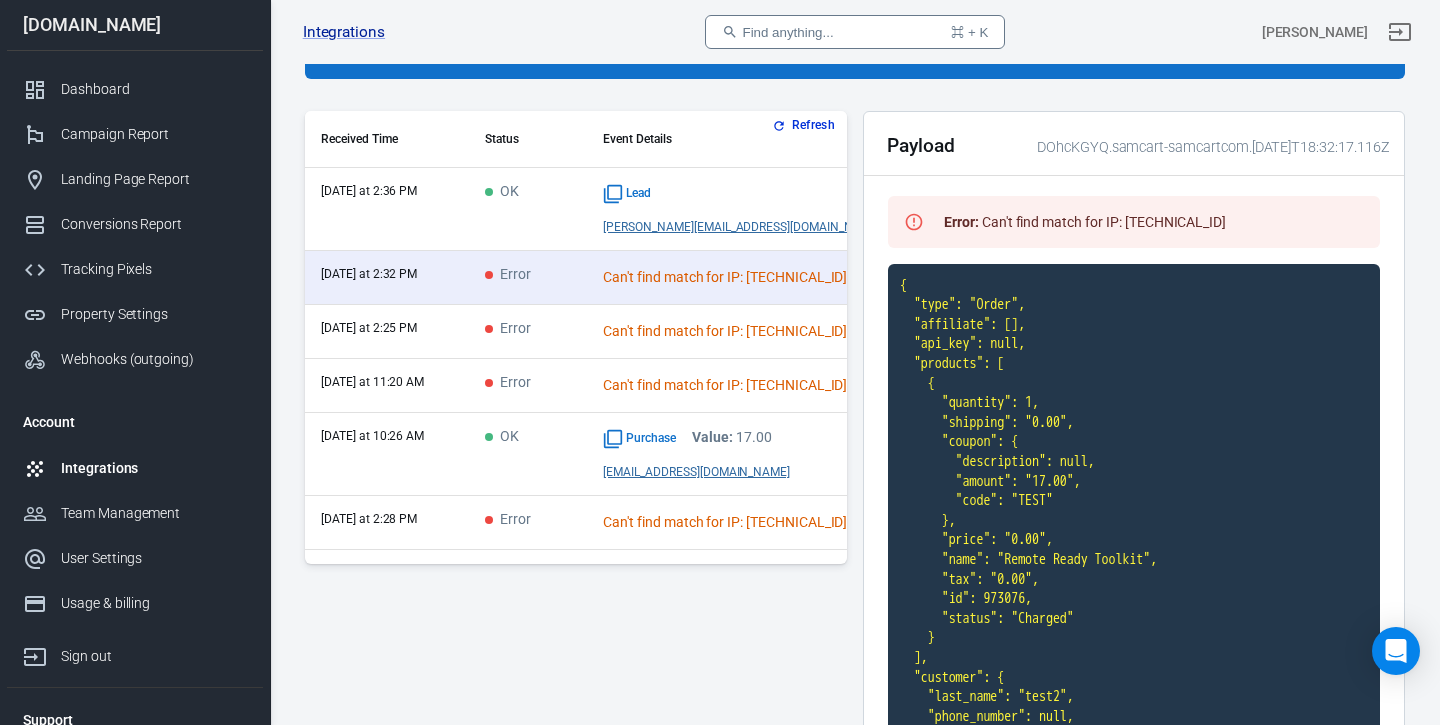 scroll, scrollTop: 227, scrollLeft: 0, axis: vertical 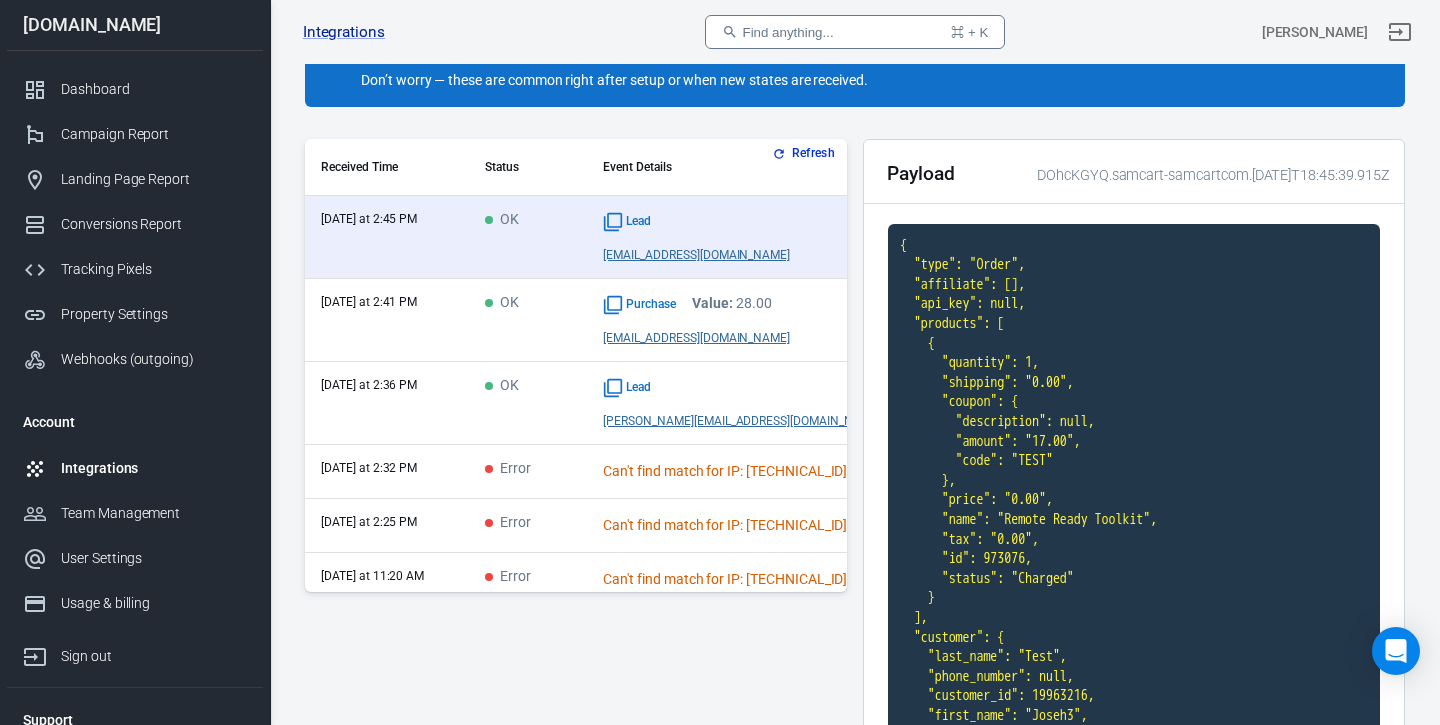 click on "[DATE] at 2:32 PM" at bounding box center [387, 472] 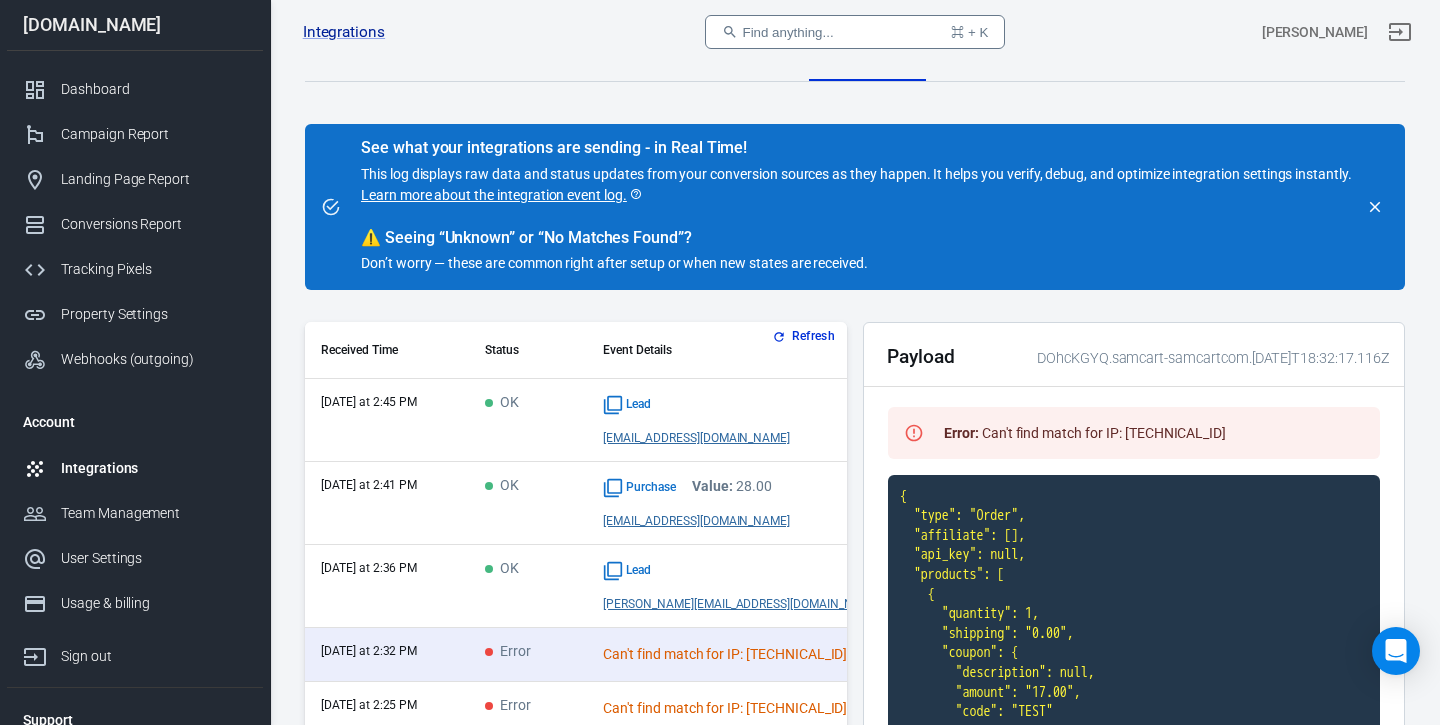 scroll, scrollTop: 0, scrollLeft: 0, axis: both 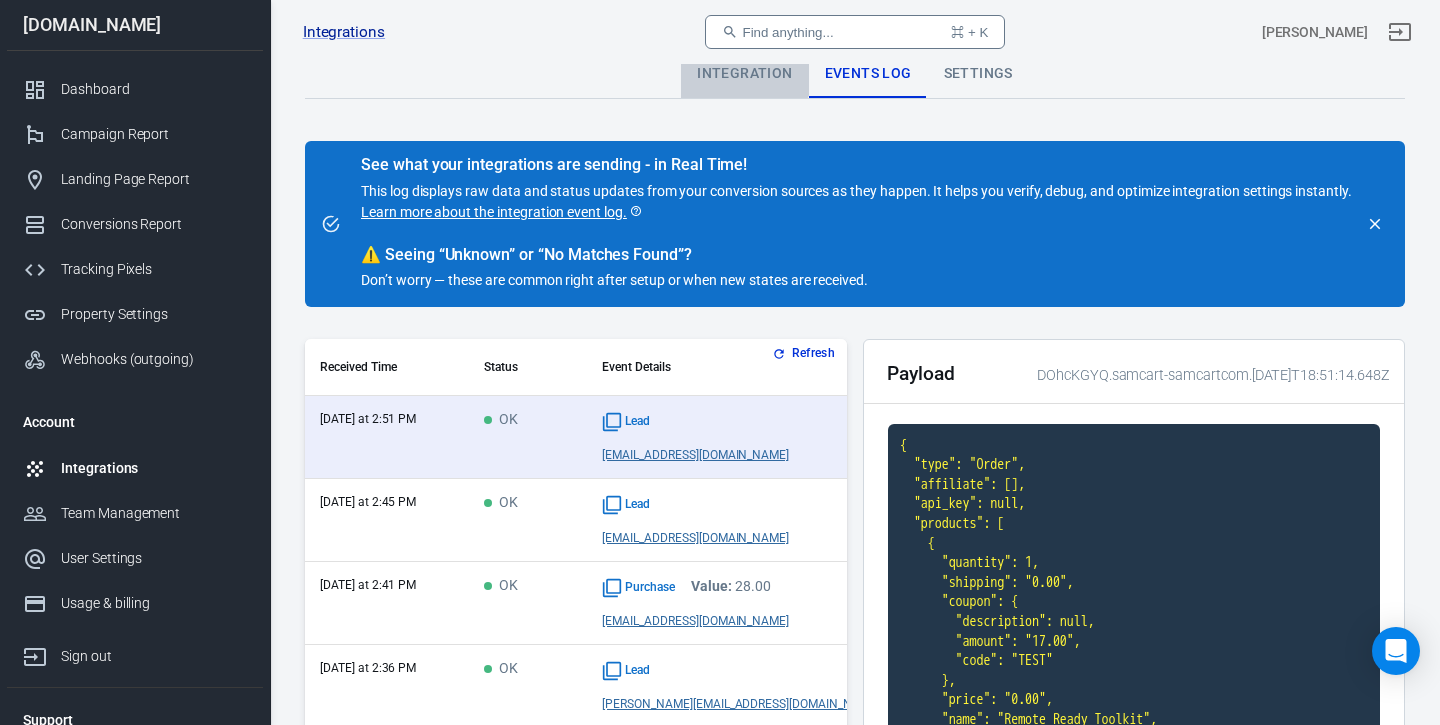 click on "Integration" at bounding box center (744, 74) 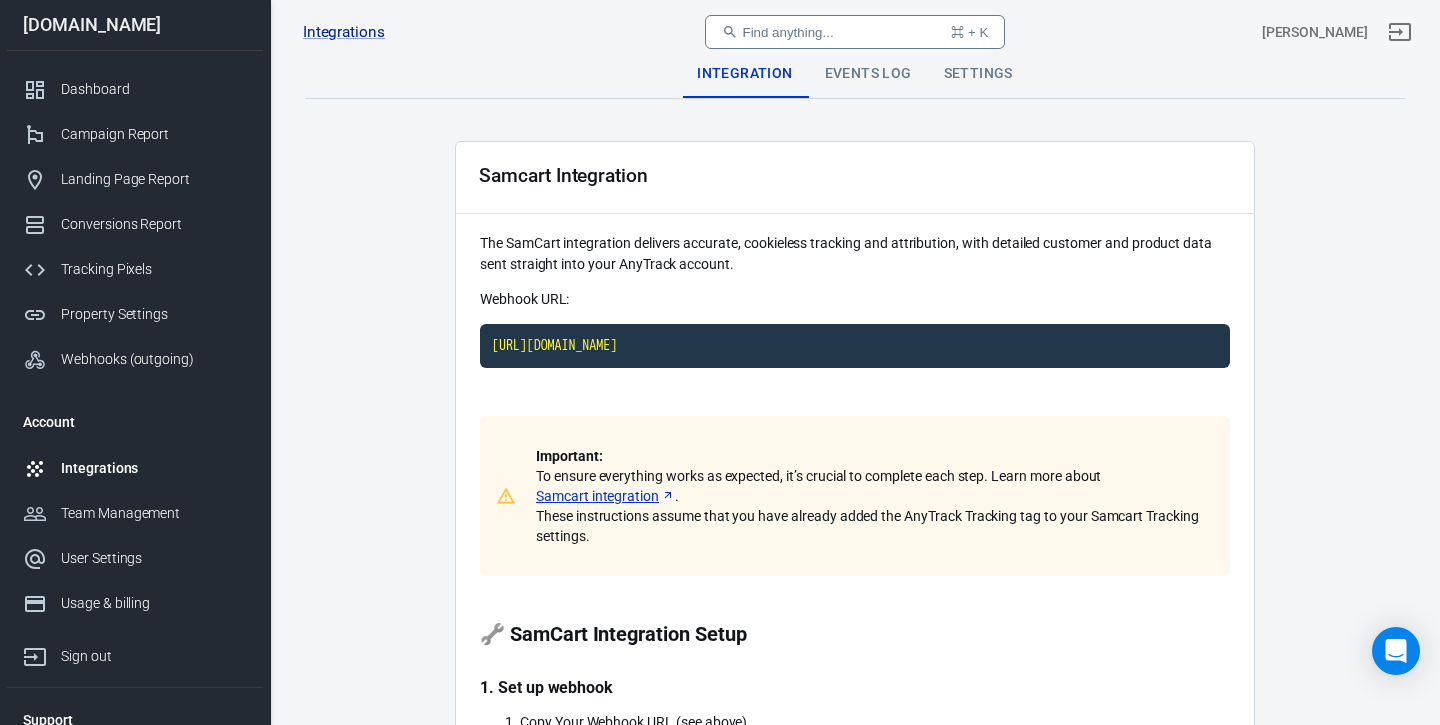 scroll, scrollTop: 0, scrollLeft: 0, axis: both 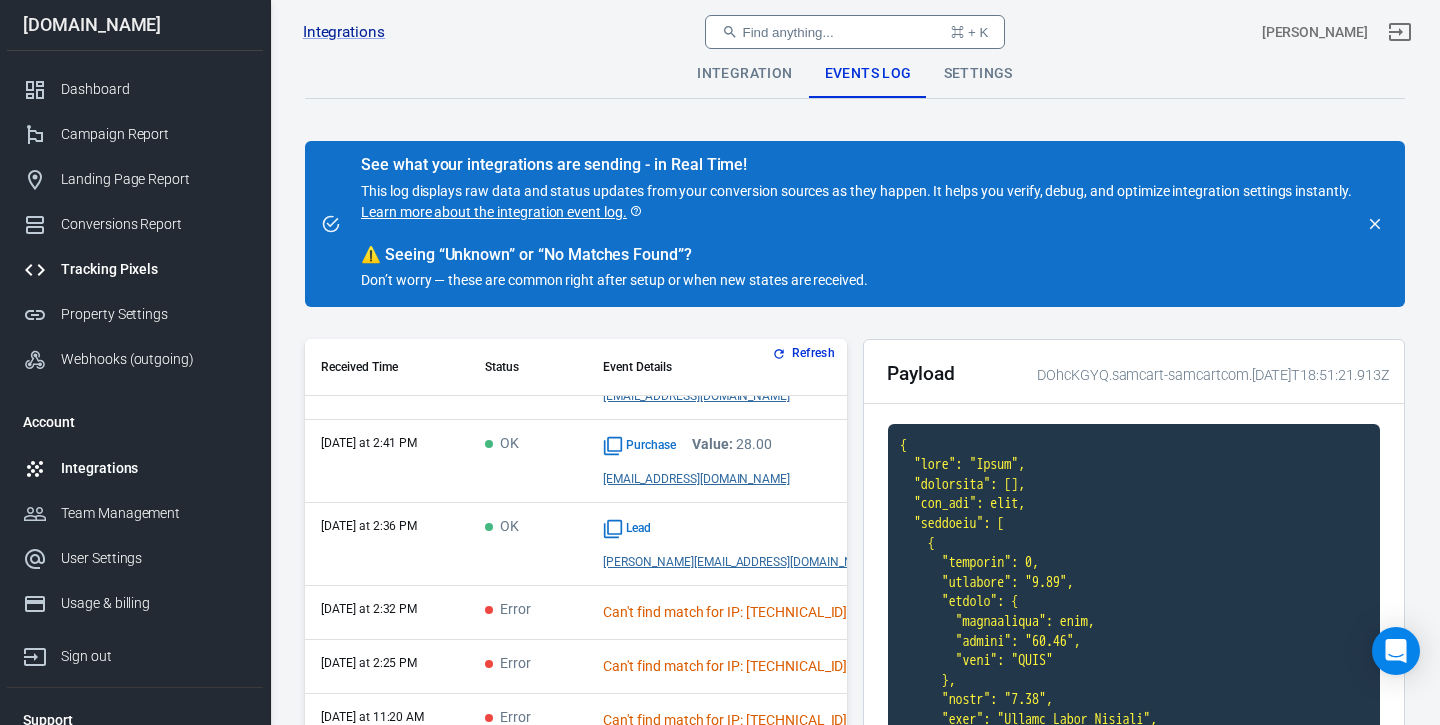 click on "Tracking Pixels" at bounding box center (135, 269) 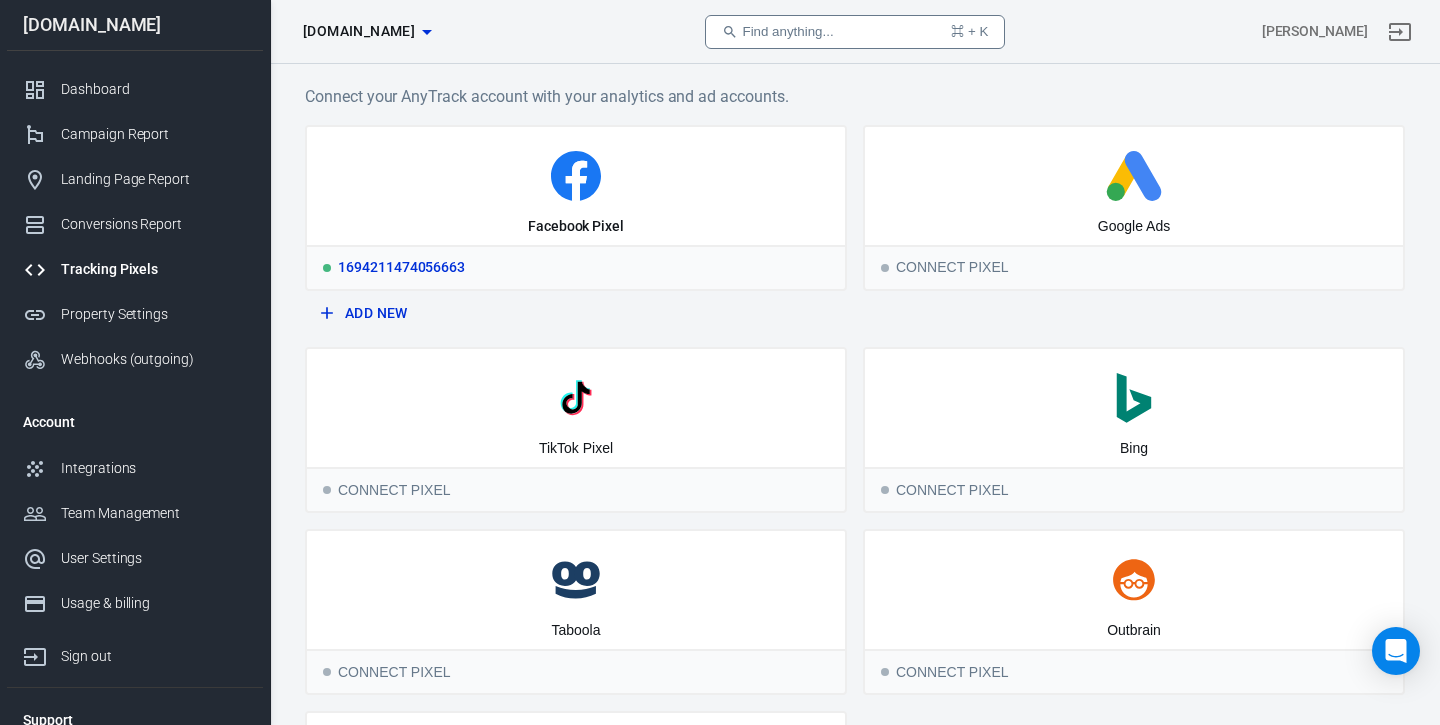 click 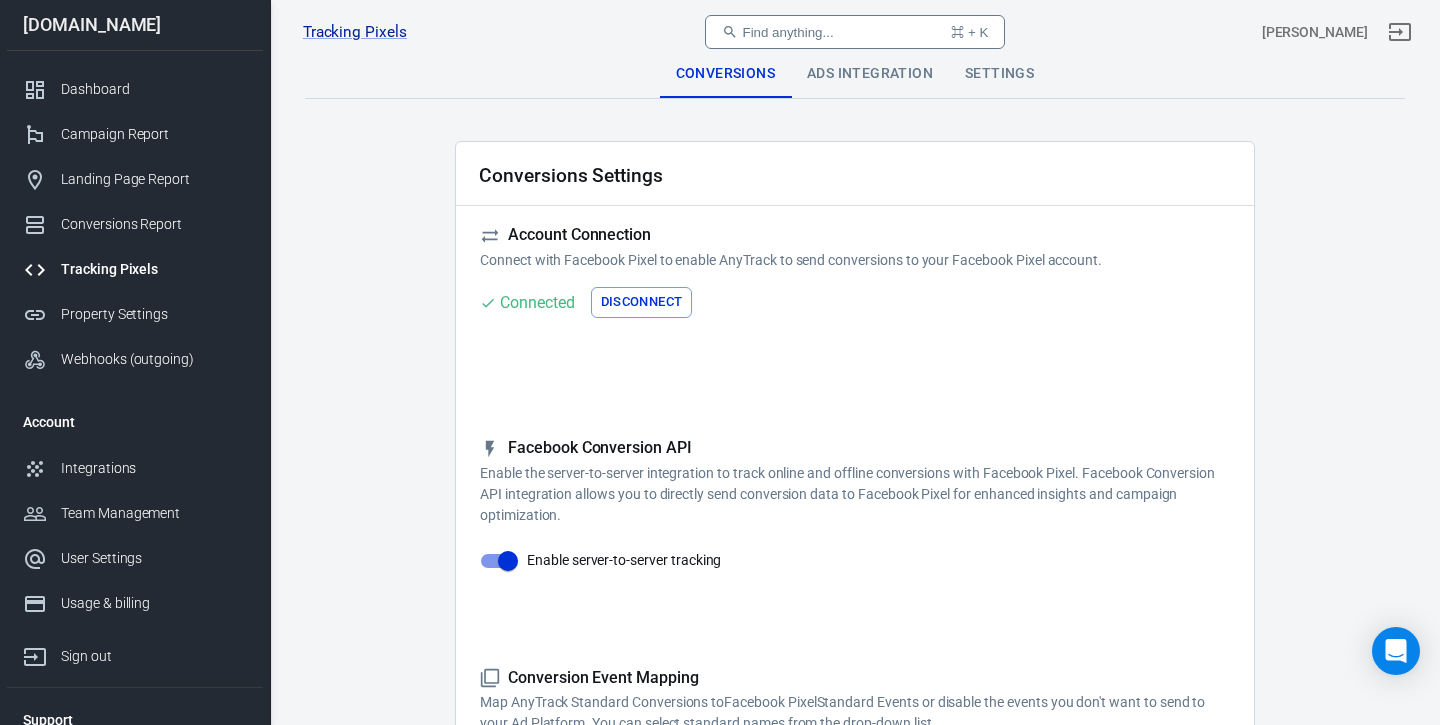 click on "Ads Integration" at bounding box center [870, 74] 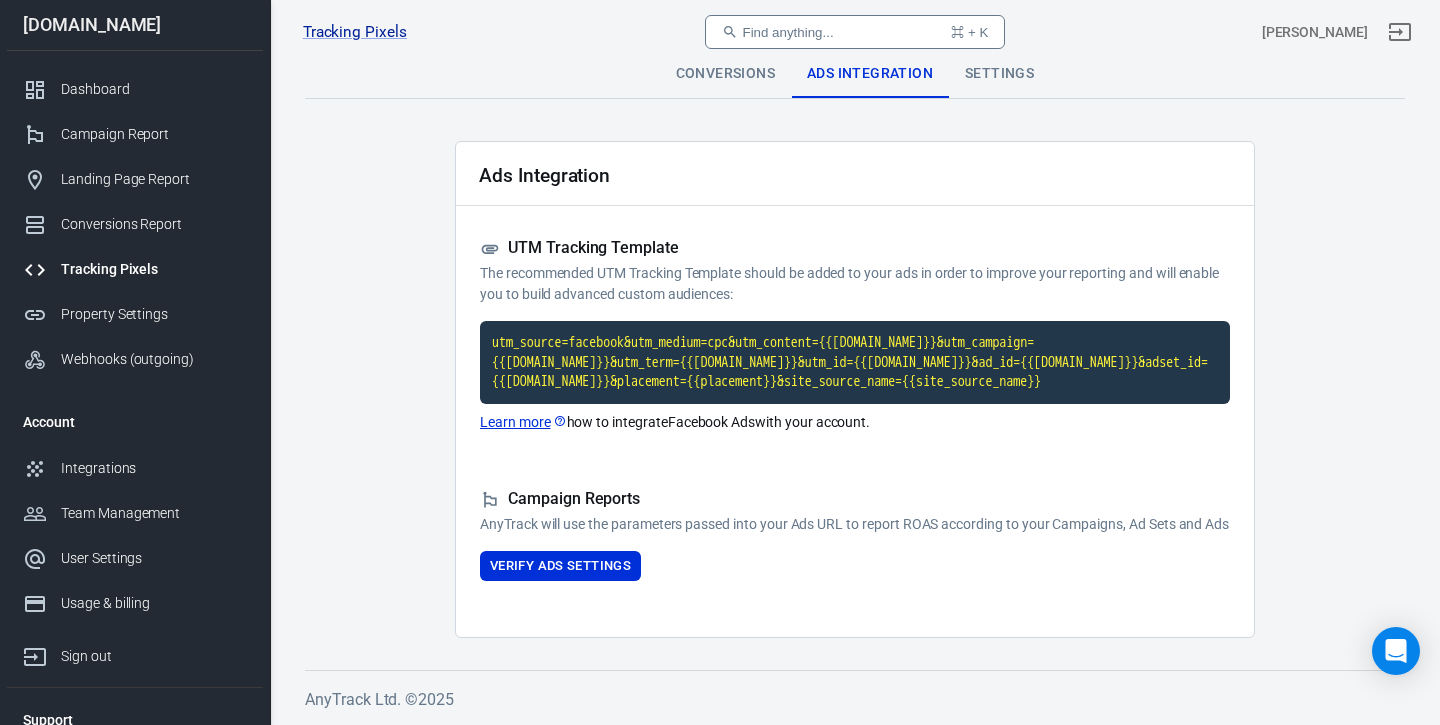 scroll, scrollTop: 0, scrollLeft: 0, axis: both 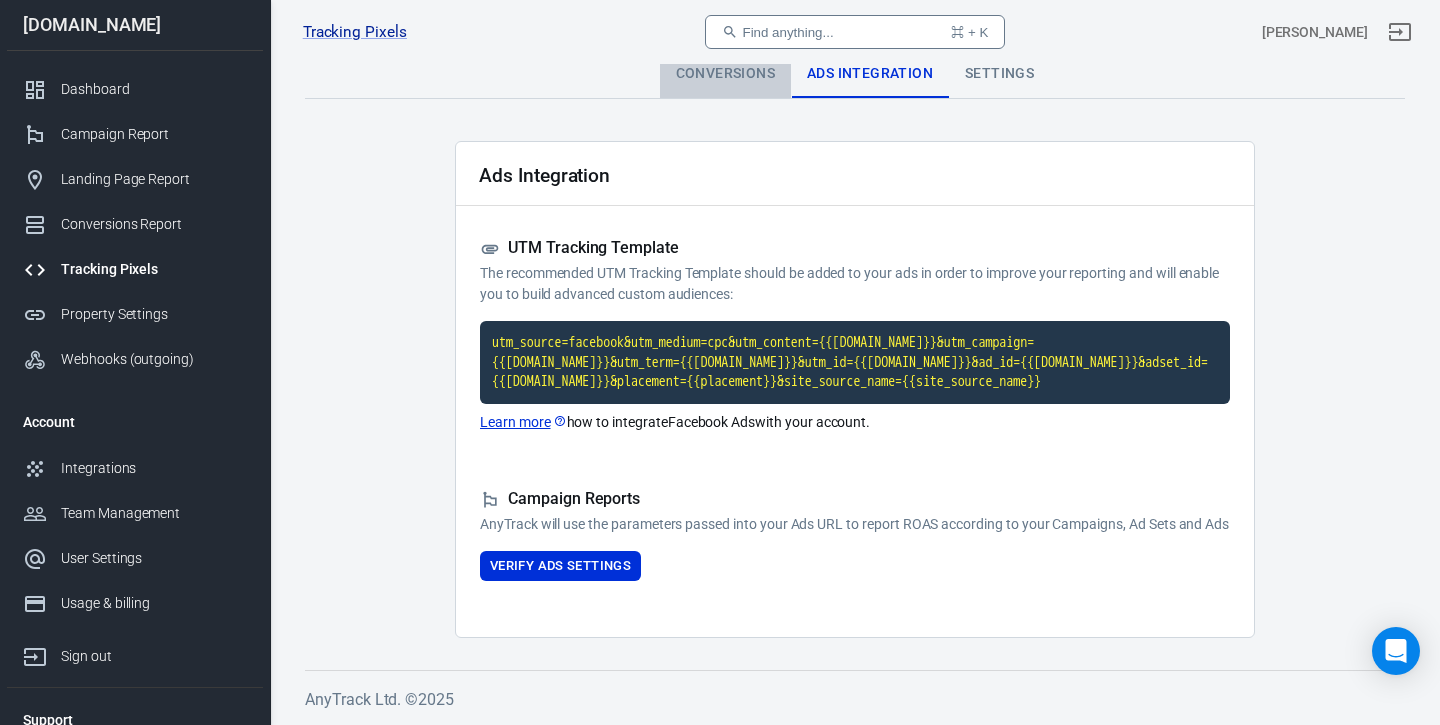 click on "Conversions" at bounding box center (725, 74) 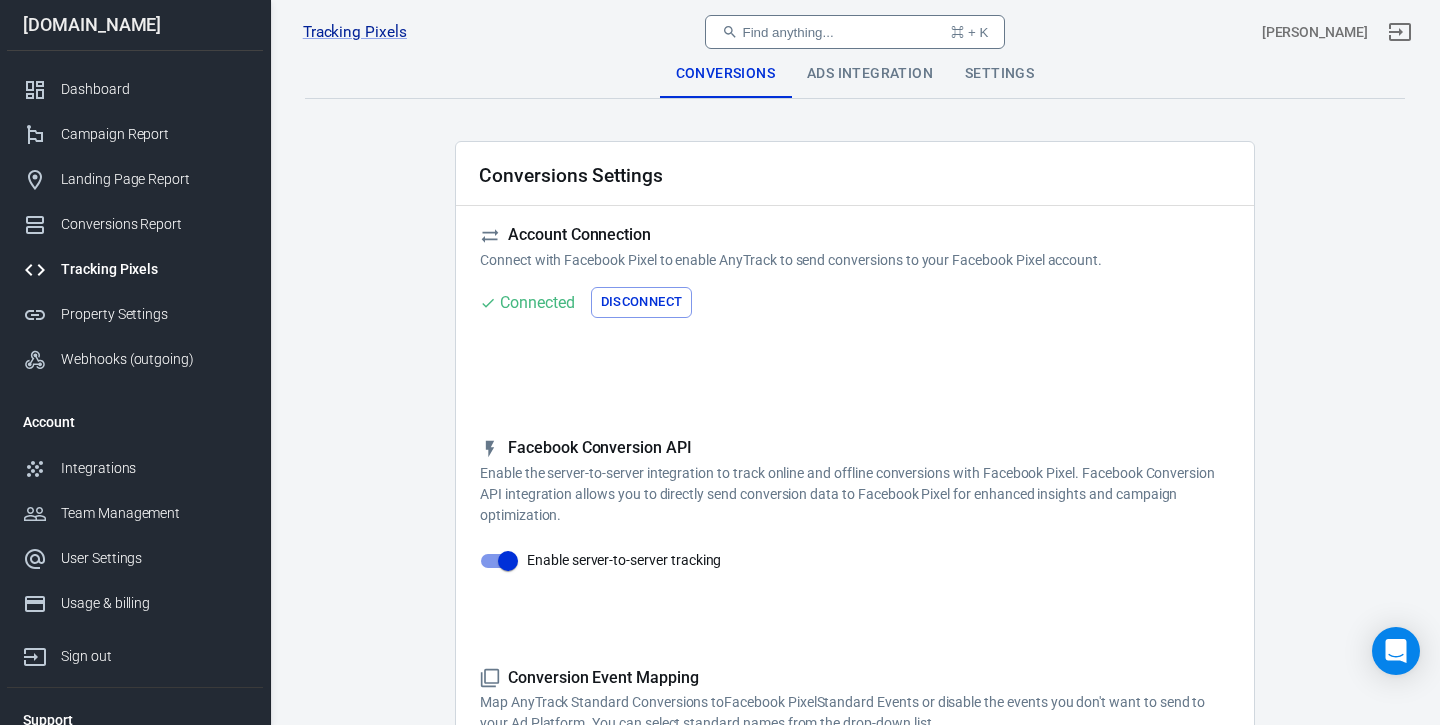 scroll, scrollTop: 0, scrollLeft: 0, axis: both 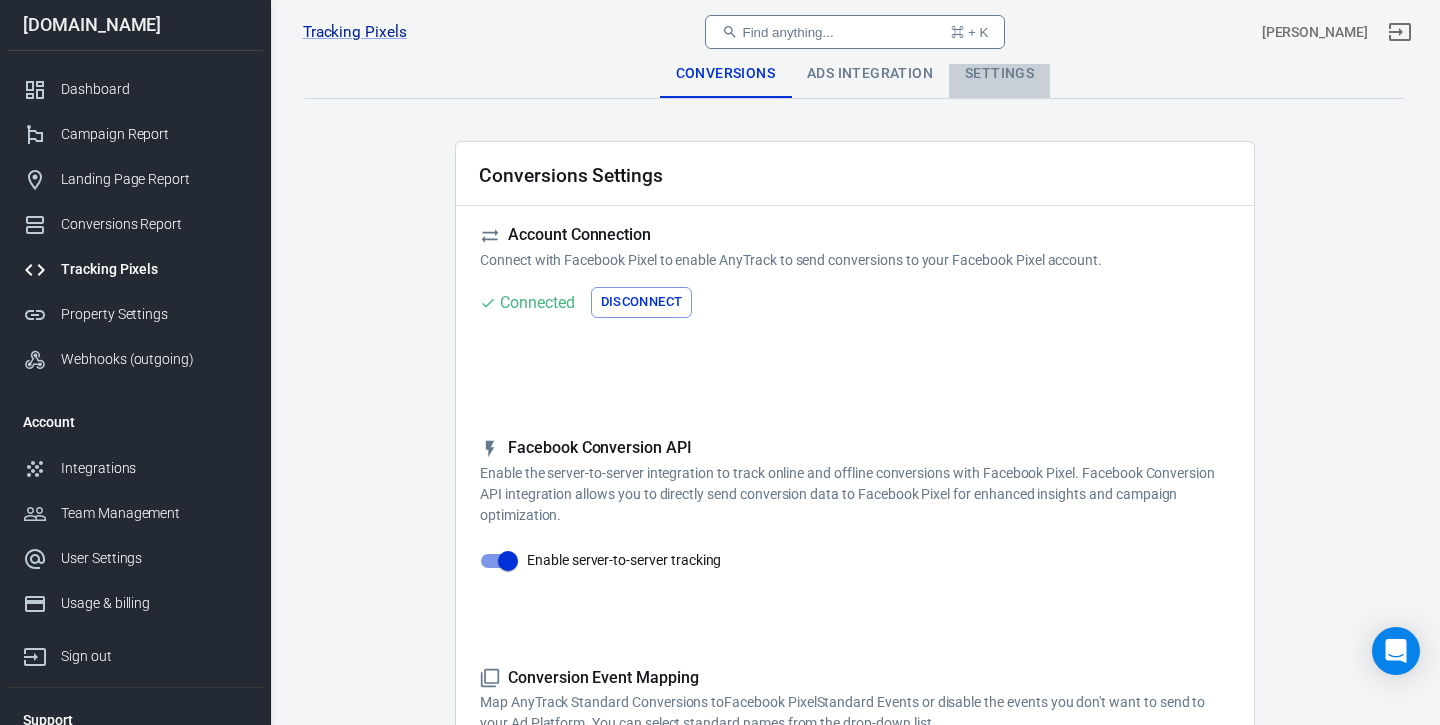 click on "Settings" at bounding box center [999, 74] 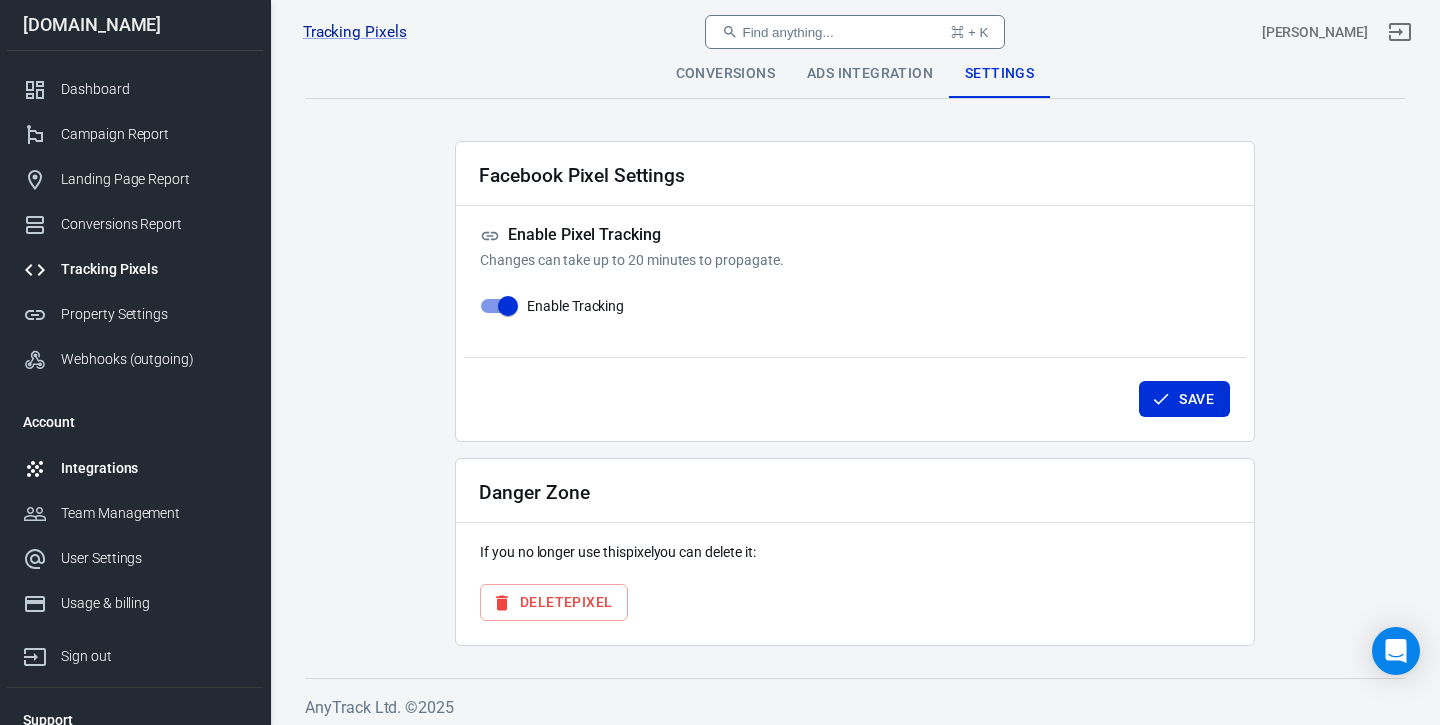 click on "Integrations" at bounding box center (154, 468) 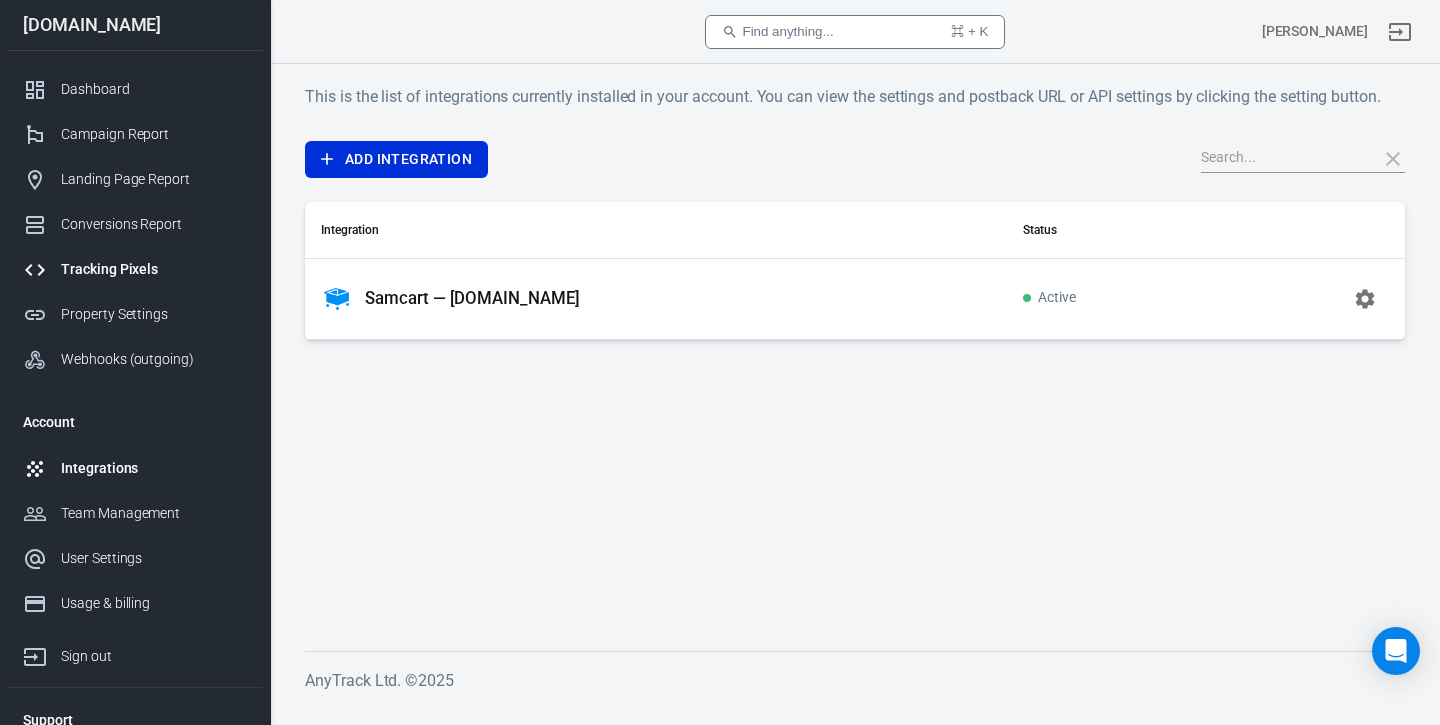 click on "Tracking Pixels" at bounding box center (154, 269) 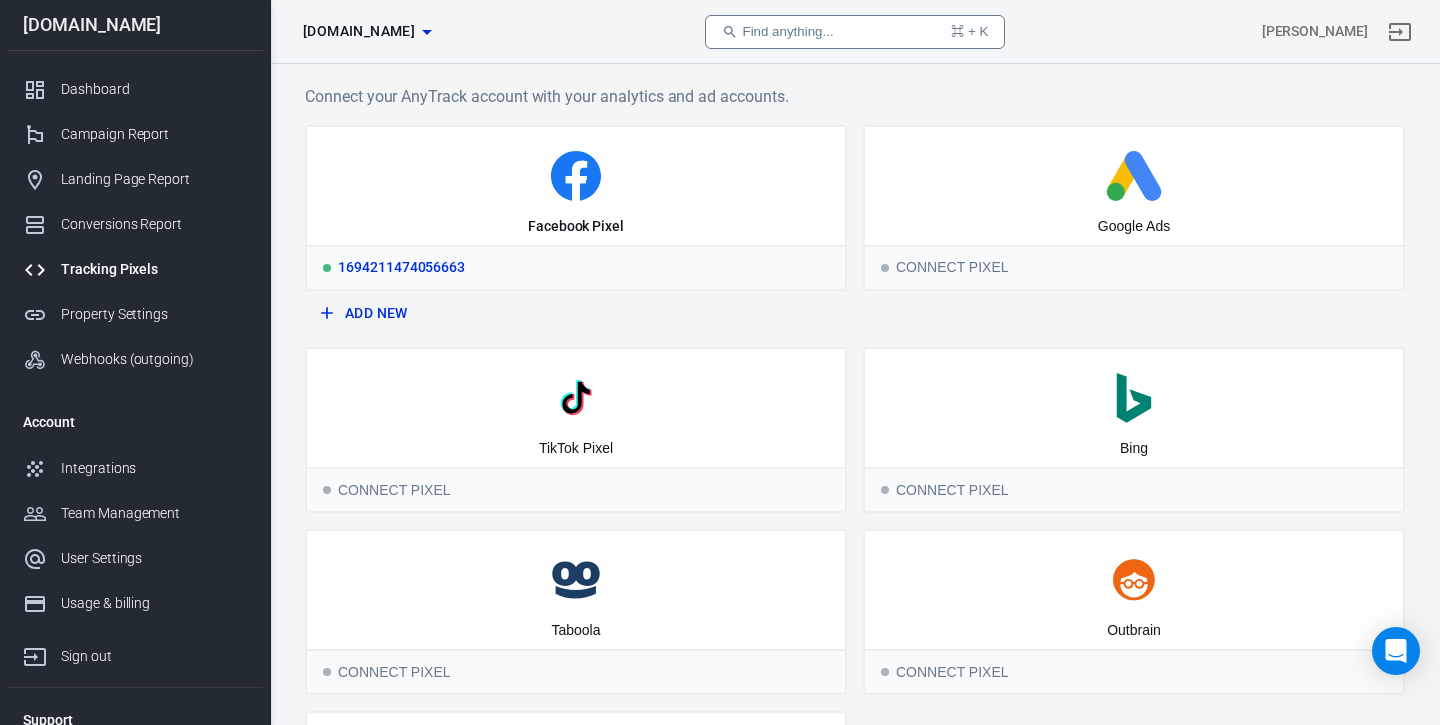 click on "Facebook Pixel" at bounding box center [576, 227] 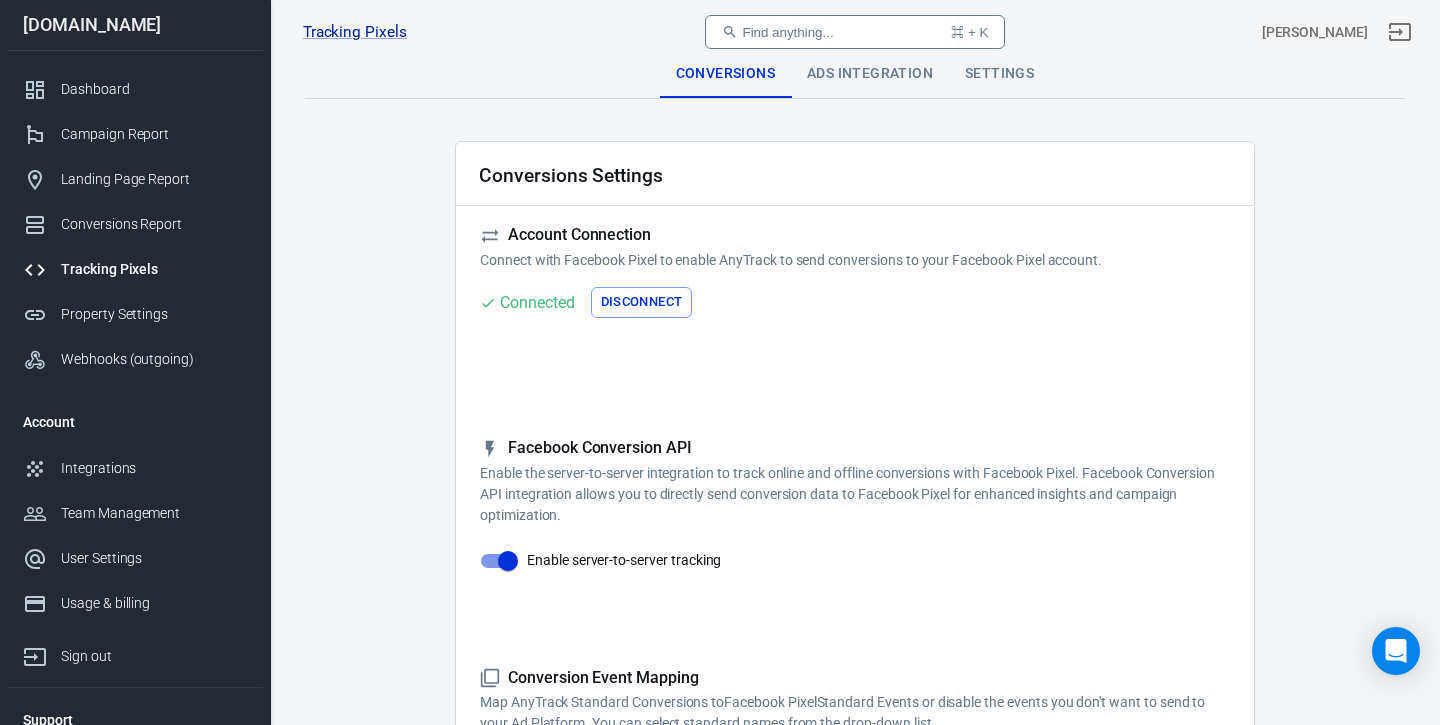 checkbox on "true" 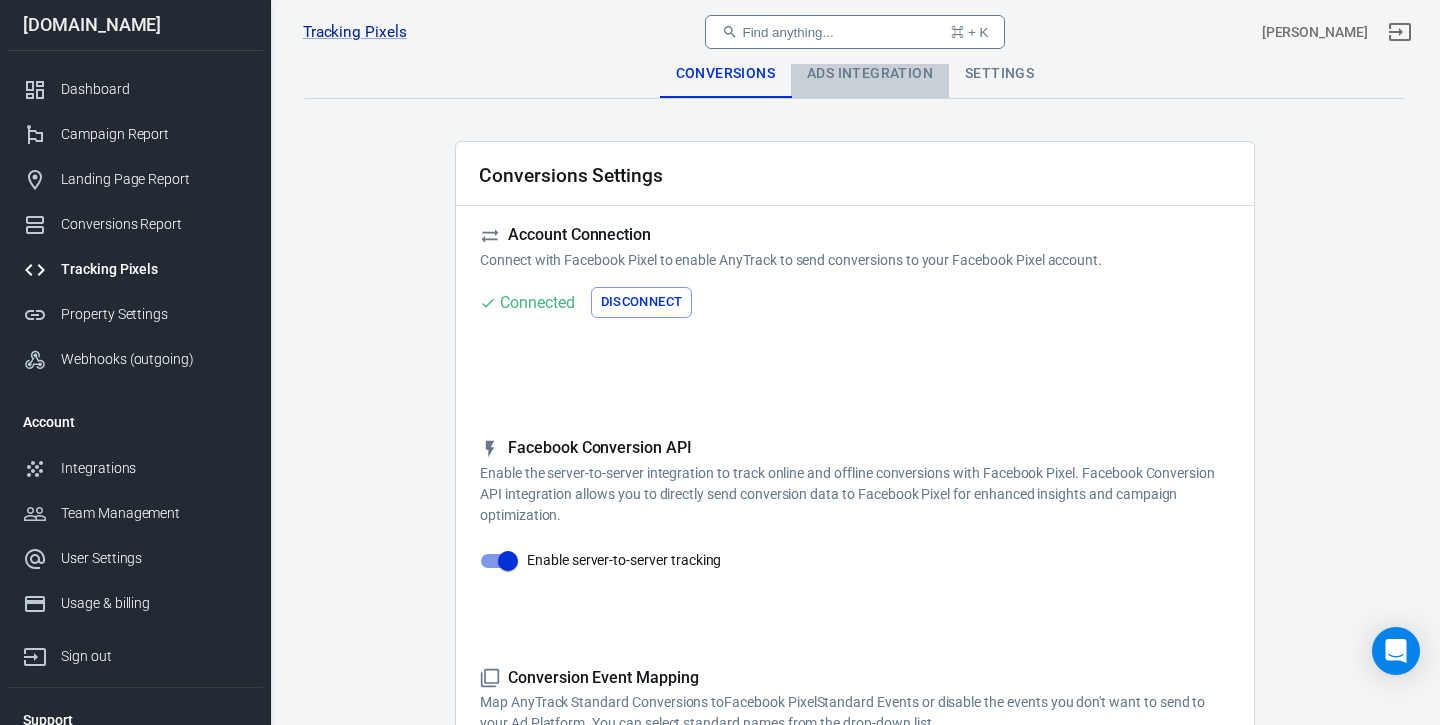 click on "Ads Integration" at bounding box center [870, 74] 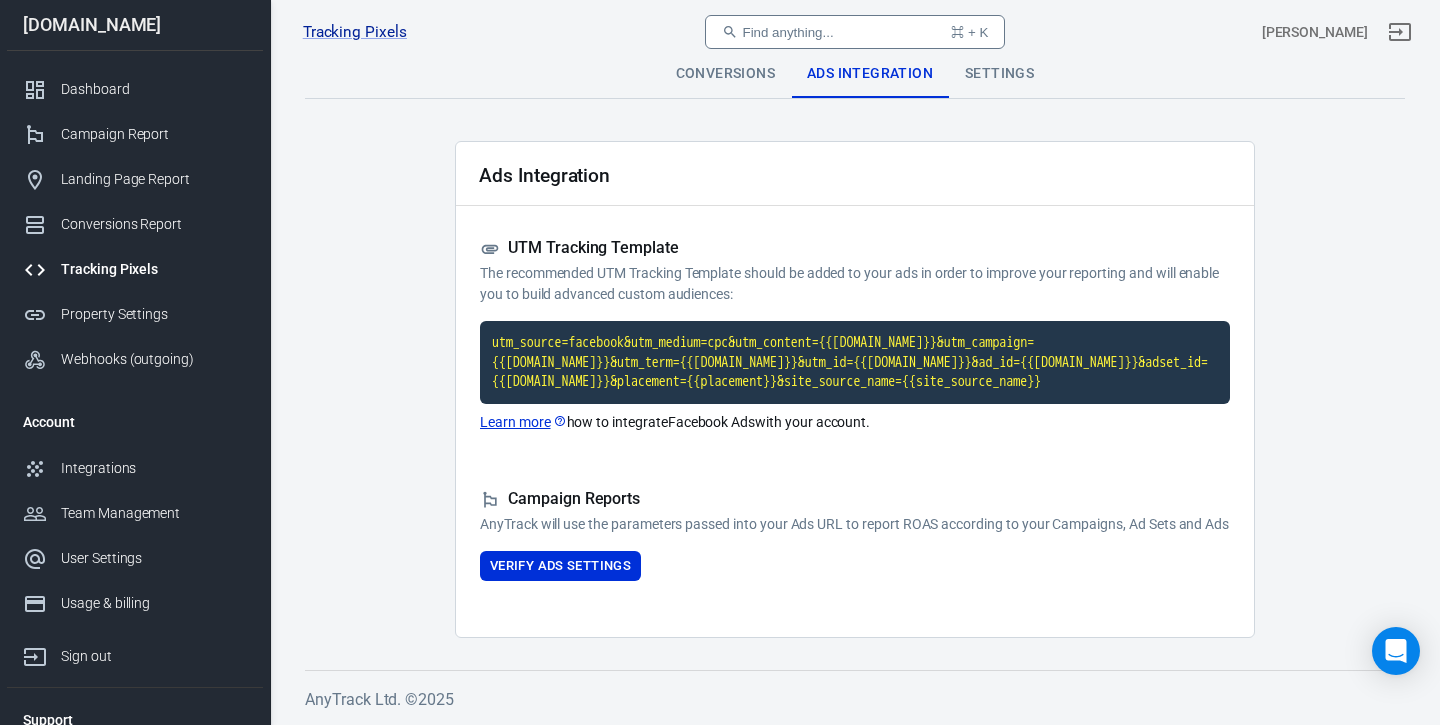scroll, scrollTop: 37, scrollLeft: 0, axis: vertical 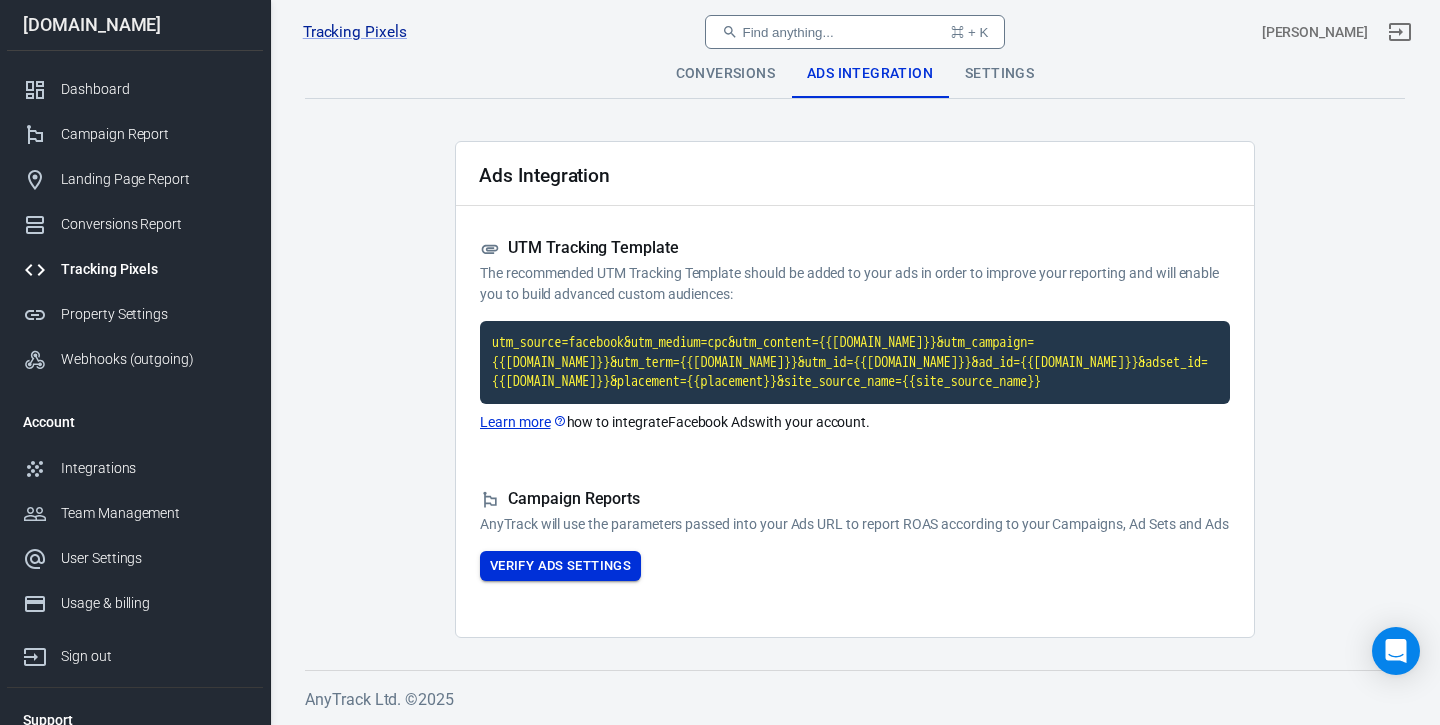 click on "Verify Ads Settings" at bounding box center (560, 566) 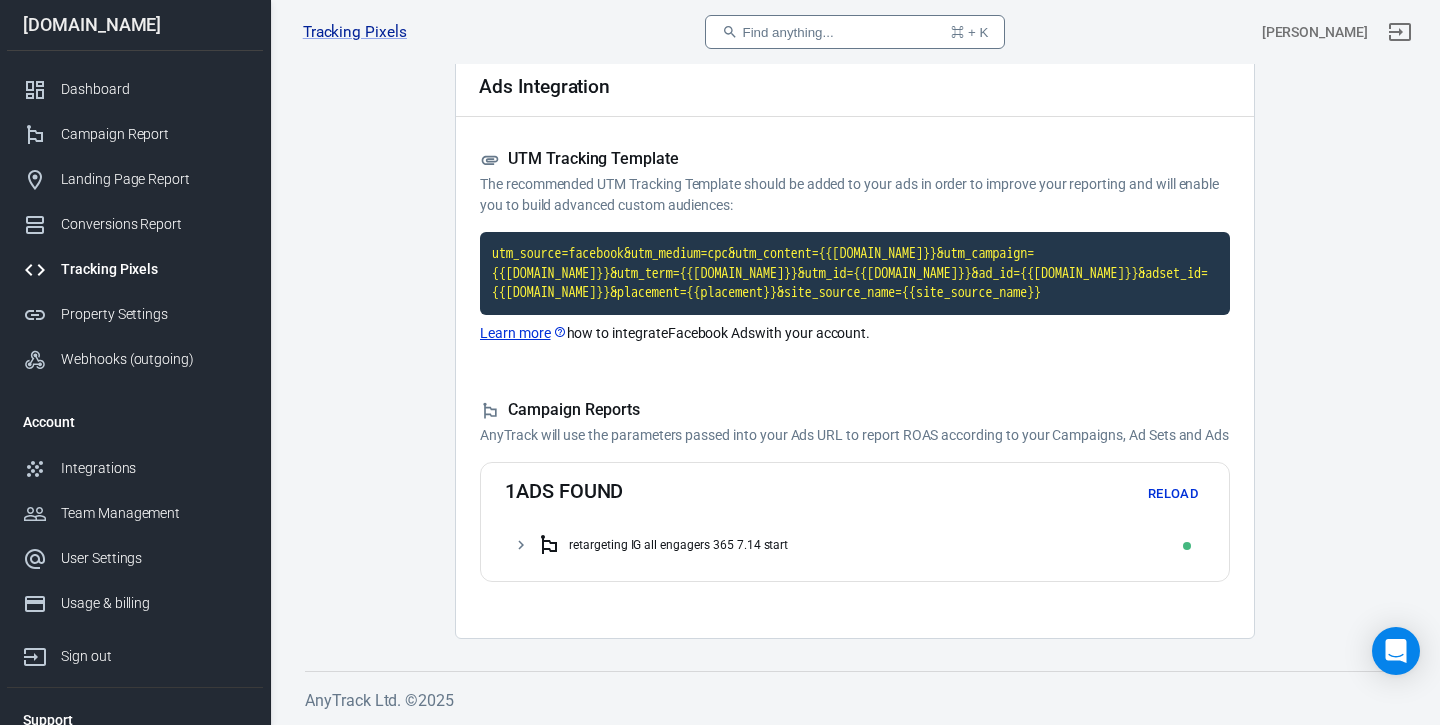 scroll, scrollTop: 127, scrollLeft: 0, axis: vertical 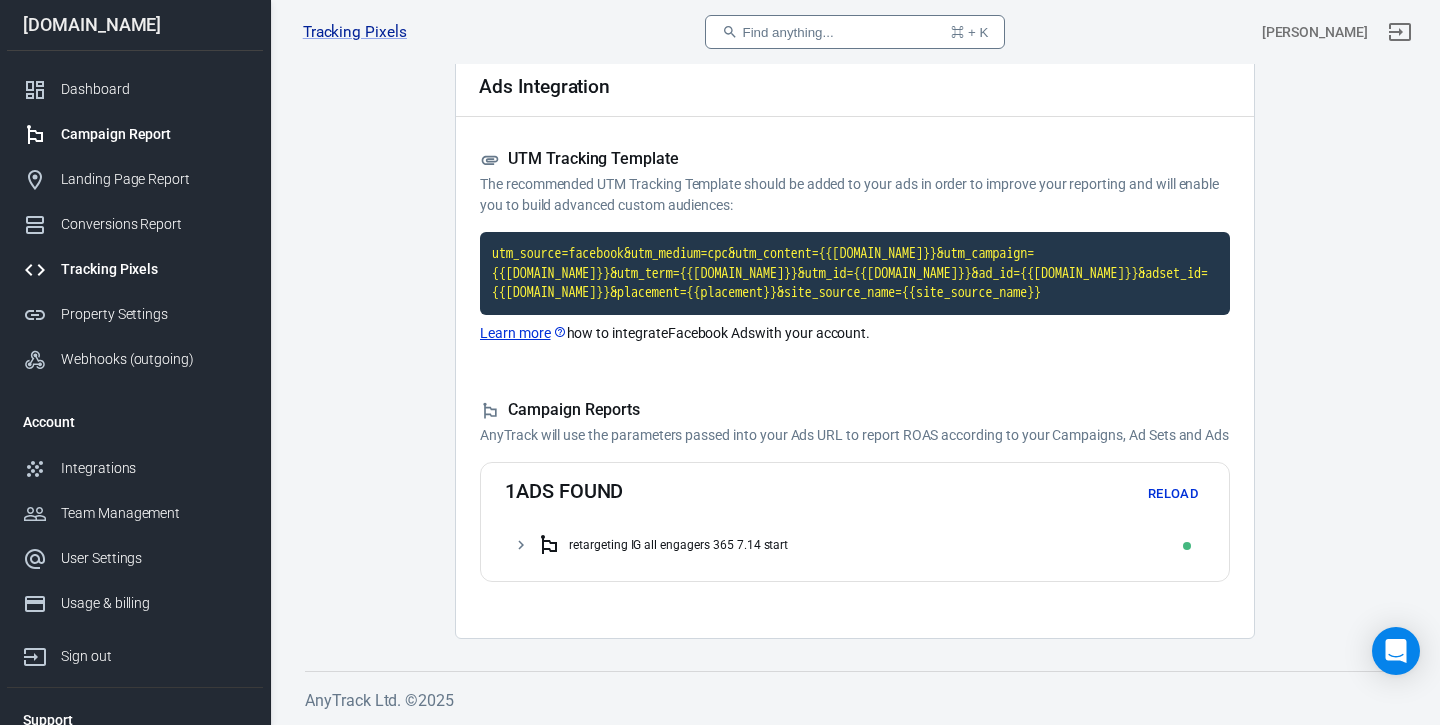 click on "Campaign Report" at bounding box center (154, 134) 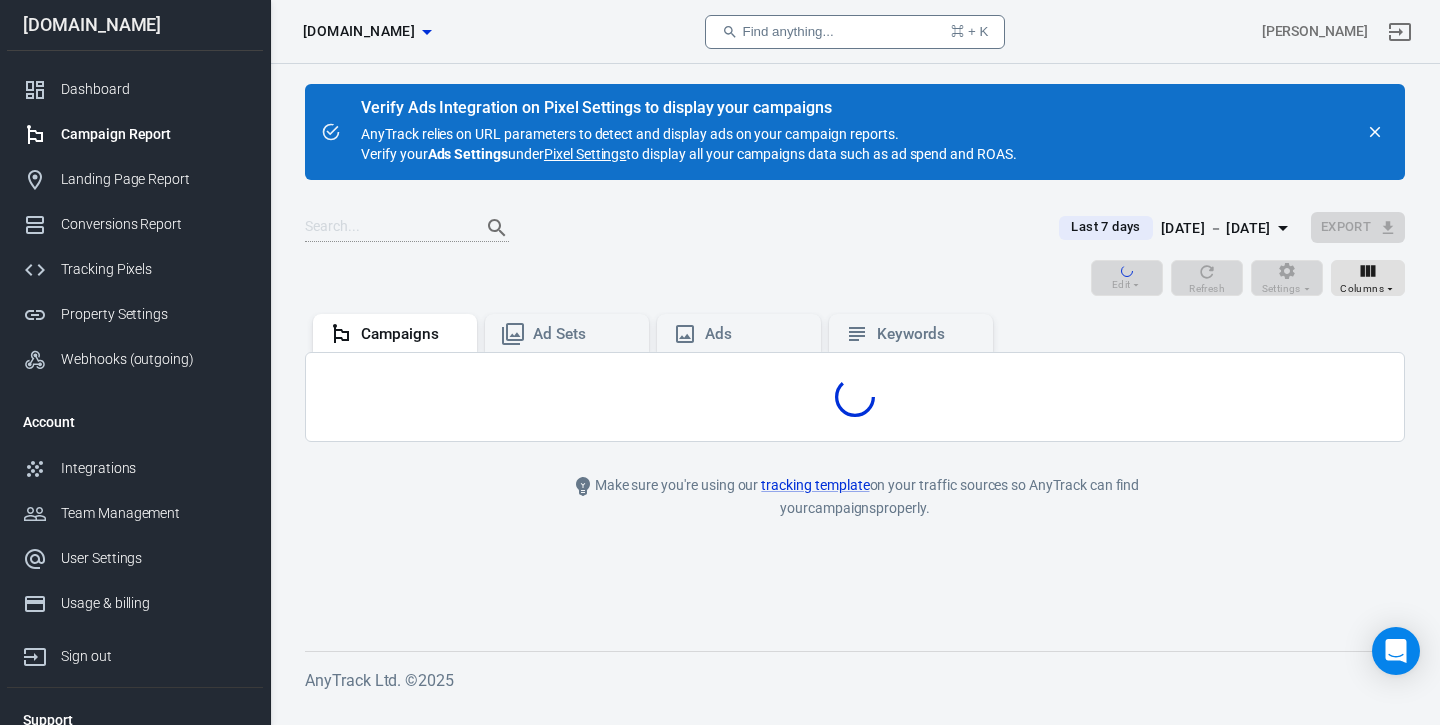 scroll, scrollTop: 0, scrollLeft: 0, axis: both 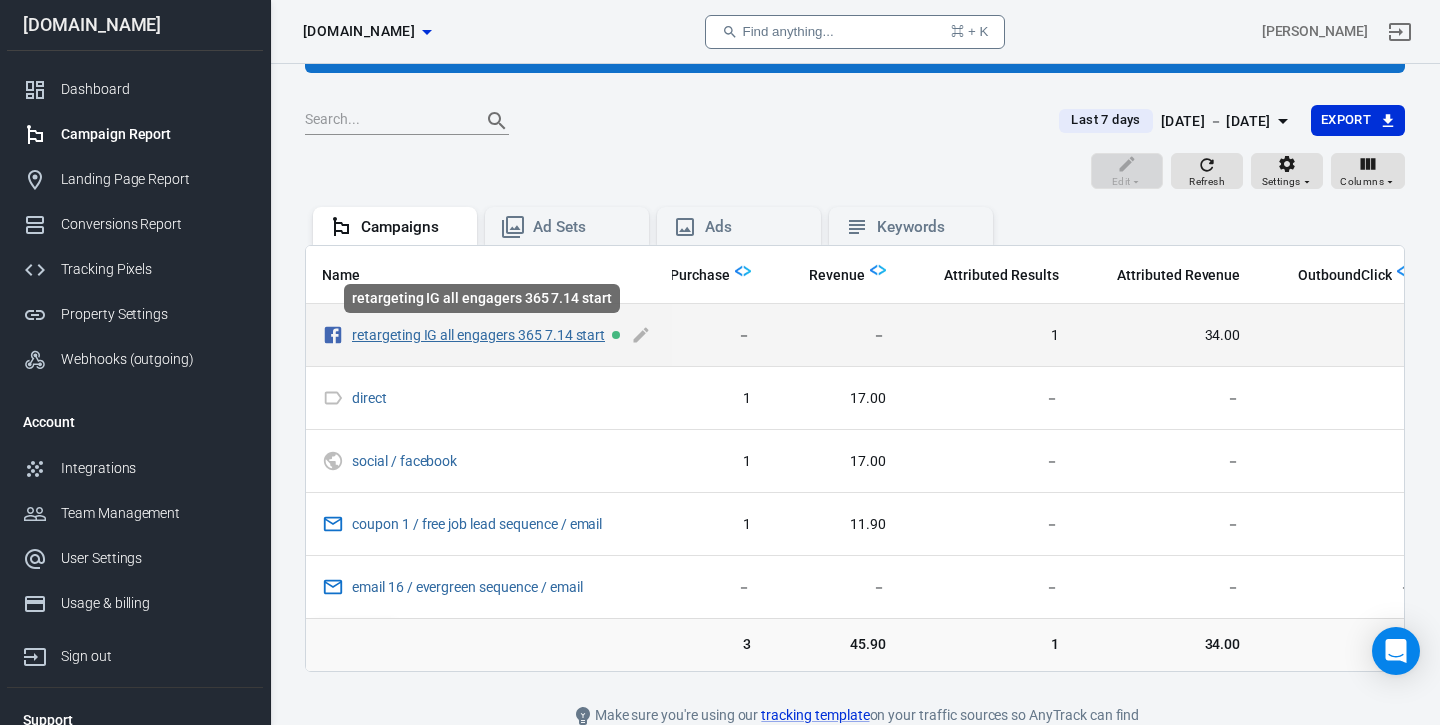 click on "retargeting IG all engagers 365 7.14 start" at bounding box center (478, 335) 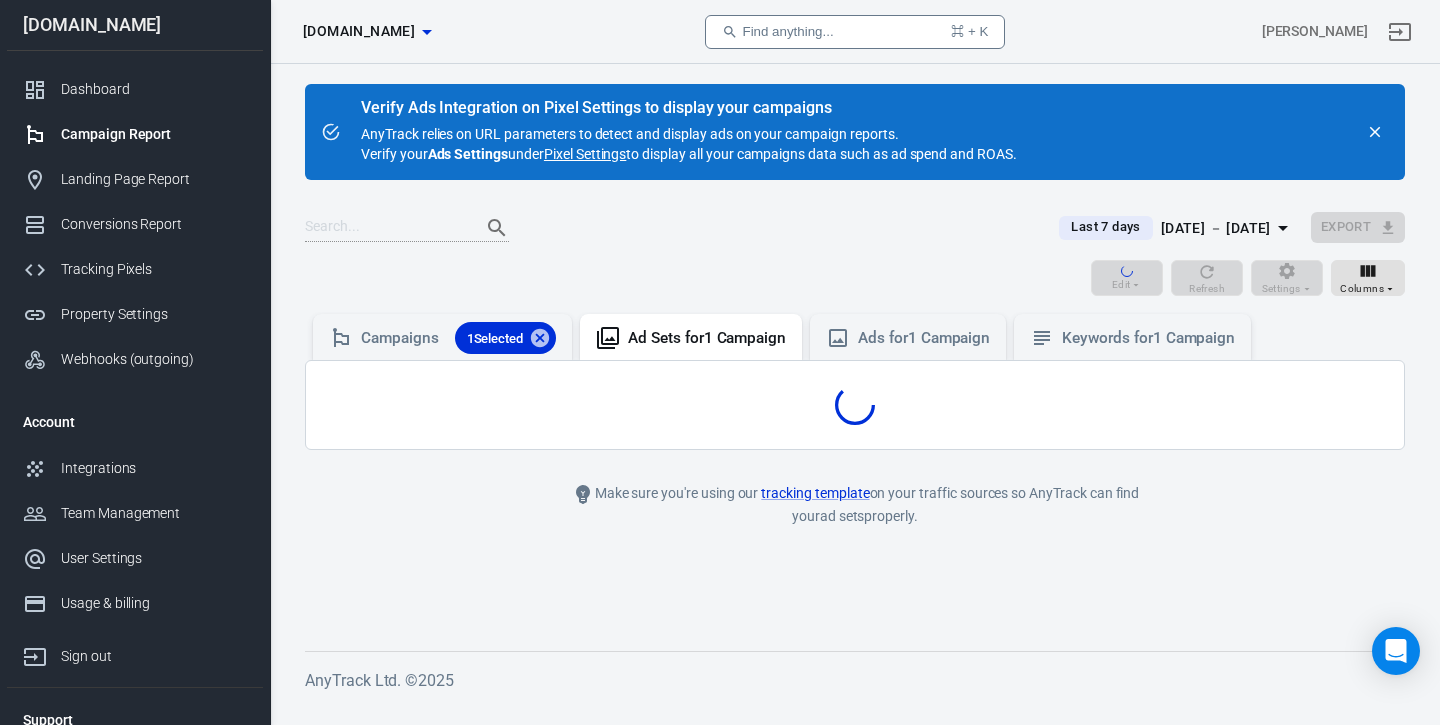 scroll, scrollTop: 0, scrollLeft: 0, axis: both 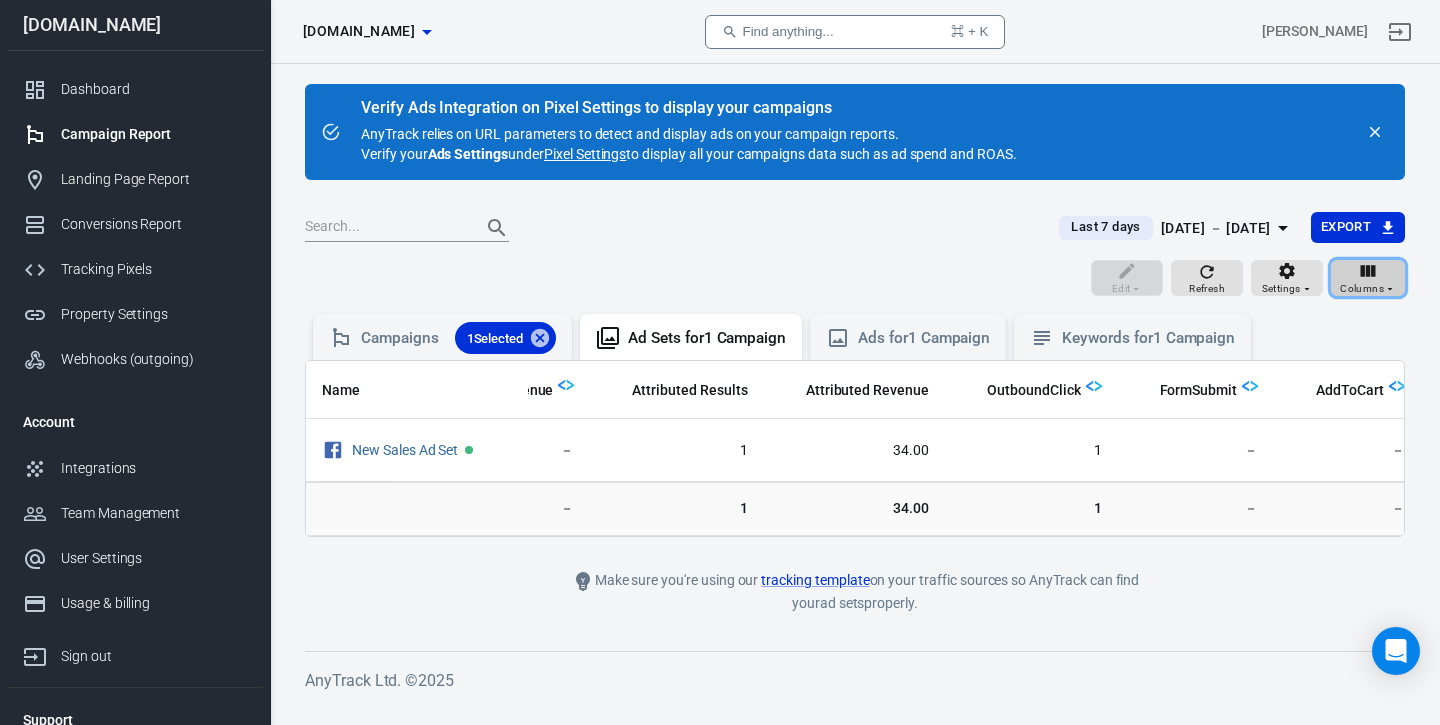 click on "Columns" at bounding box center [1362, 289] 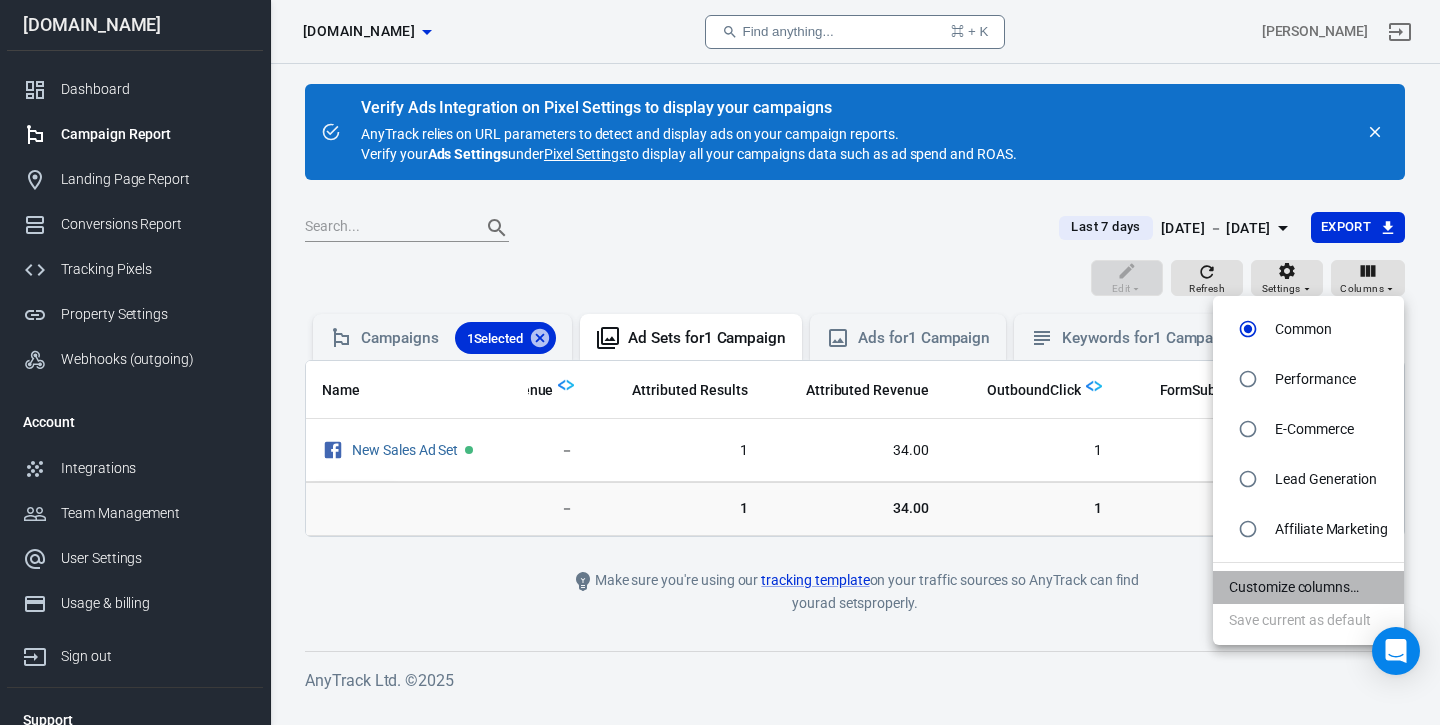 click on "Customize columns…" at bounding box center (1308, 587) 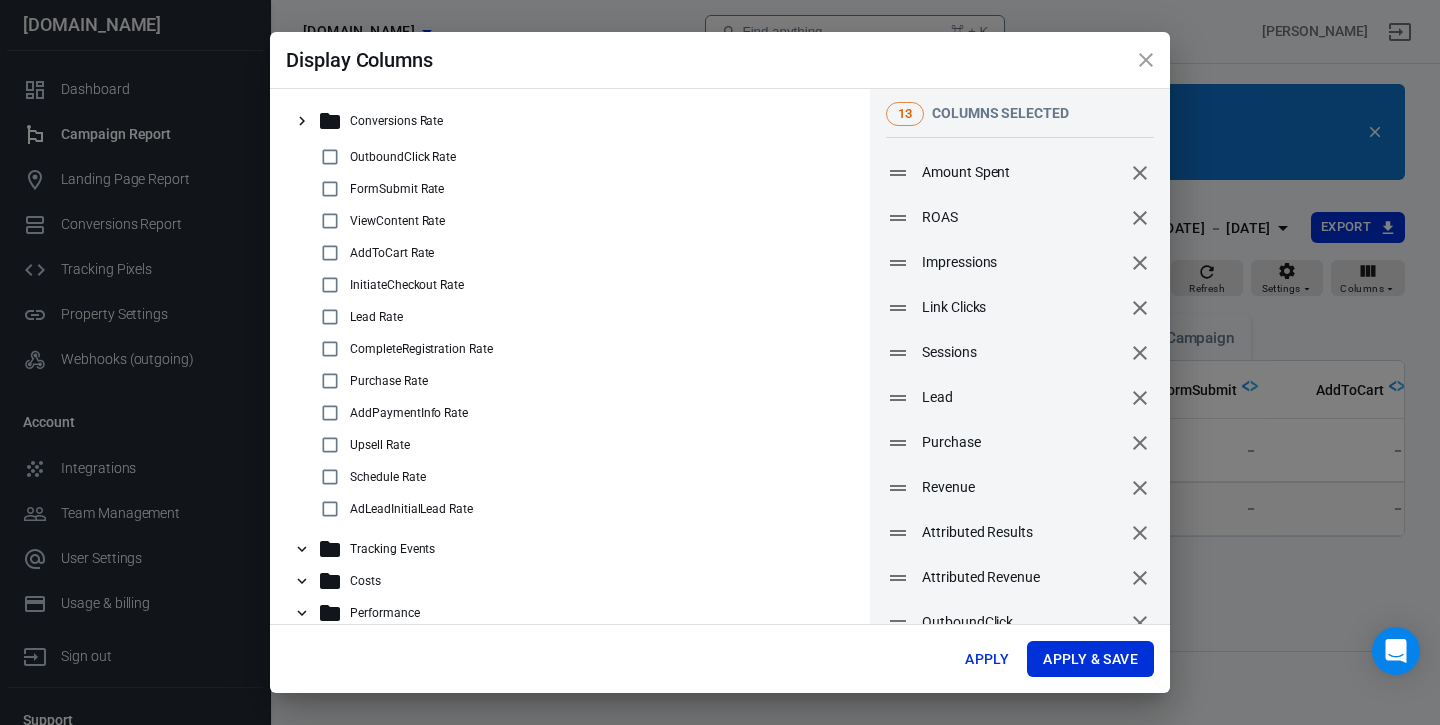 click on "Tracking Events" at bounding box center (582, 549) 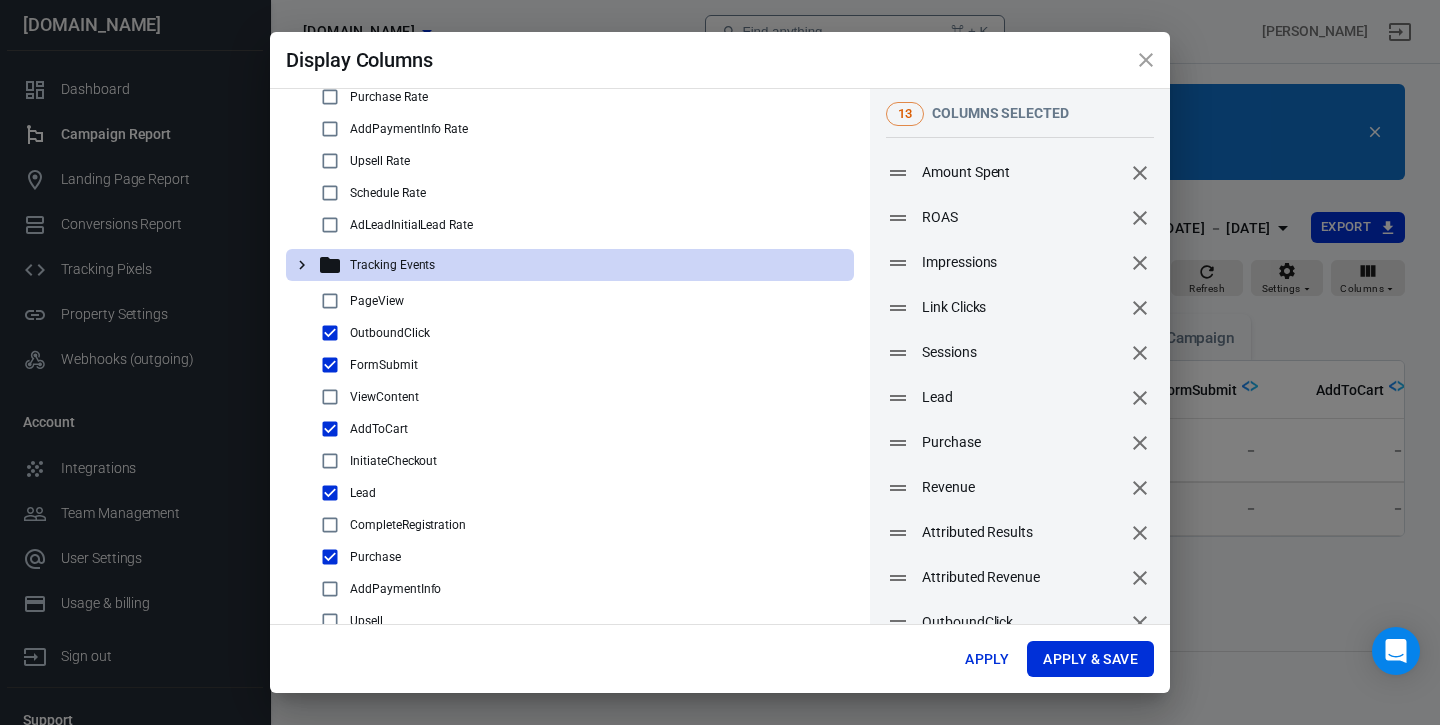 scroll, scrollTop: 284, scrollLeft: 0, axis: vertical 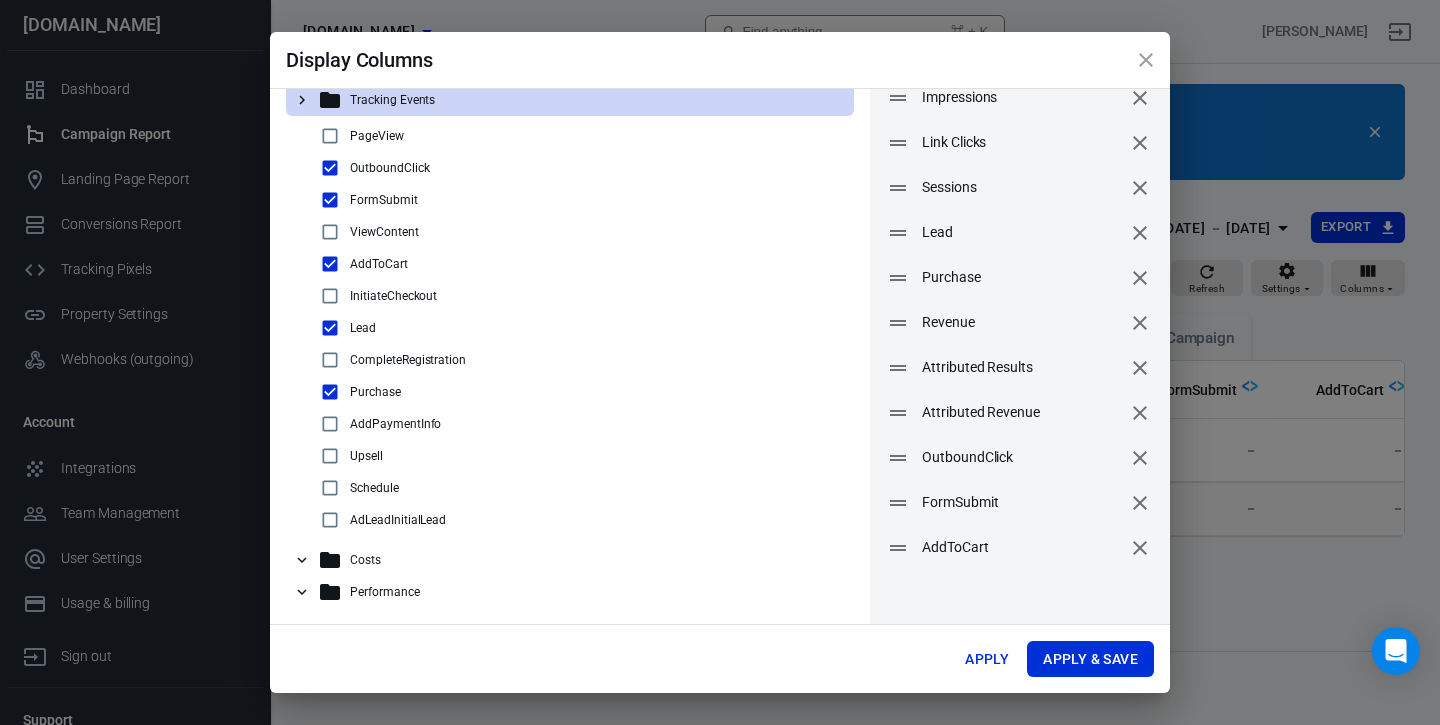 click on "PageView" at bounding box center [588, 136] 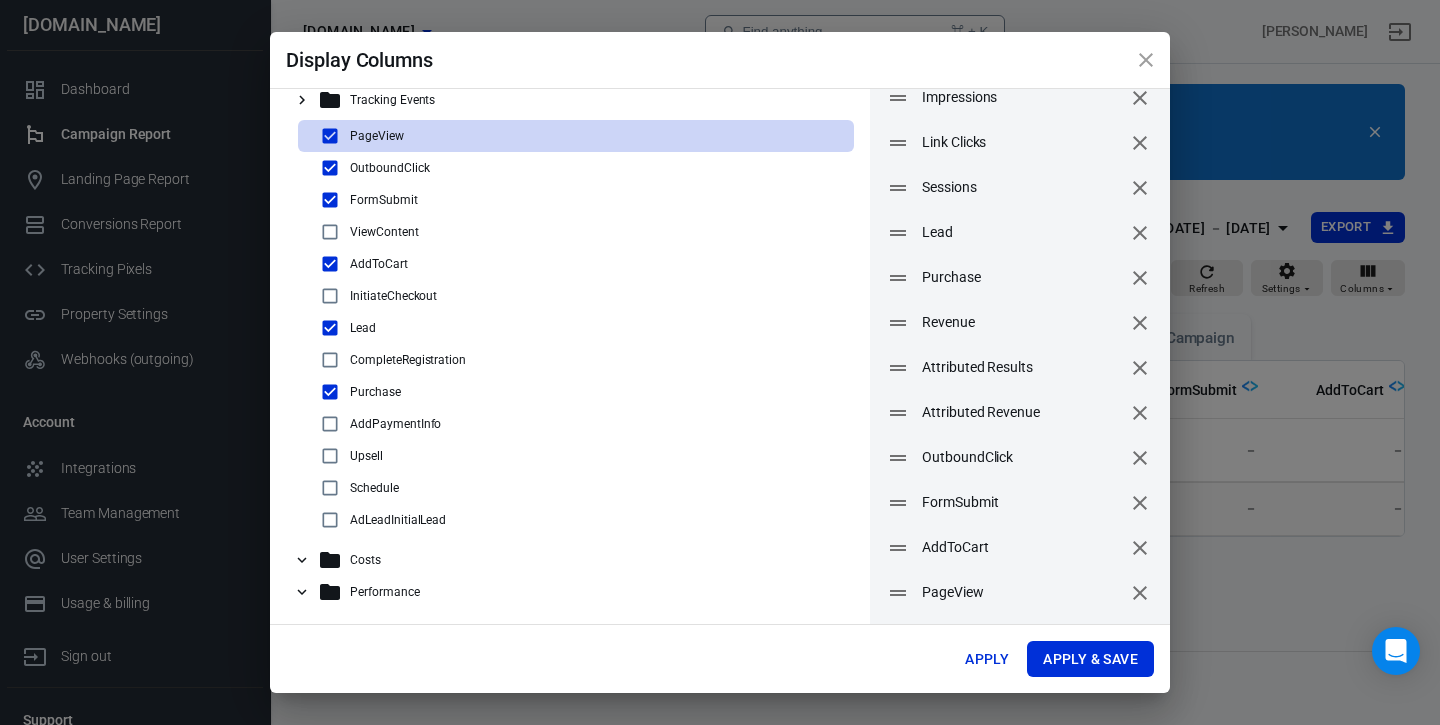 checkbox on "true" 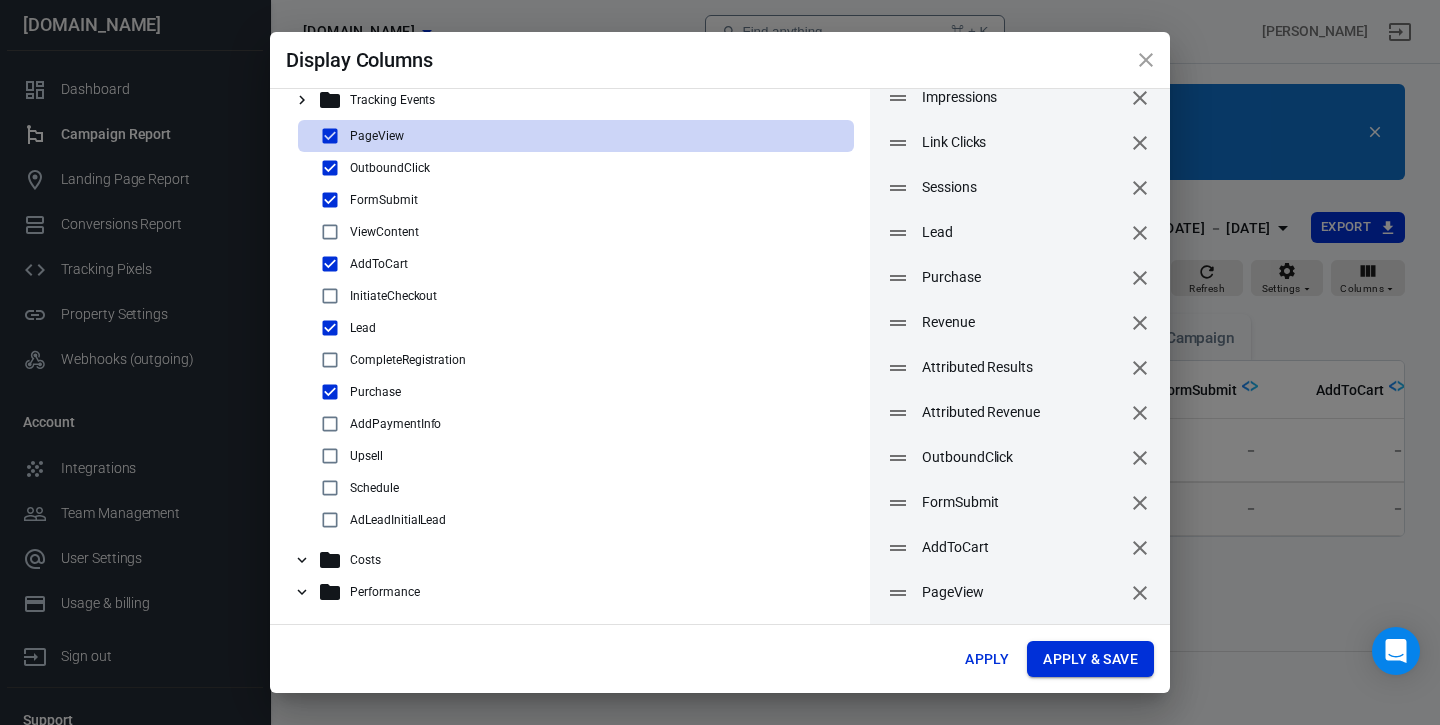 click on "Apply & Save" at bounding box center (1090, 659) 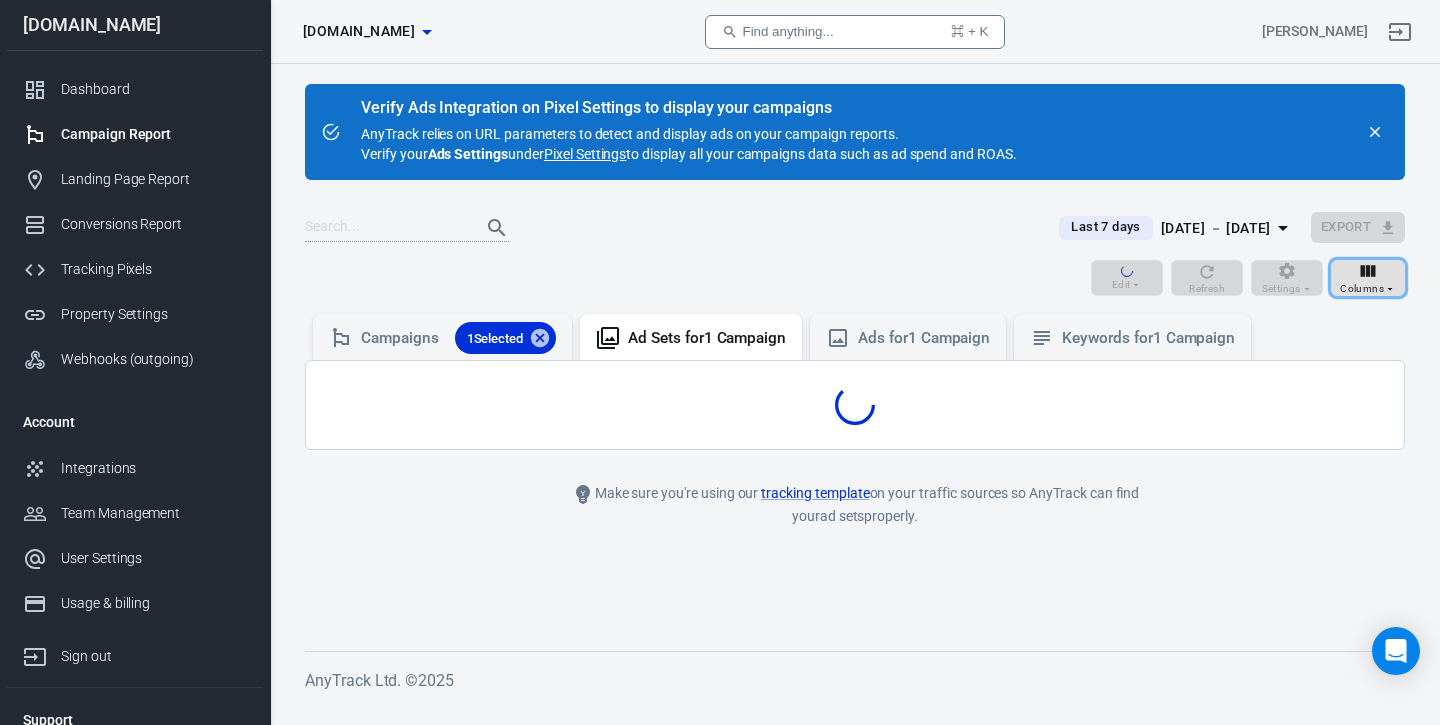 radio on "false" 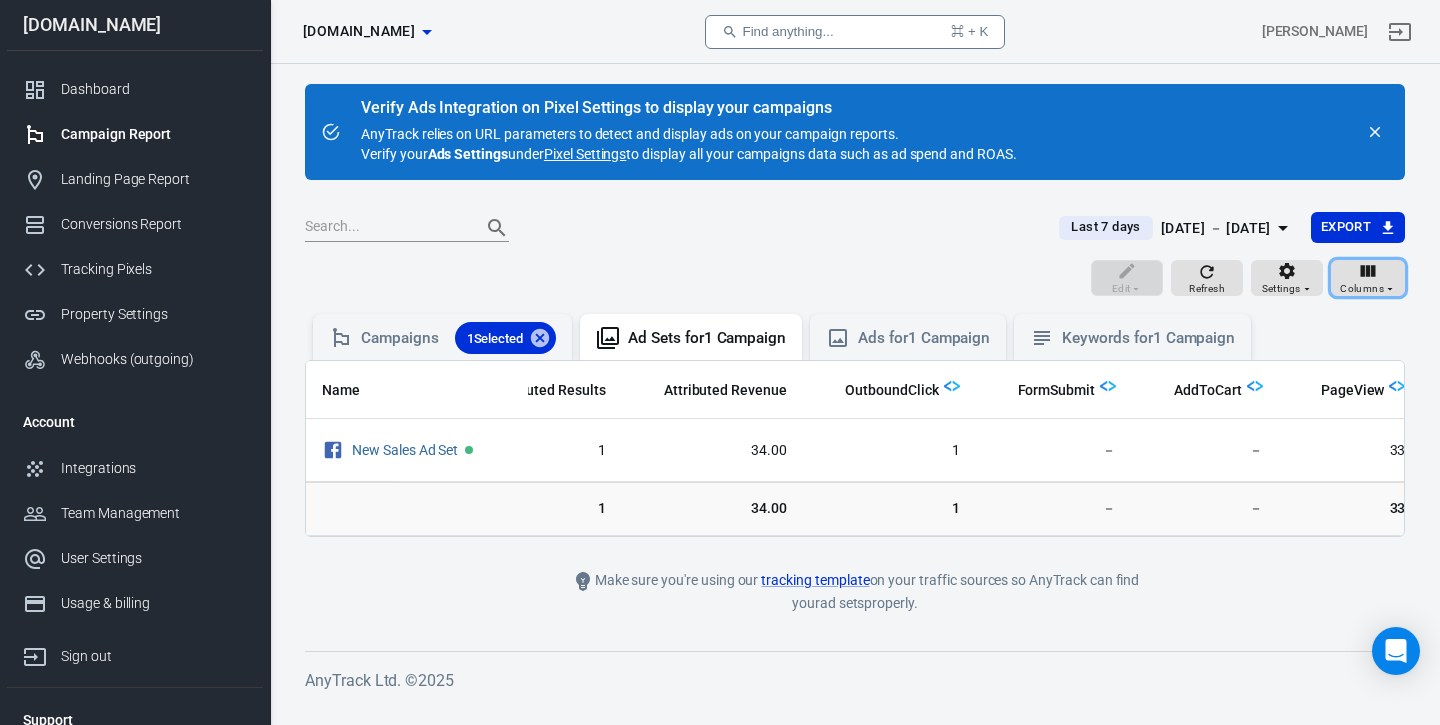 scroll, scrollTop: 0, scrollLeft: 1126, axis: horizontal 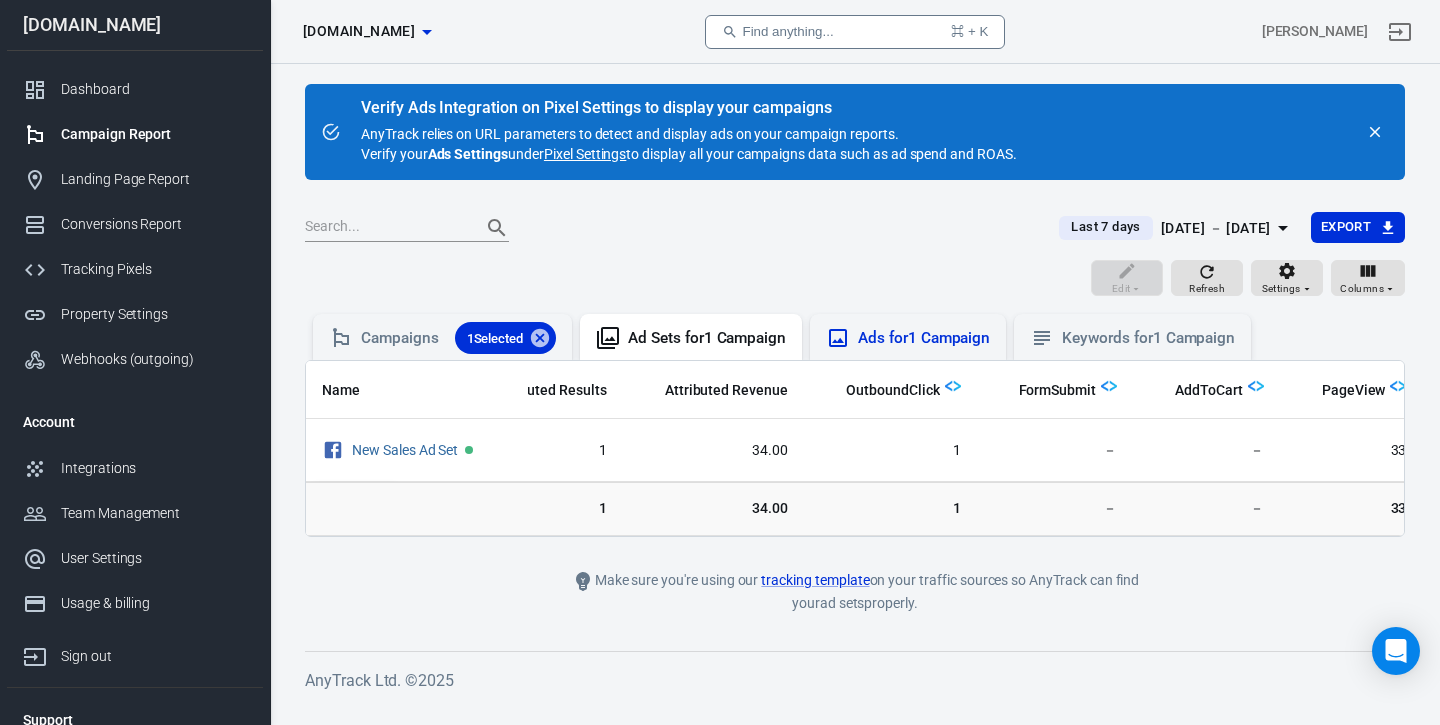 click on "Ads   for  1   Campaign" at bounding box center (924, 338) 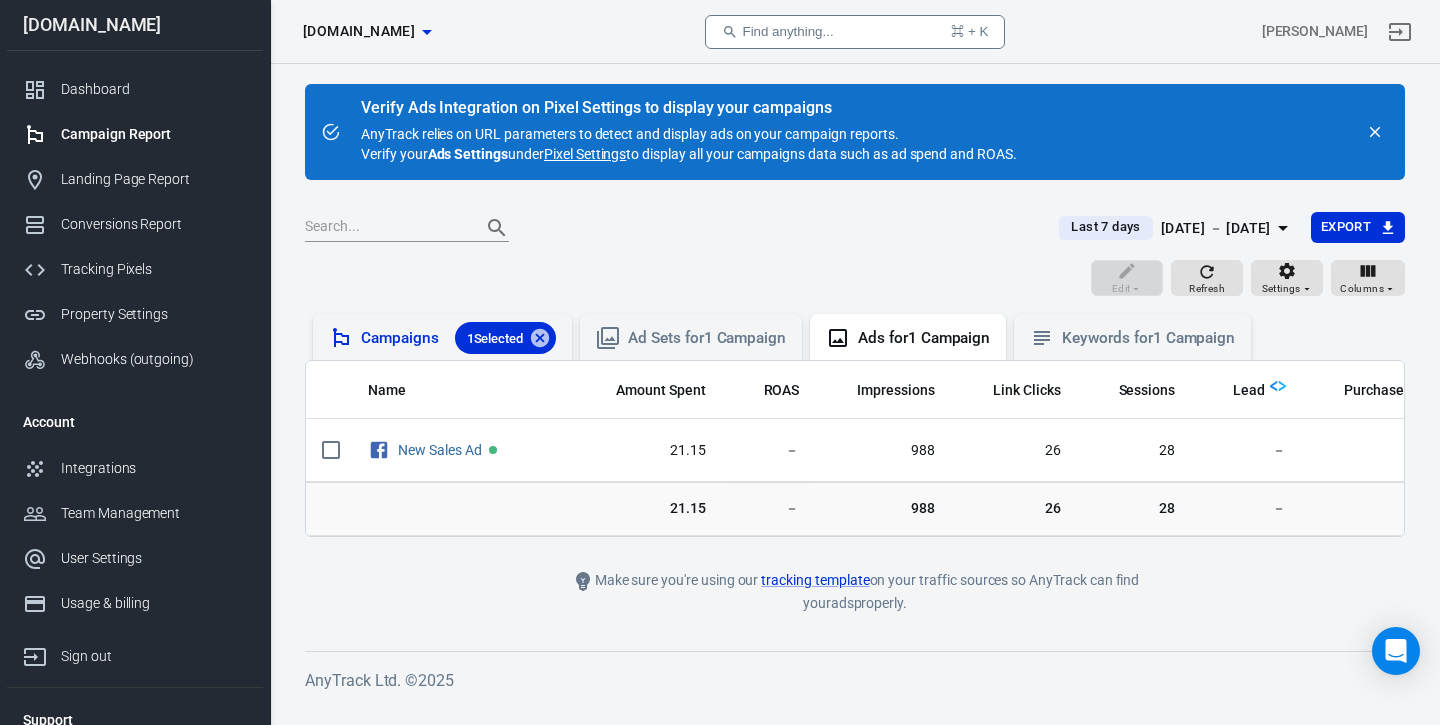 click on "Campaigns 1  Selected" at bounding box center [458, 338] 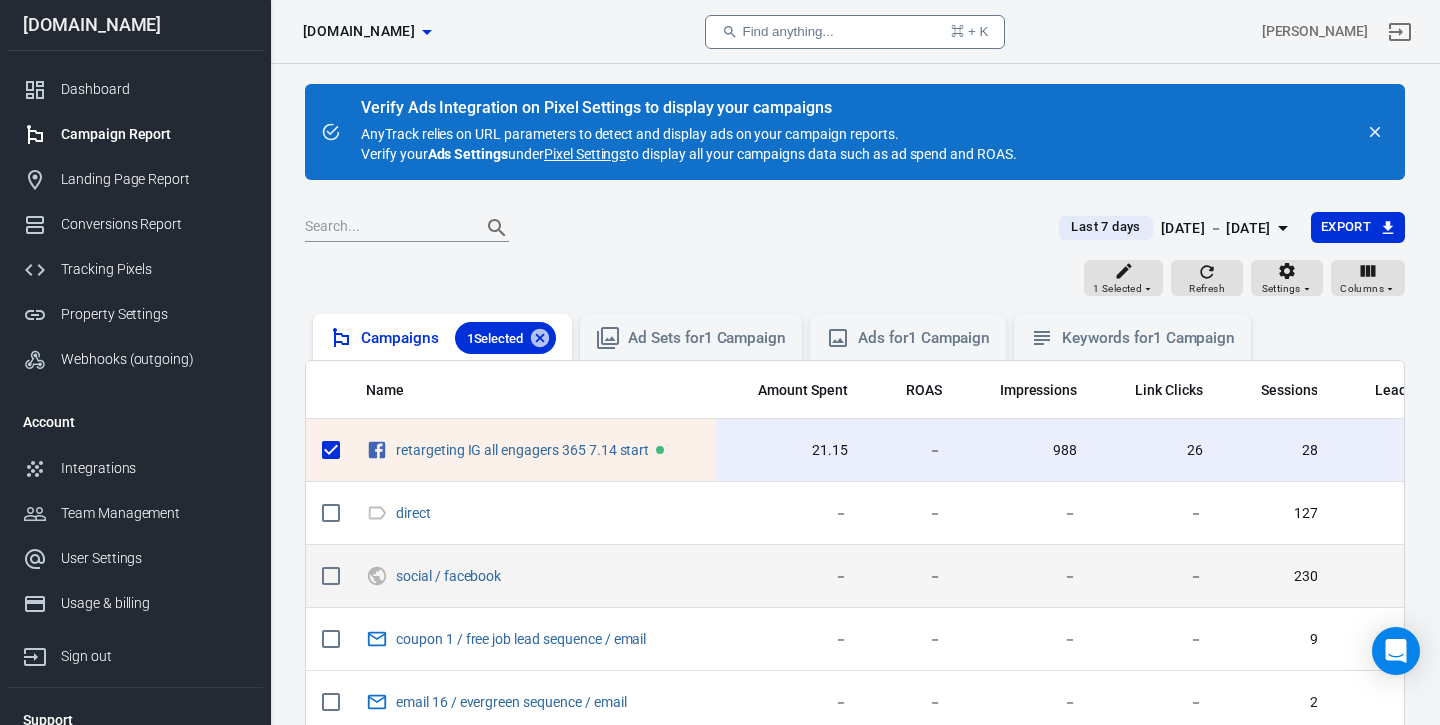 scroll, scrollTop: 0, scrollLeft: 2, axis: horizontal 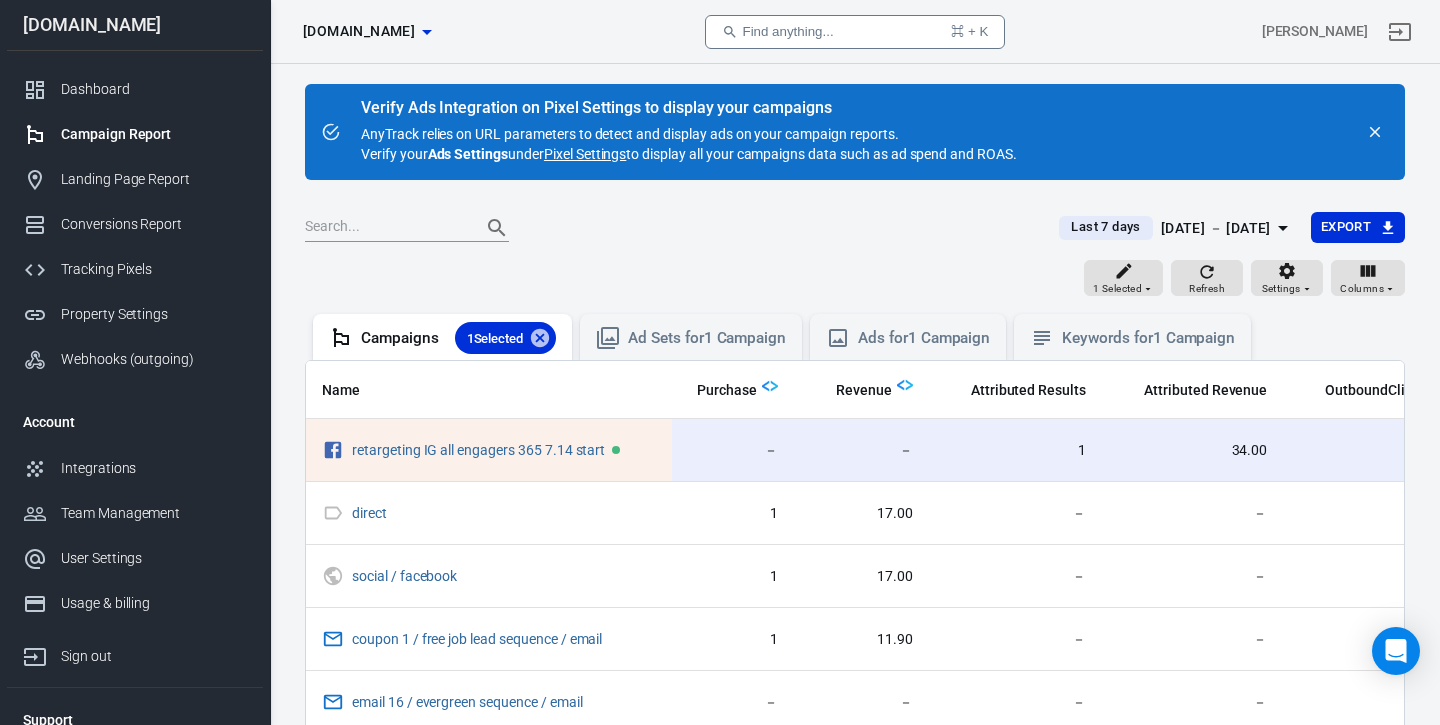 click on "[DATE] － [DATE]" at bounding box center [1216, 228] 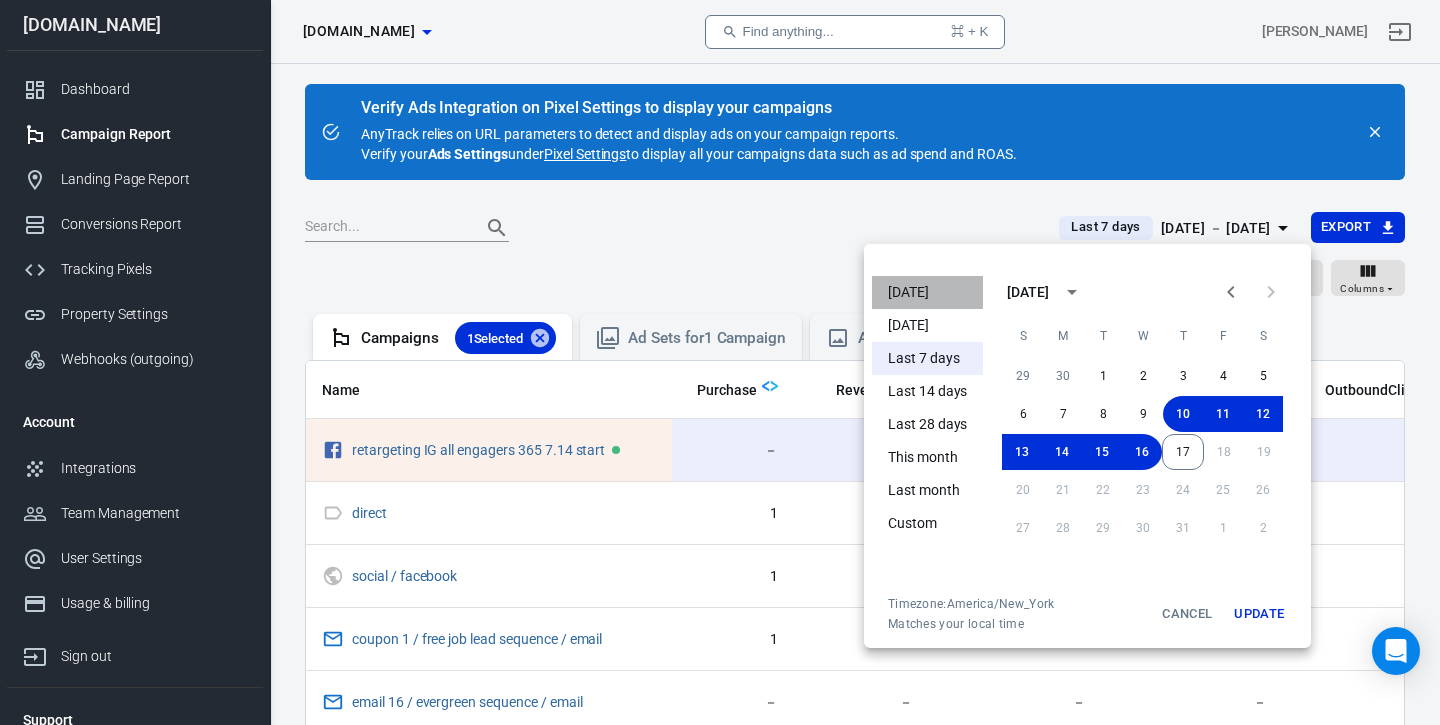 click on "[DATE]" at bounding box center [927, 292] 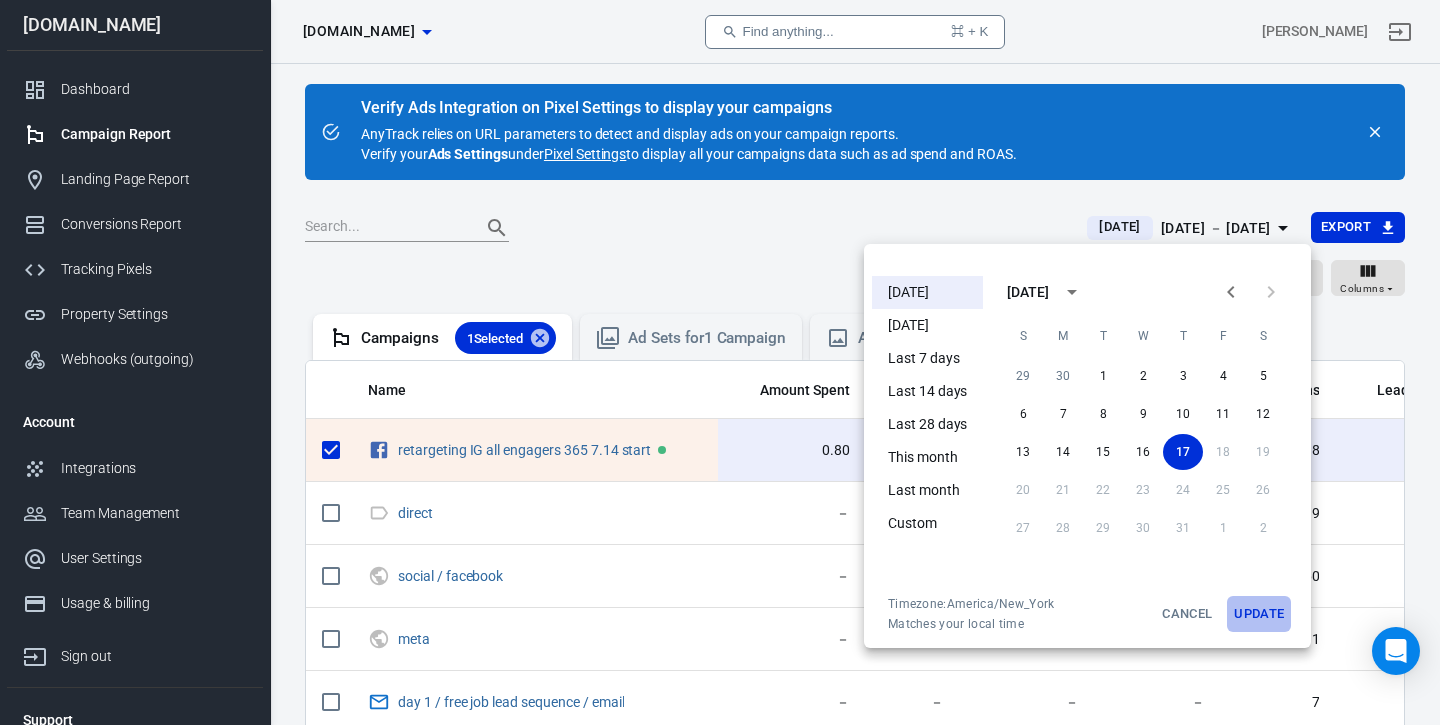 click on "Update" at bounding box center [1259, 614] 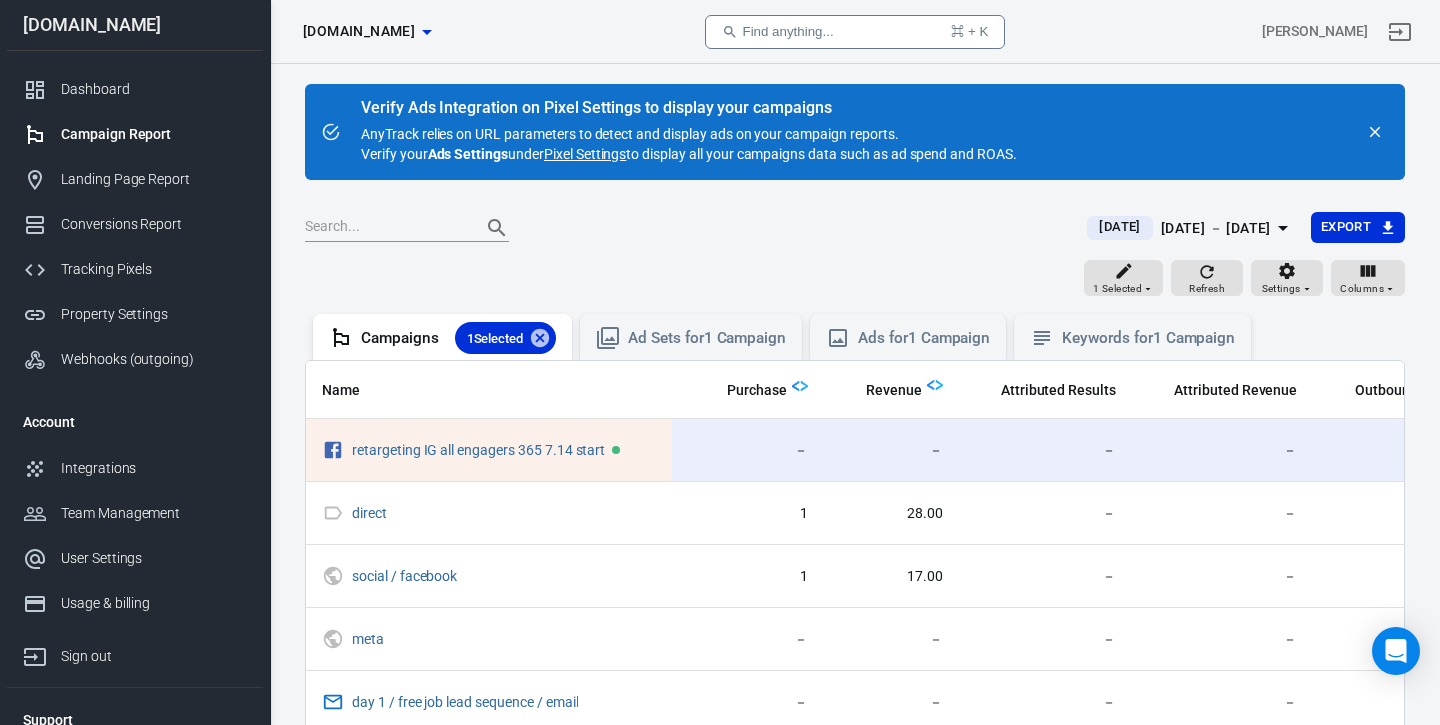 scroll, scrollTop: 0, scrollLeft: 776, axis: horizontal 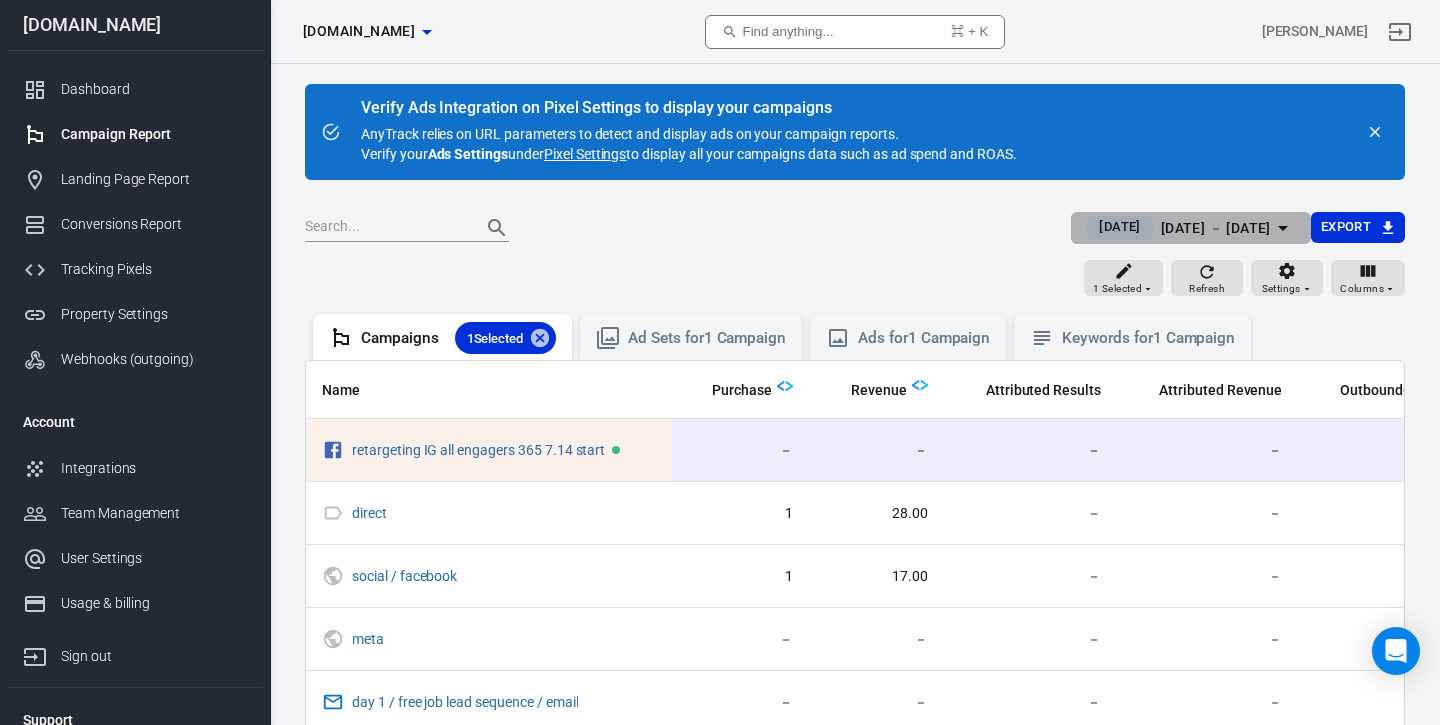 click on "[DATE] － [DATE]" at bounding box center [1216, 228] 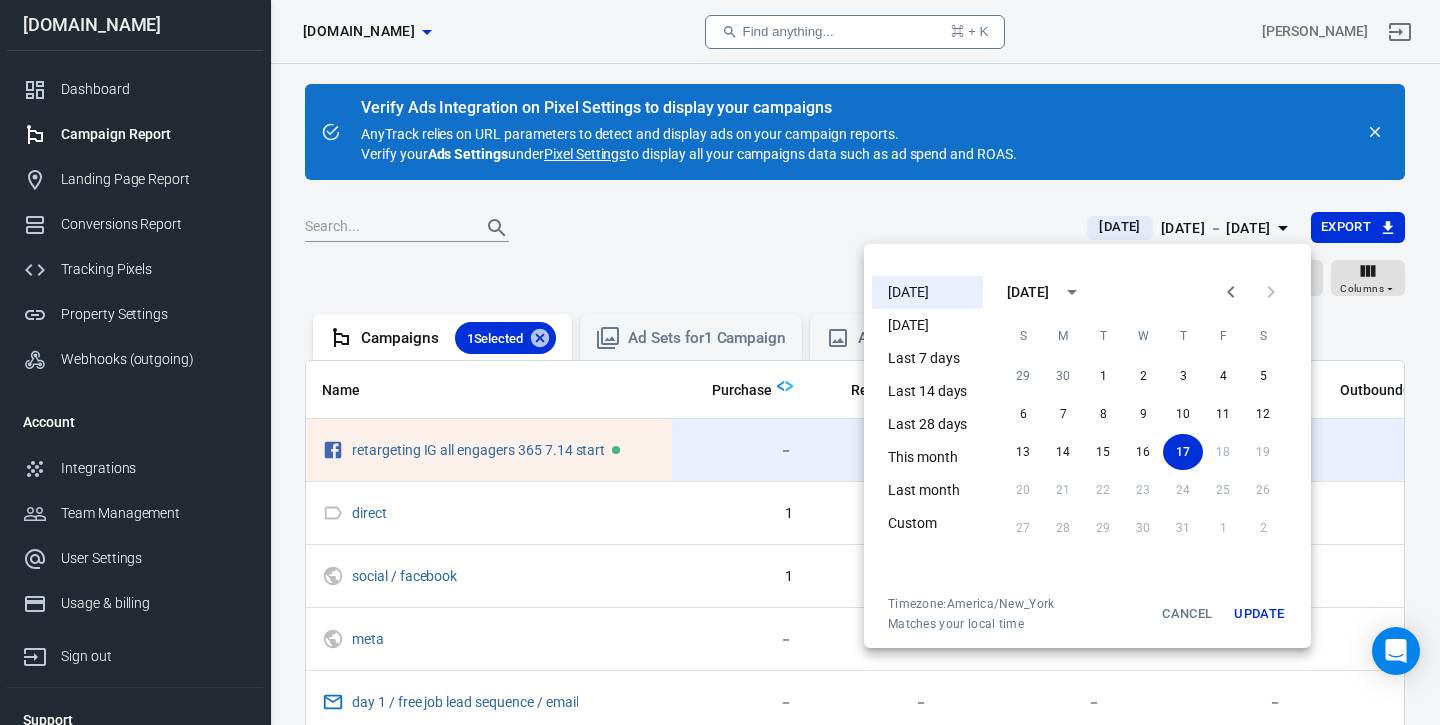 click on "[DATE]" at bounding box center [927, 325] 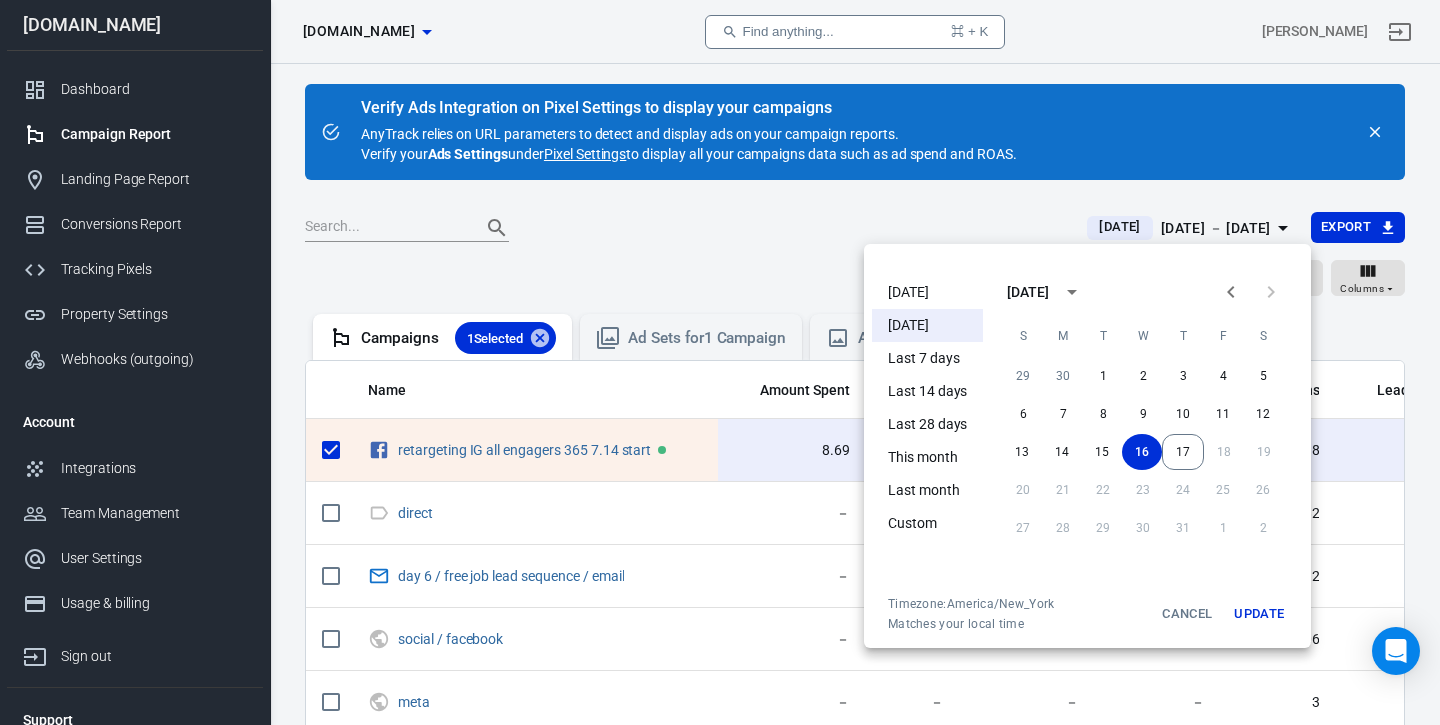 click at bounding box center [720, 362] 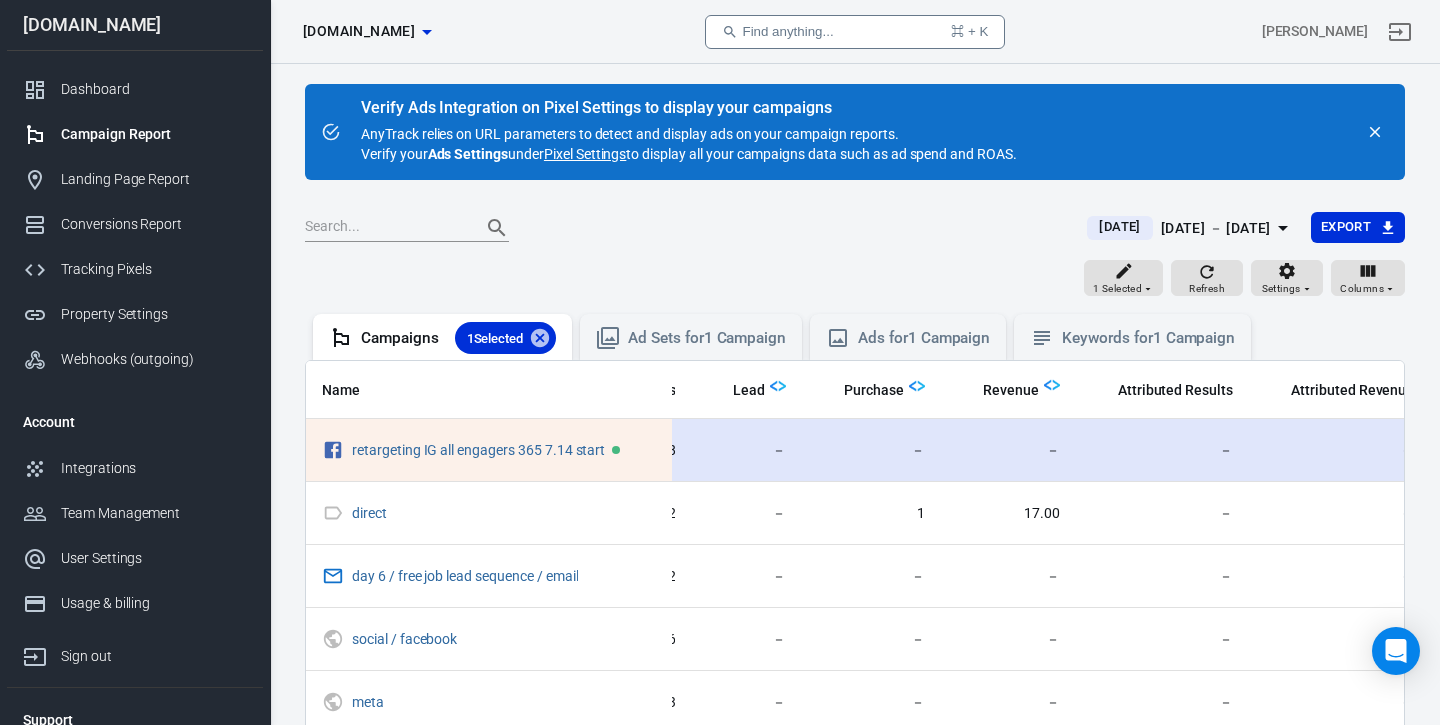 scroll, scrollTop: 0, scrollLeft: 657, axis: horizontal 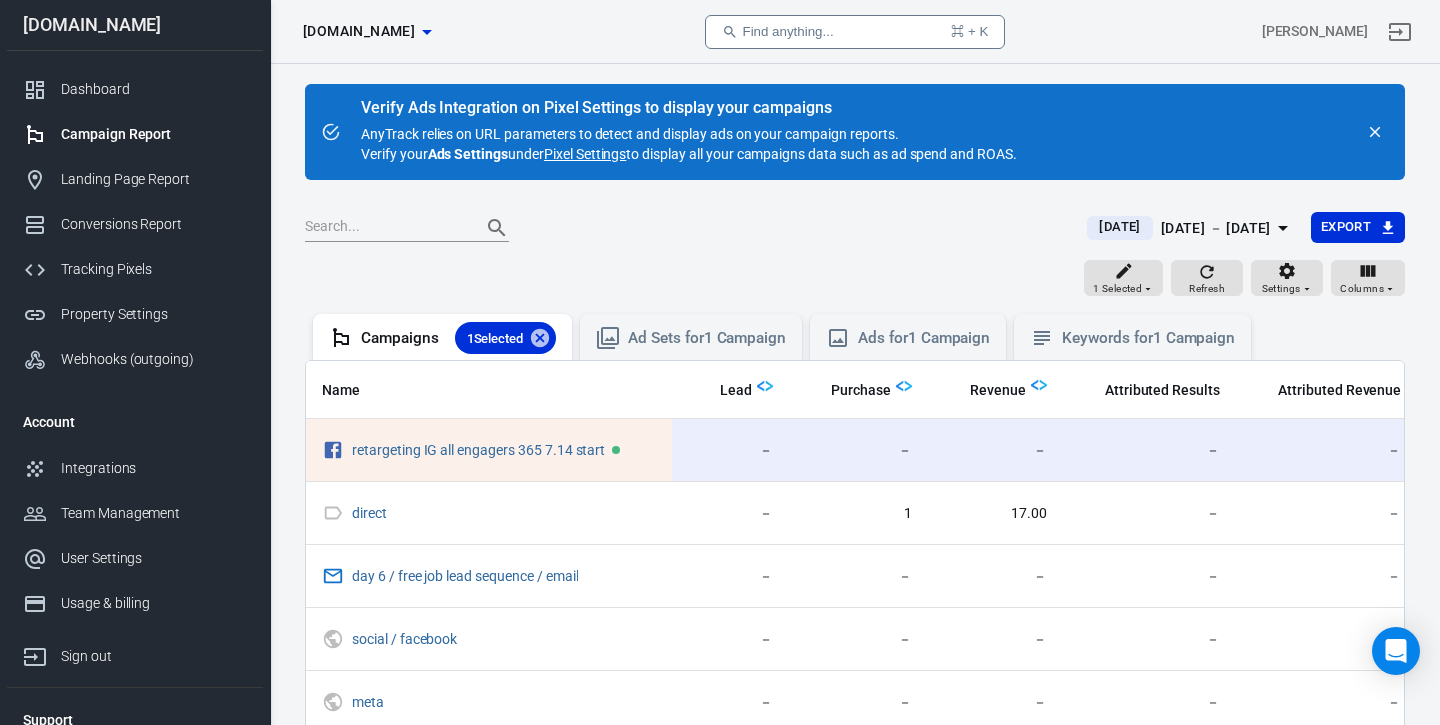 click on "[DATE] － [DATE]" at bounding box center (1216, 228) 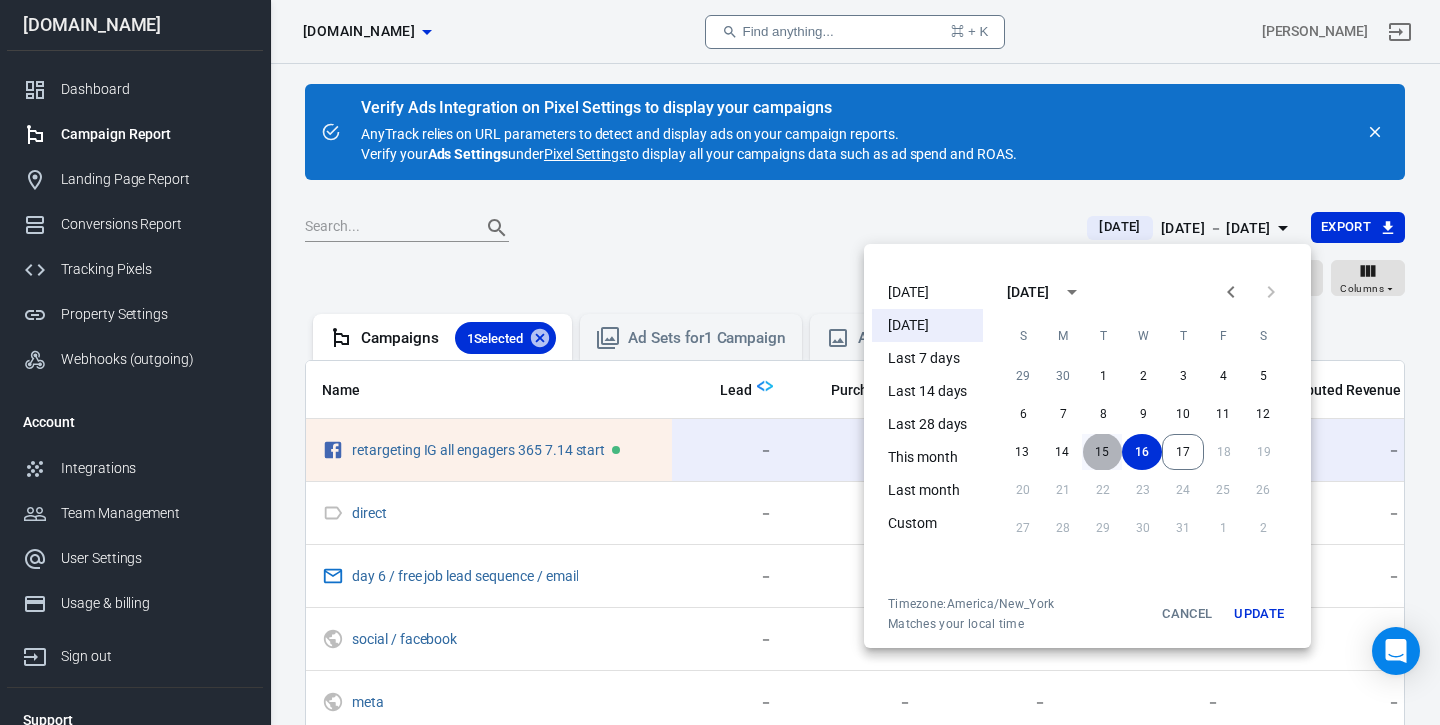 click on "15" at bounding box center [1102, 452] 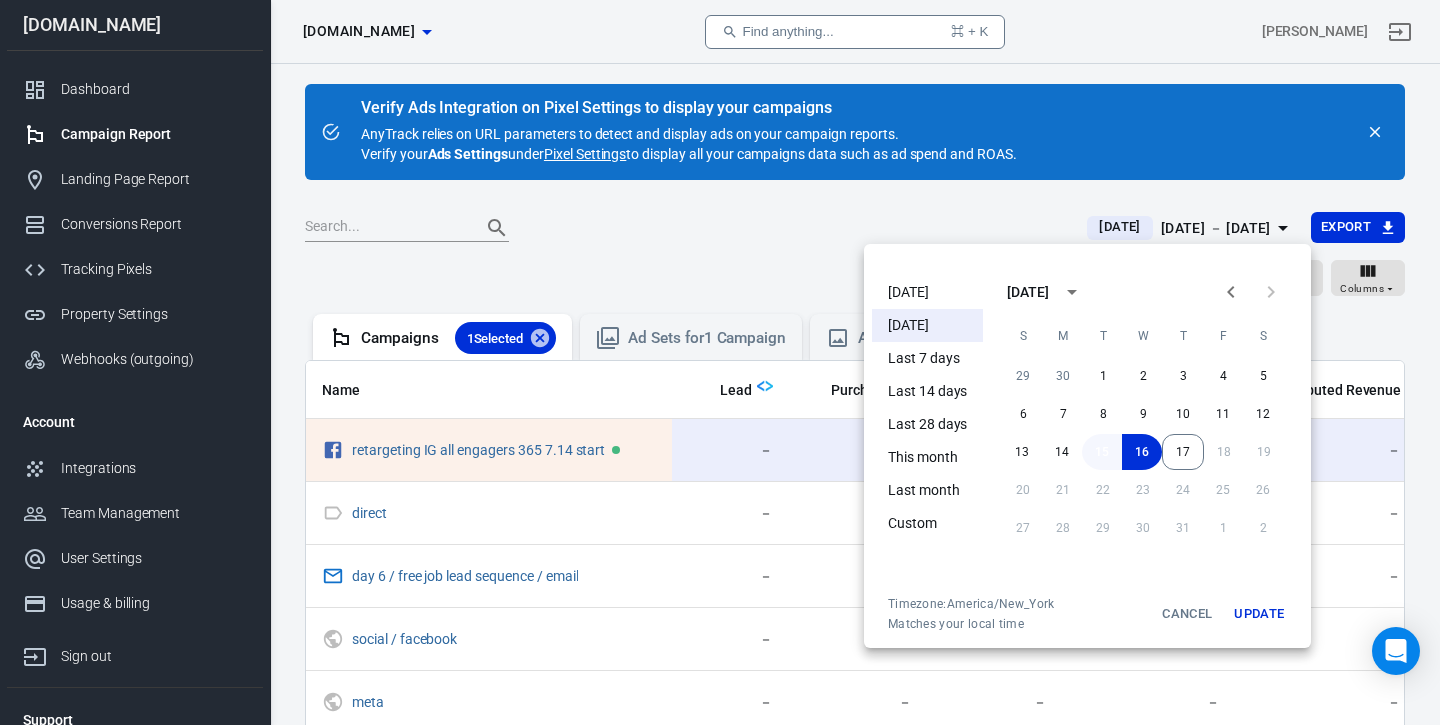 click on "15" at bounding box center (1102, 452) 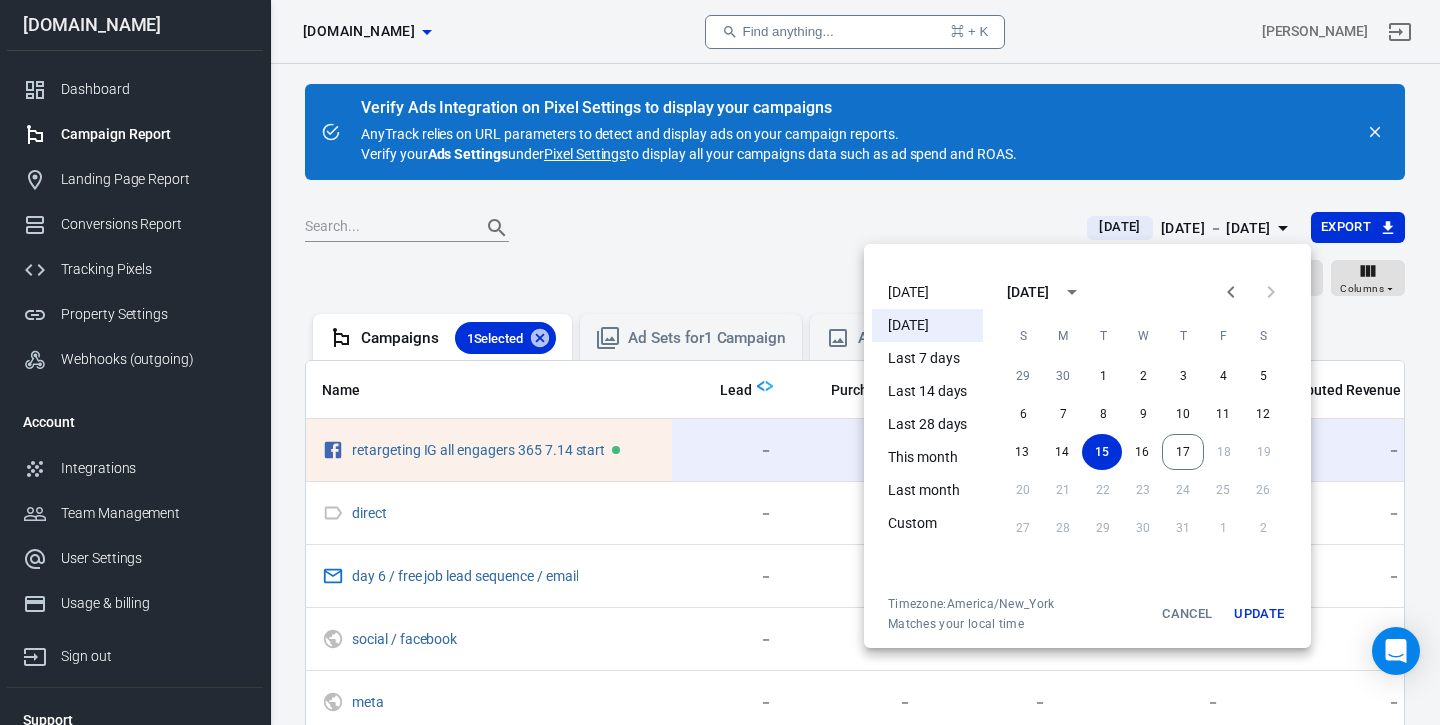 click on "Update" at bounding box center [1259, 614] 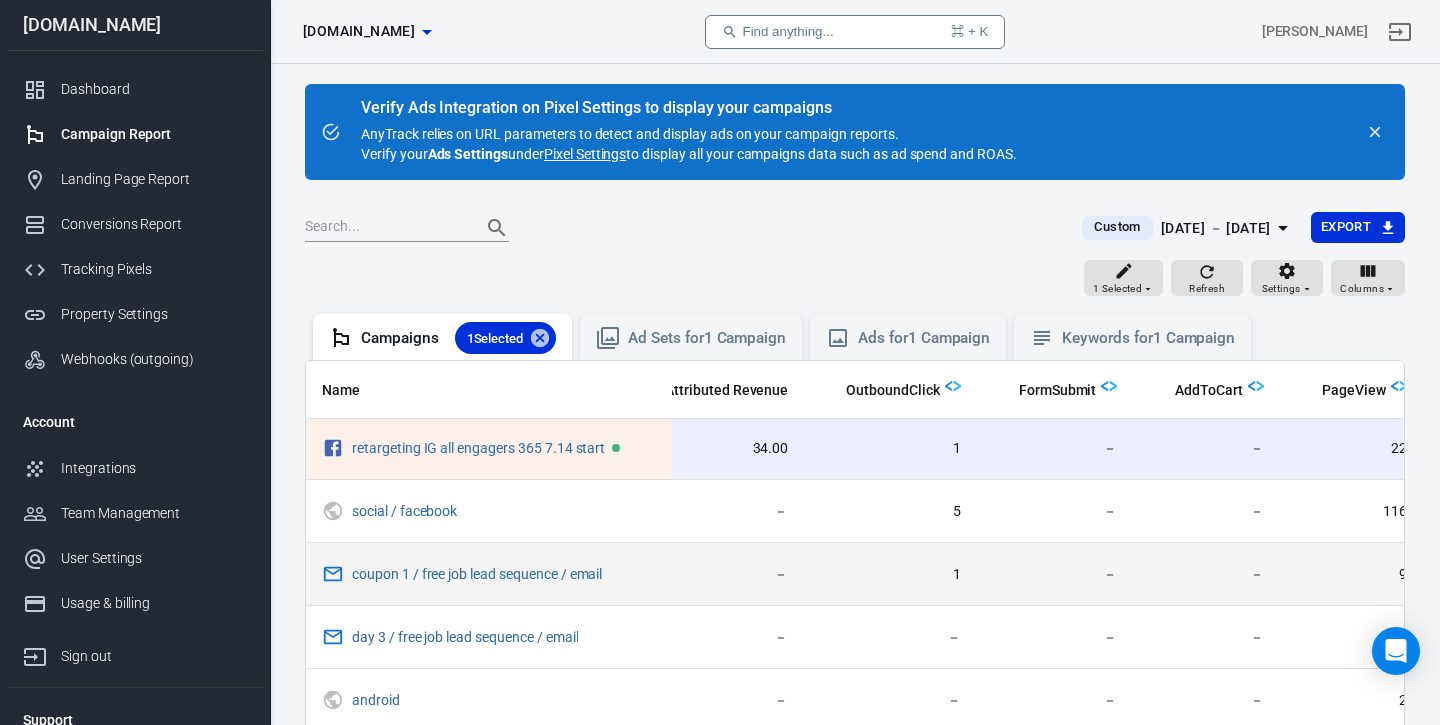 scroll, scrollTop: 2, scrollLeft: 1269, axis: both 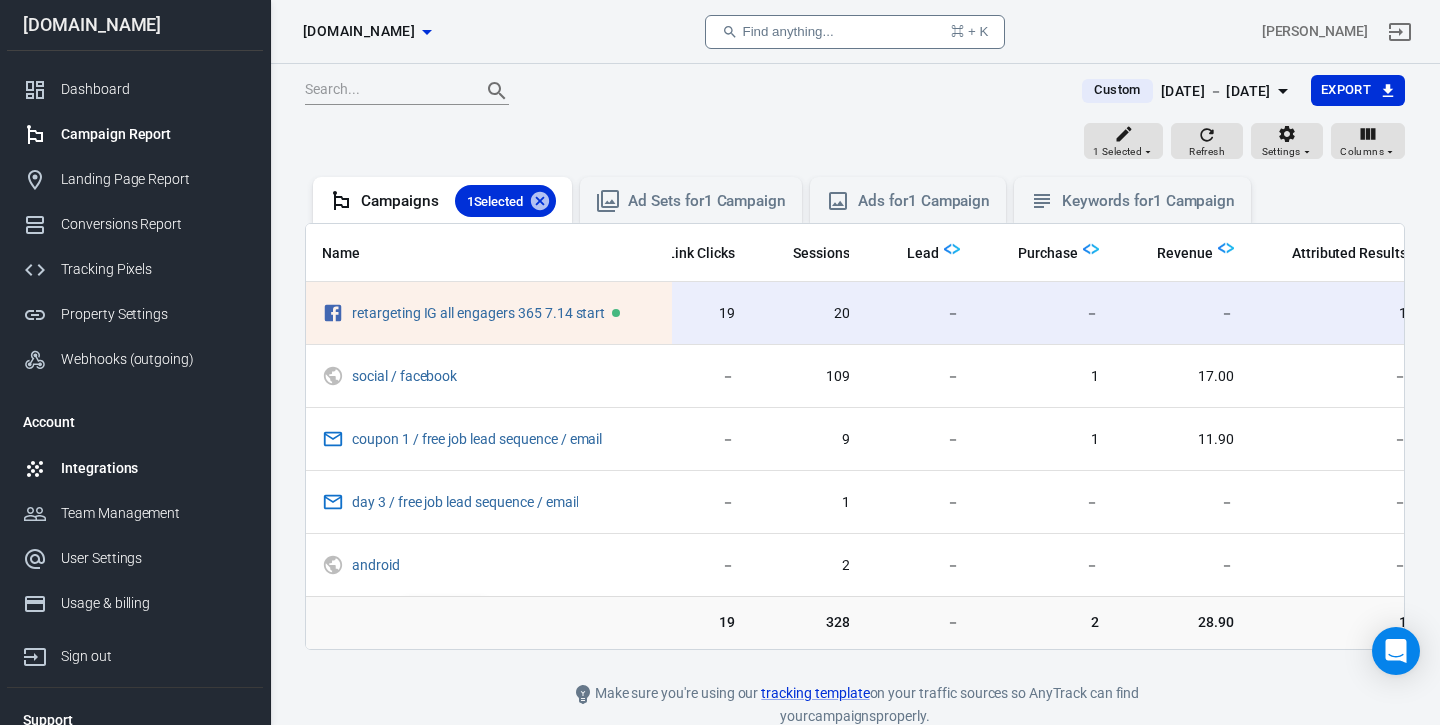 click on "Integrations" at bounding box center (154, 468) 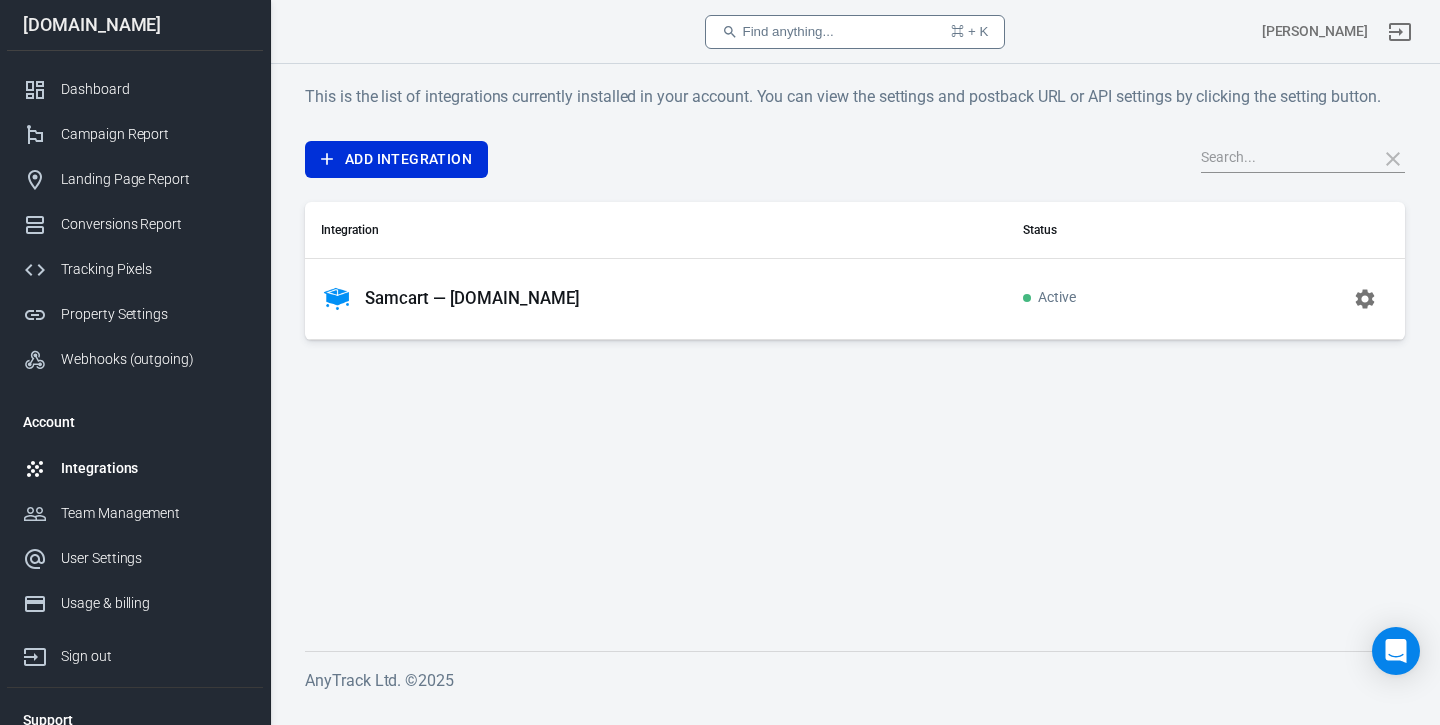 scroll, scrollTop: 0, scrollLeft: 0, axis: both 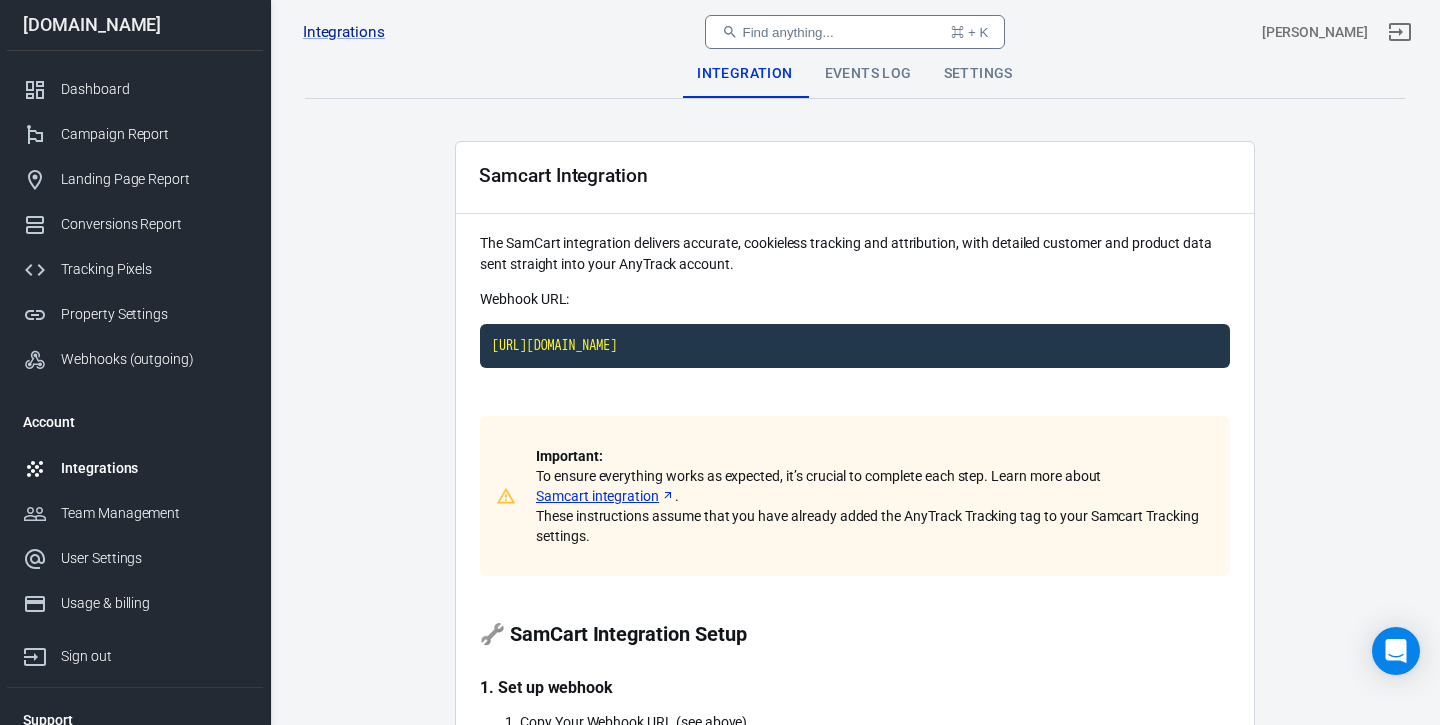 click on "Events Log" at bounding box center (868, 74) 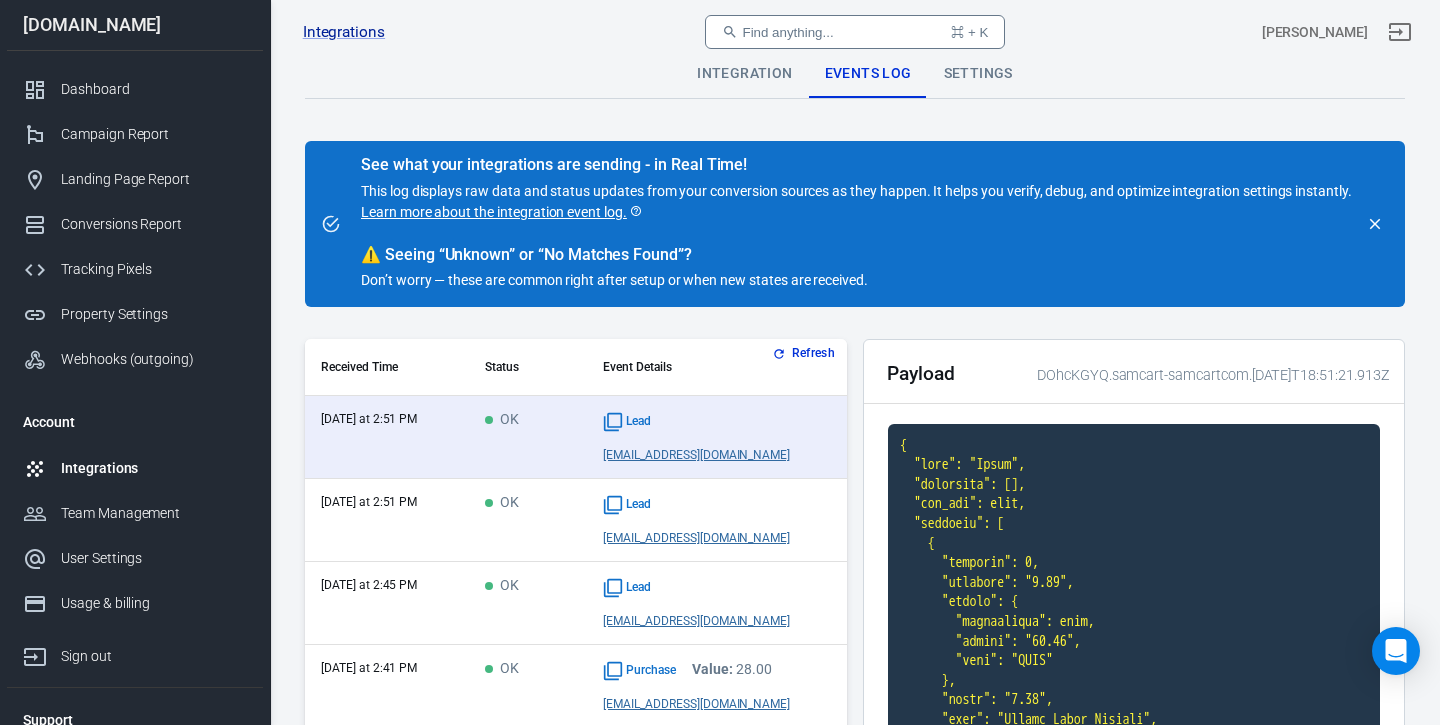 scroll, scrollTop: 608, scrollLeft: 0, axis: vertical 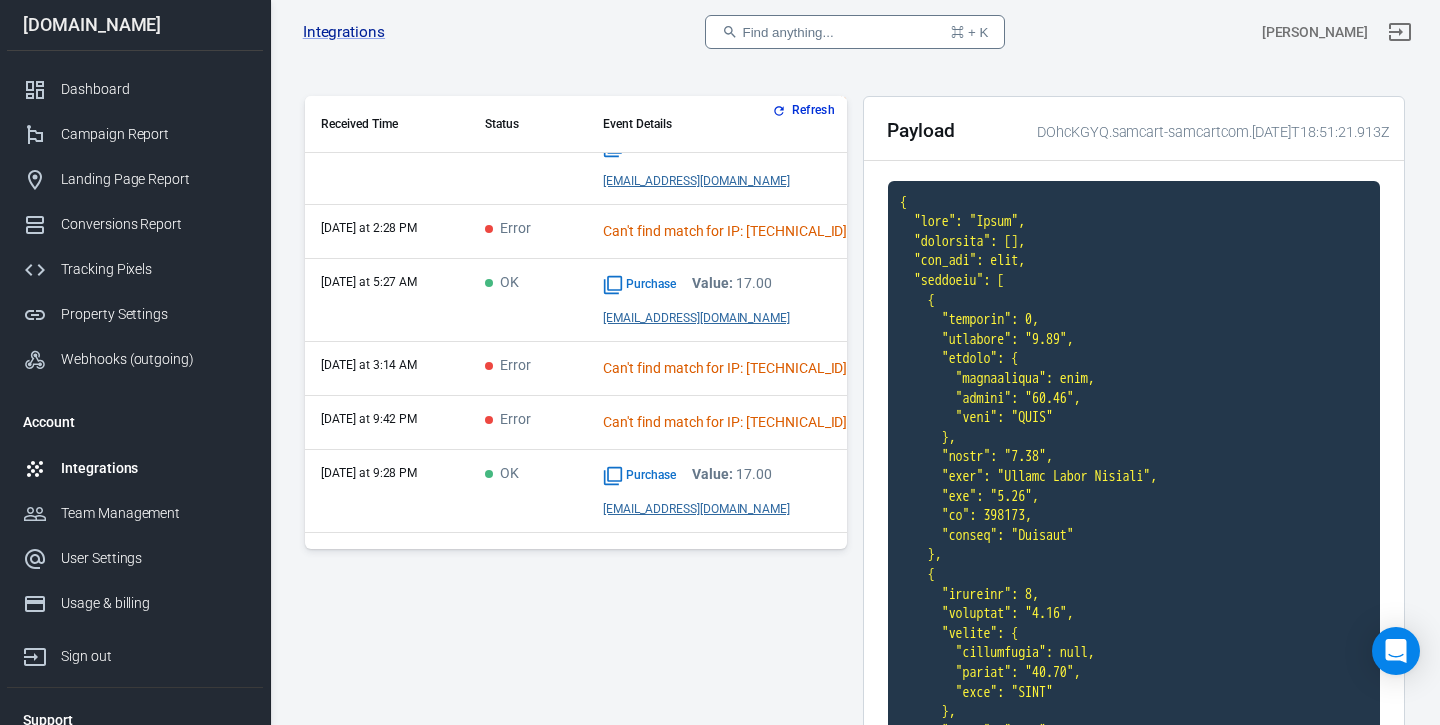 click on "Can't find match for IP: [TECHNICAL_ID]" at bounding box center (746, 423) 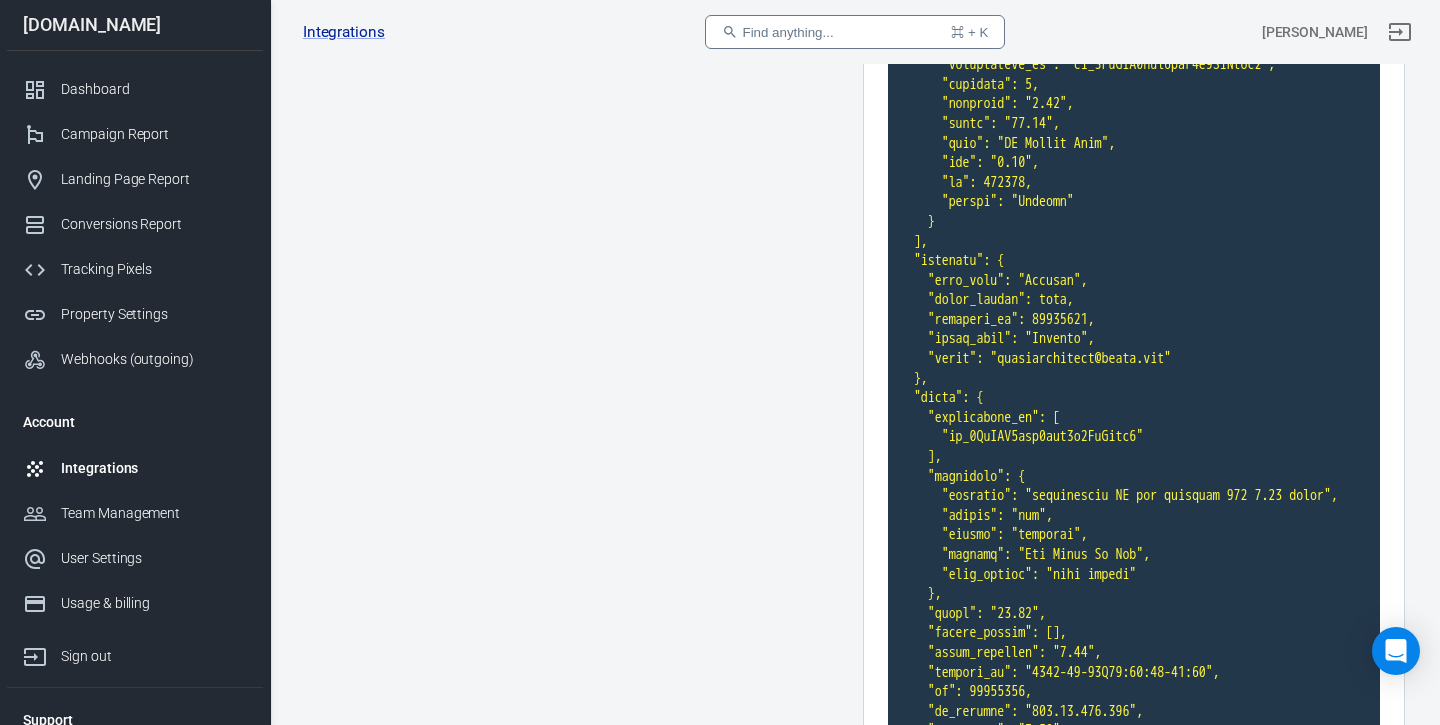 scroll, scrollTop: 759, scrollLeft: 0, axis: vertical 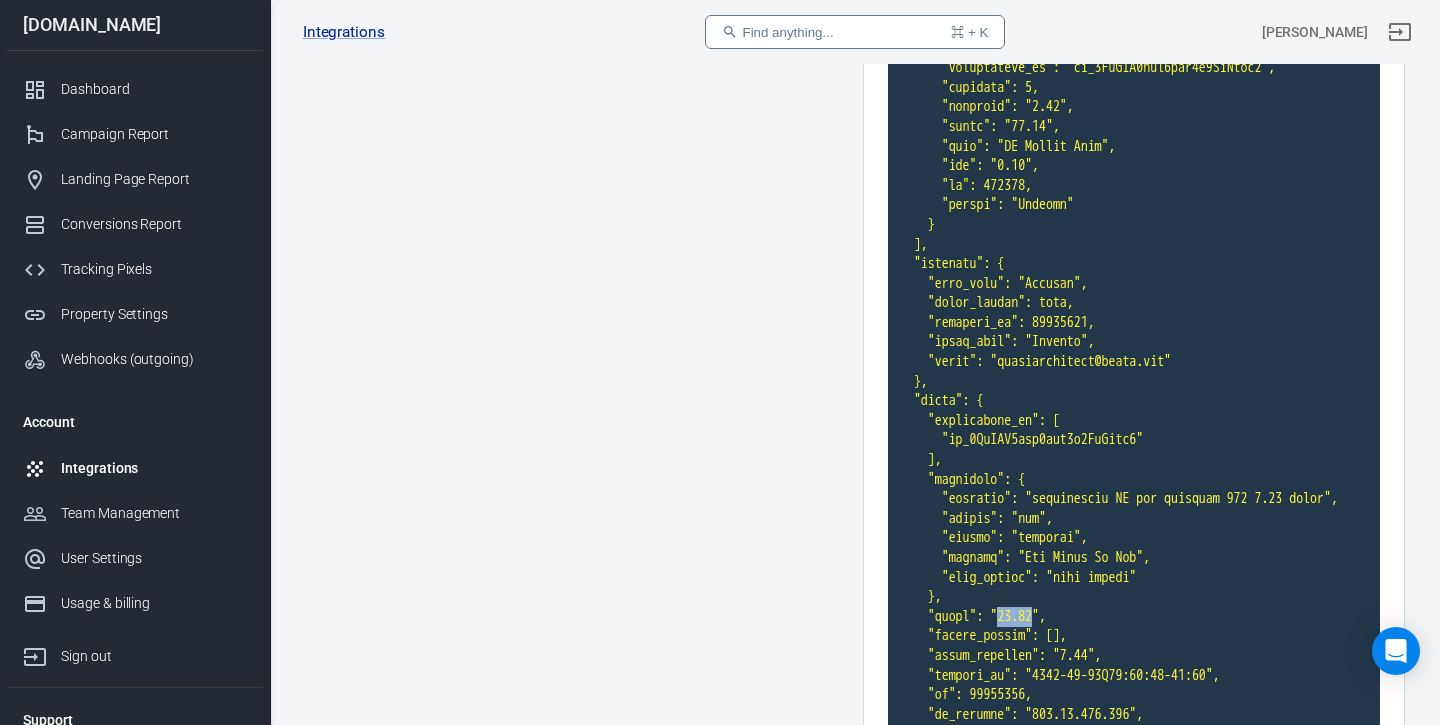 drag, startPoint x: 1019, startPoint y: 606, endPoint x: 1058, endPoint y: 608, distance: 39.051247 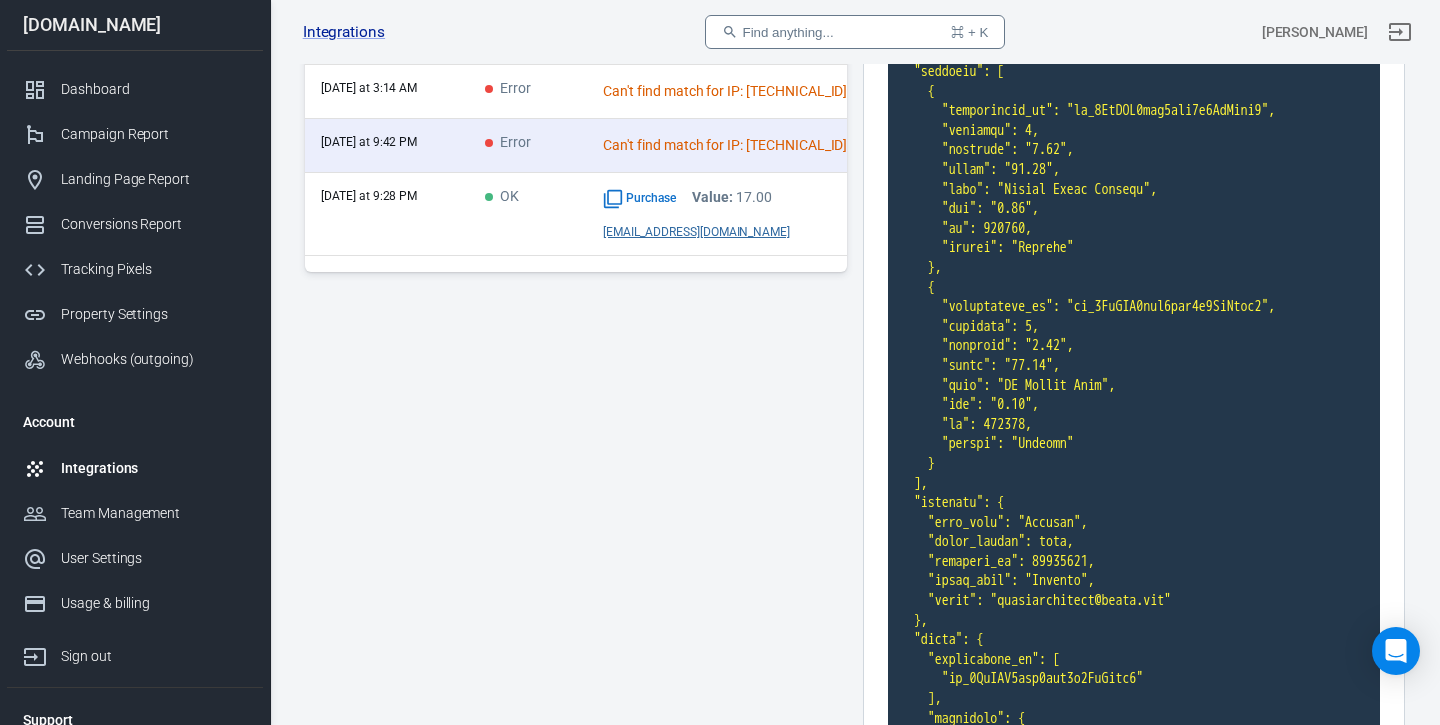 scroll, scrollTop: 514, scrollLeft: 0, axis: vertical 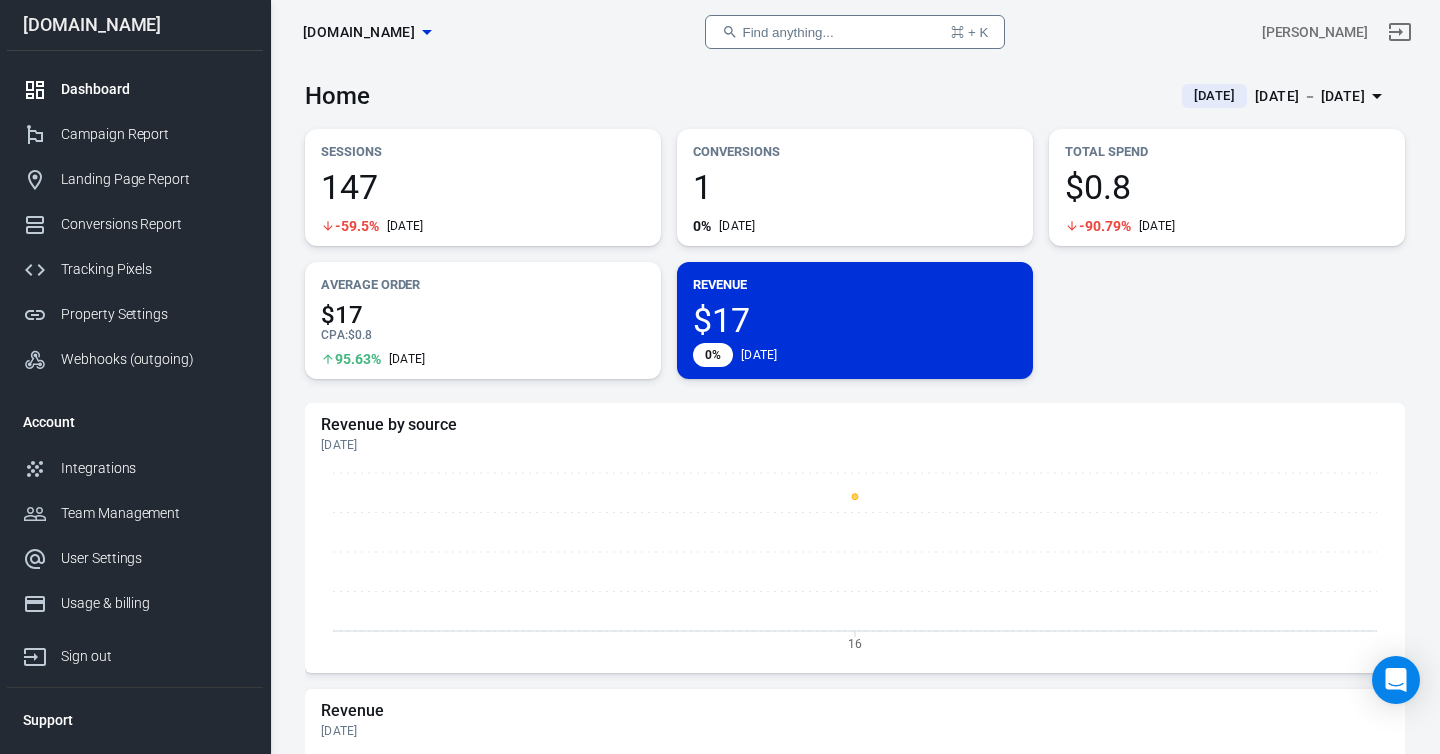 click on "Dashboard" at bounding box center [154, 89] 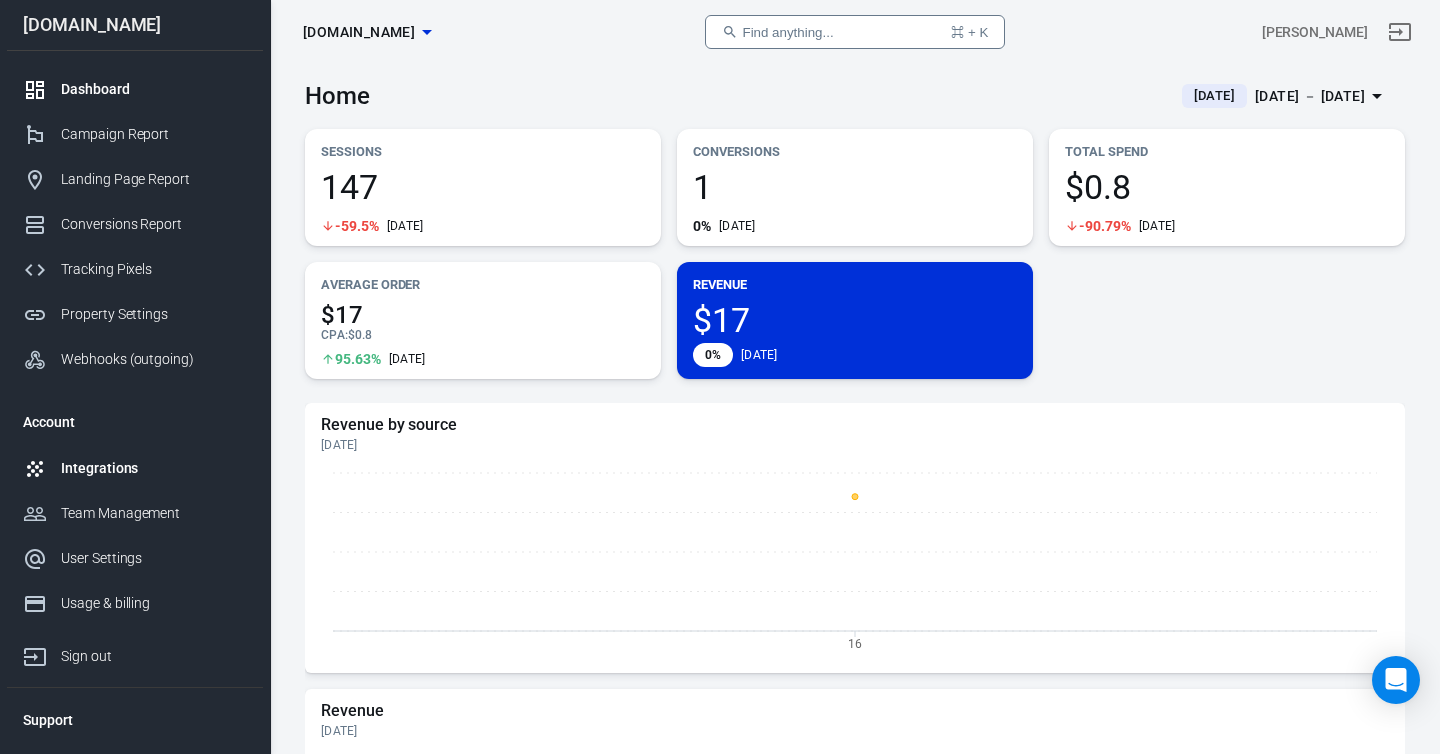 click on "Integrations" at bounding box center [154, 468] 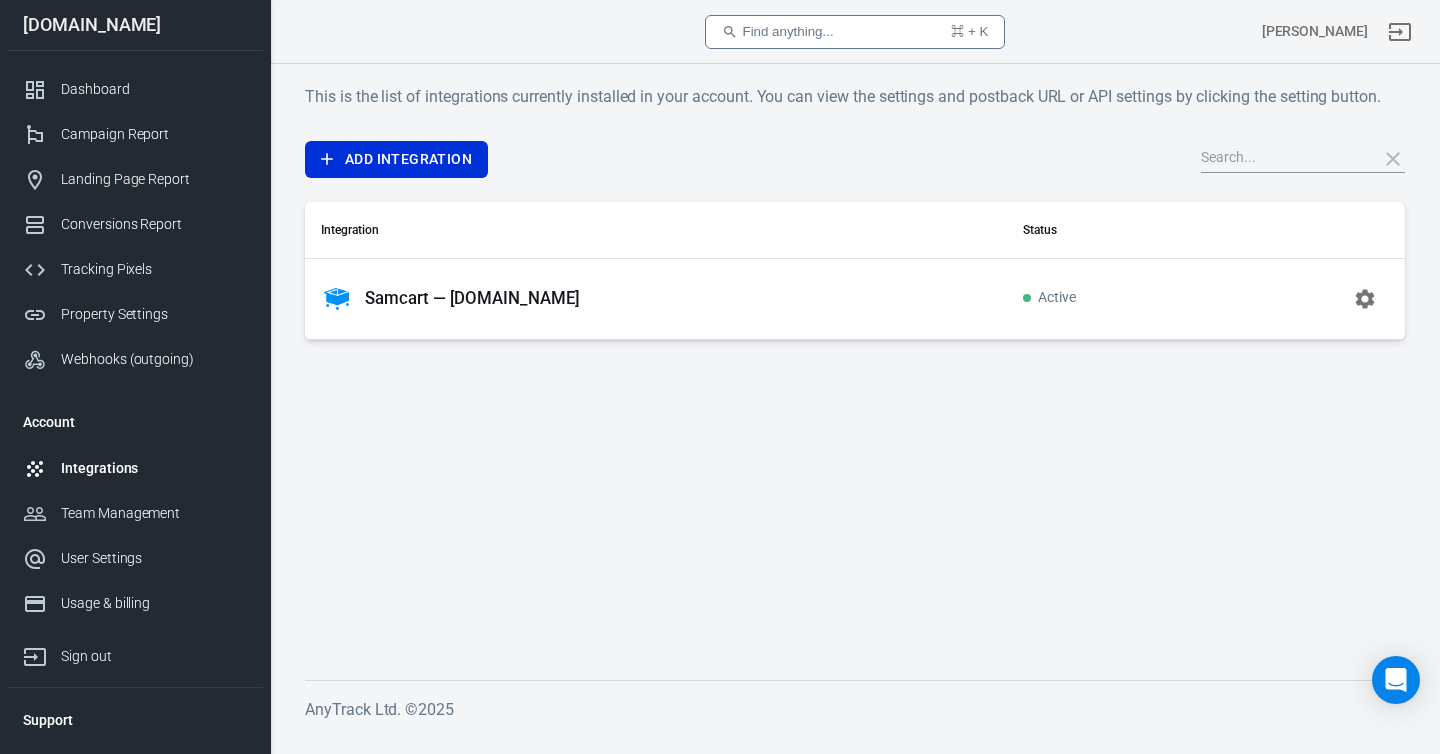 click on "Samcart — [DOMAIN_NAME]" at bounding box center (656, 299) 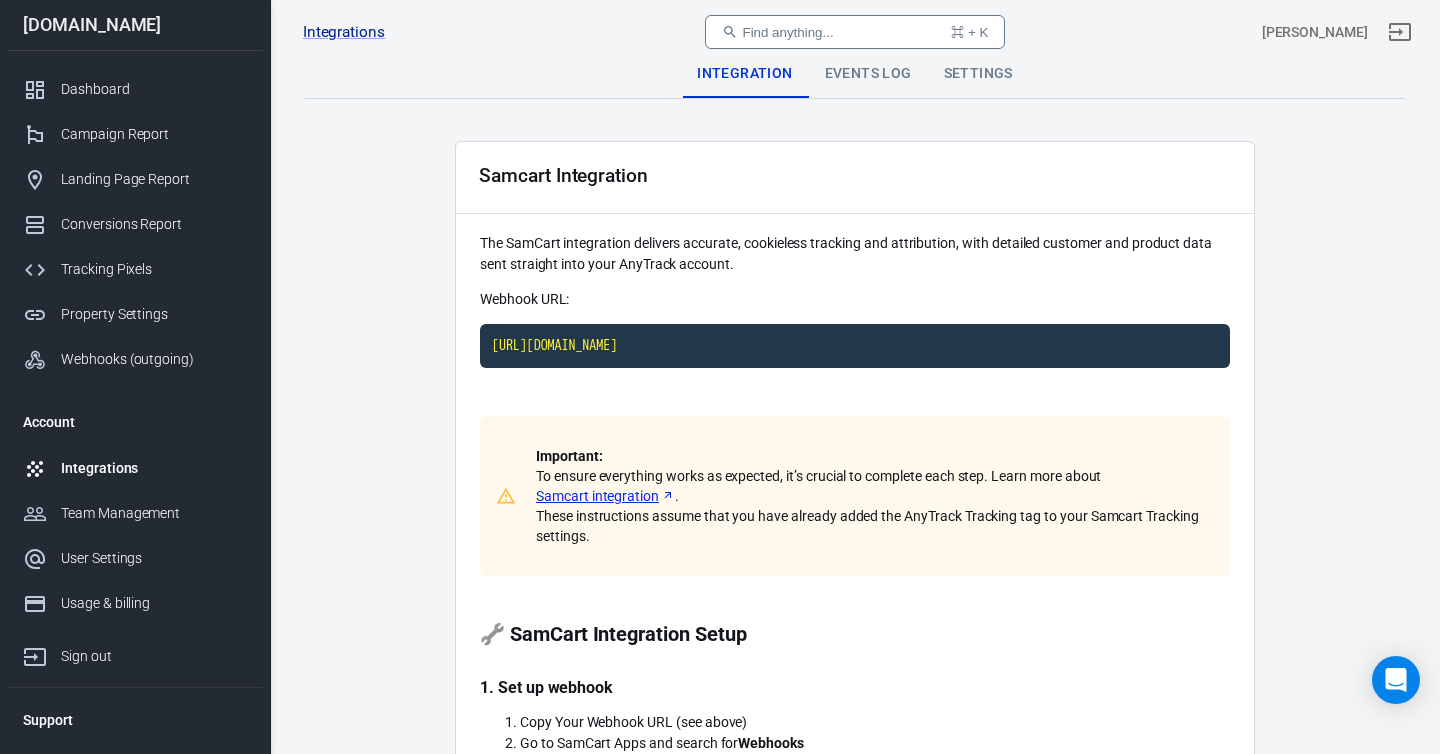 click on "Samcart Integration The SamCart integration delivers accurate, cookieless tracking and attribution, with detailed customer and product data sent straight into your AnyTrack account.
Webhook URL: https://t1.anytrack.io/DOhcKGYQ/collect/samcart-samcartcom
Important:
To ensure everything works as expected, it’s crucial to complete each step. Learn more about  Samcart integration   .
These instructions assume that you have already added the AnyTrack Tracking tag to your Samcart Tracking settings.
🔧 SamCart Integration Setup
1. Set up webhook
Copy Your Webhook URL (see above)
Go to SamCart Apps and search for  Webhooks
Click  Install
Paste the Webhook URL and click  Save
Then enter into  Webhooks  settings page and click  Add New Rule
Select Global
Select  Send Notify URL for POST for Orders
Select  Order Completed
Save
2. Update SamCart Tracking Settings
Go to  SamCart → Settings
Click  Tracking & Pixels
In the  Content URL Parameter  field, enter:  atclid" at bounding box center (855, 986) 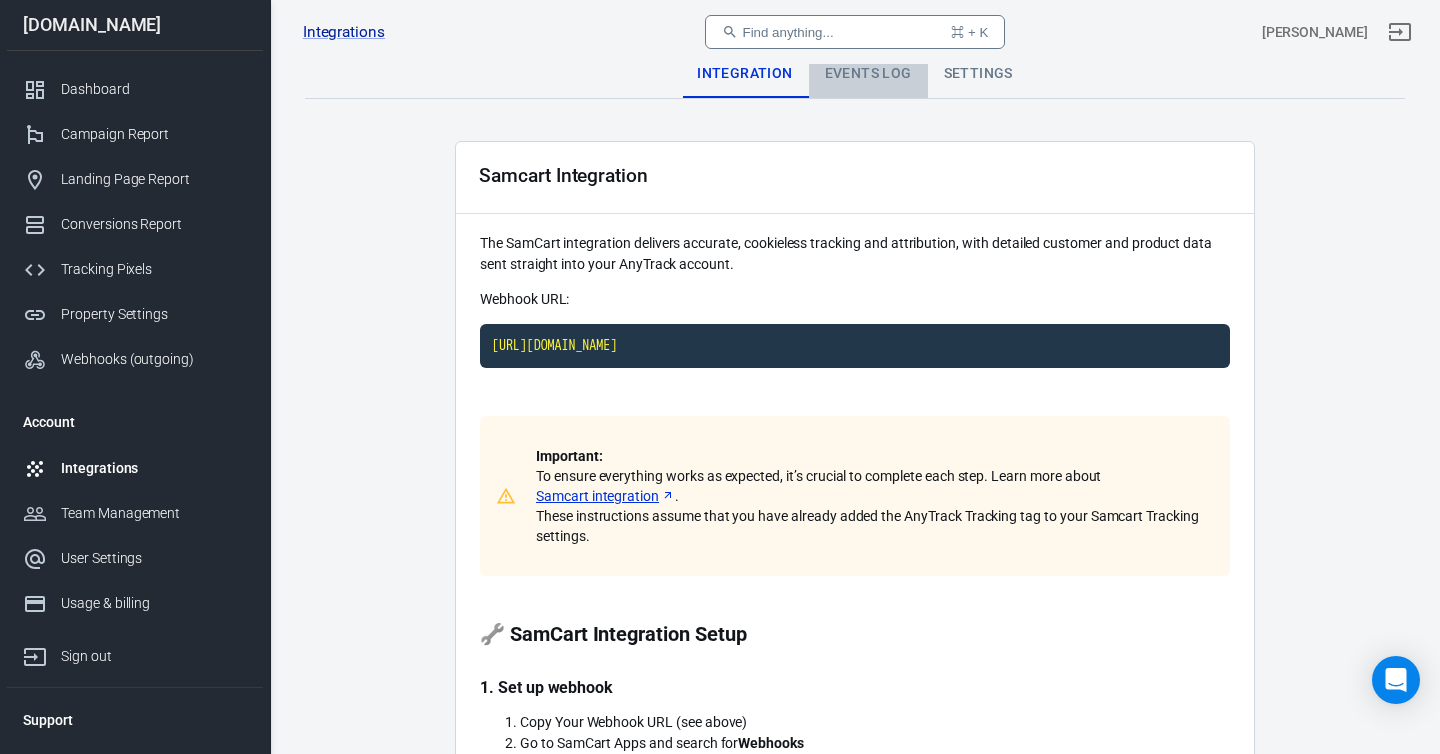 click on "Events Log" at bounding box center [868, 74] 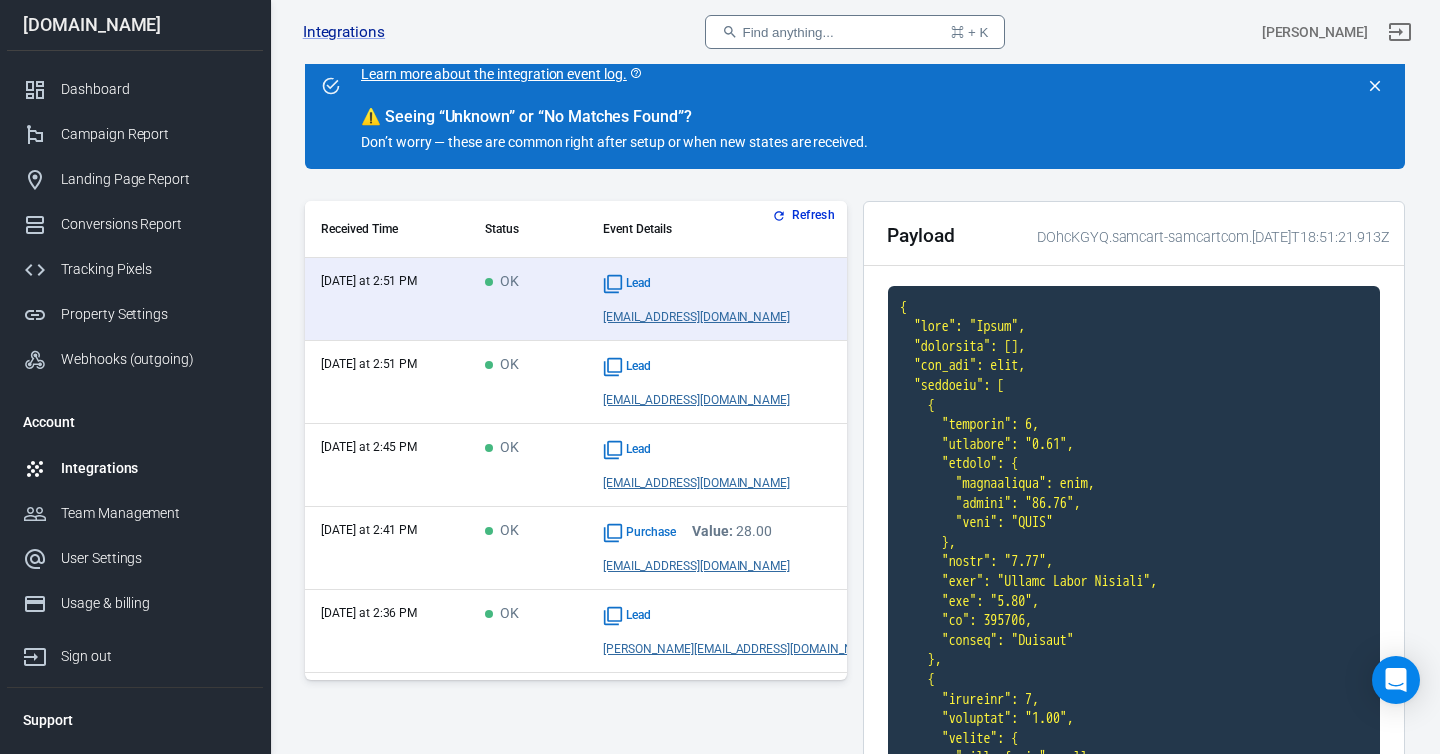 scroll, scrollTop: 144, scrollLeft: 0, axis: vertical 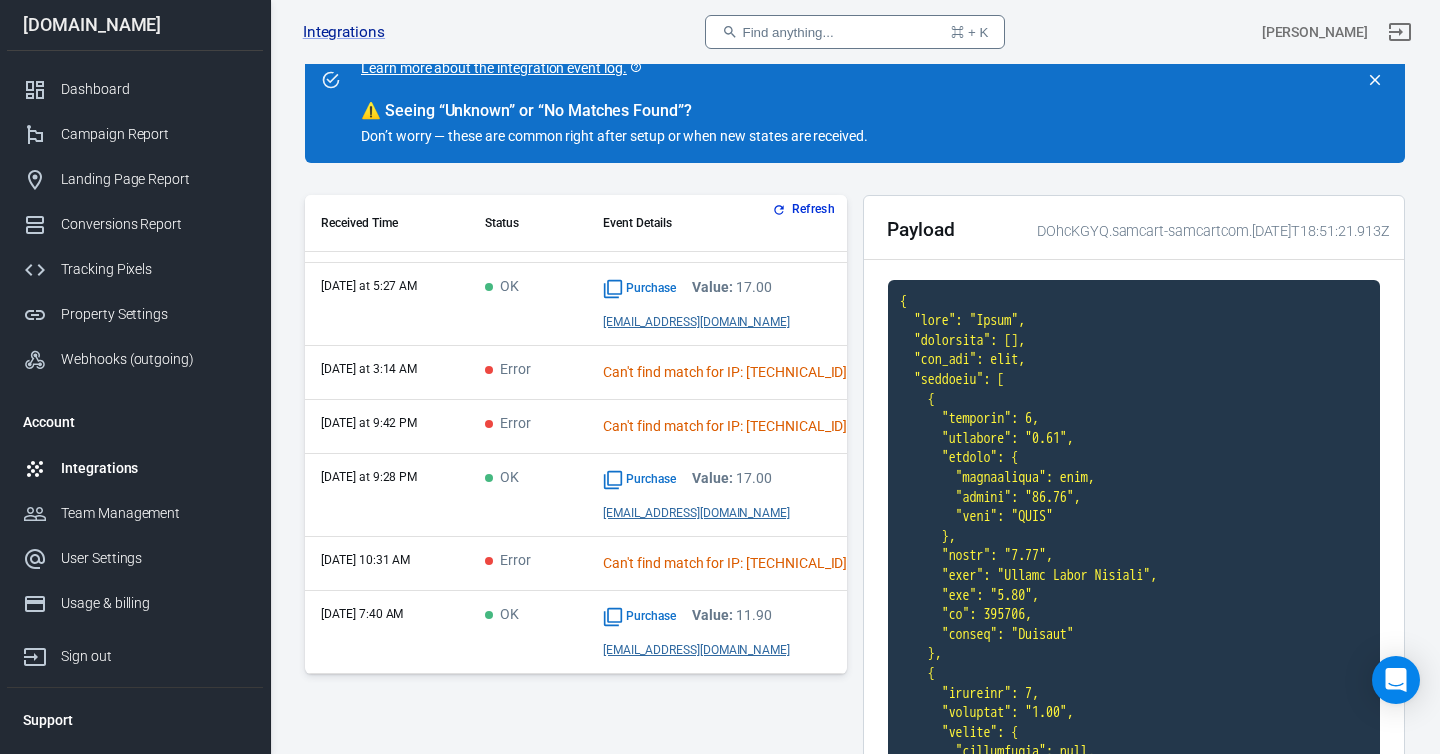 click on "Error" at bounding box center [528, 564] 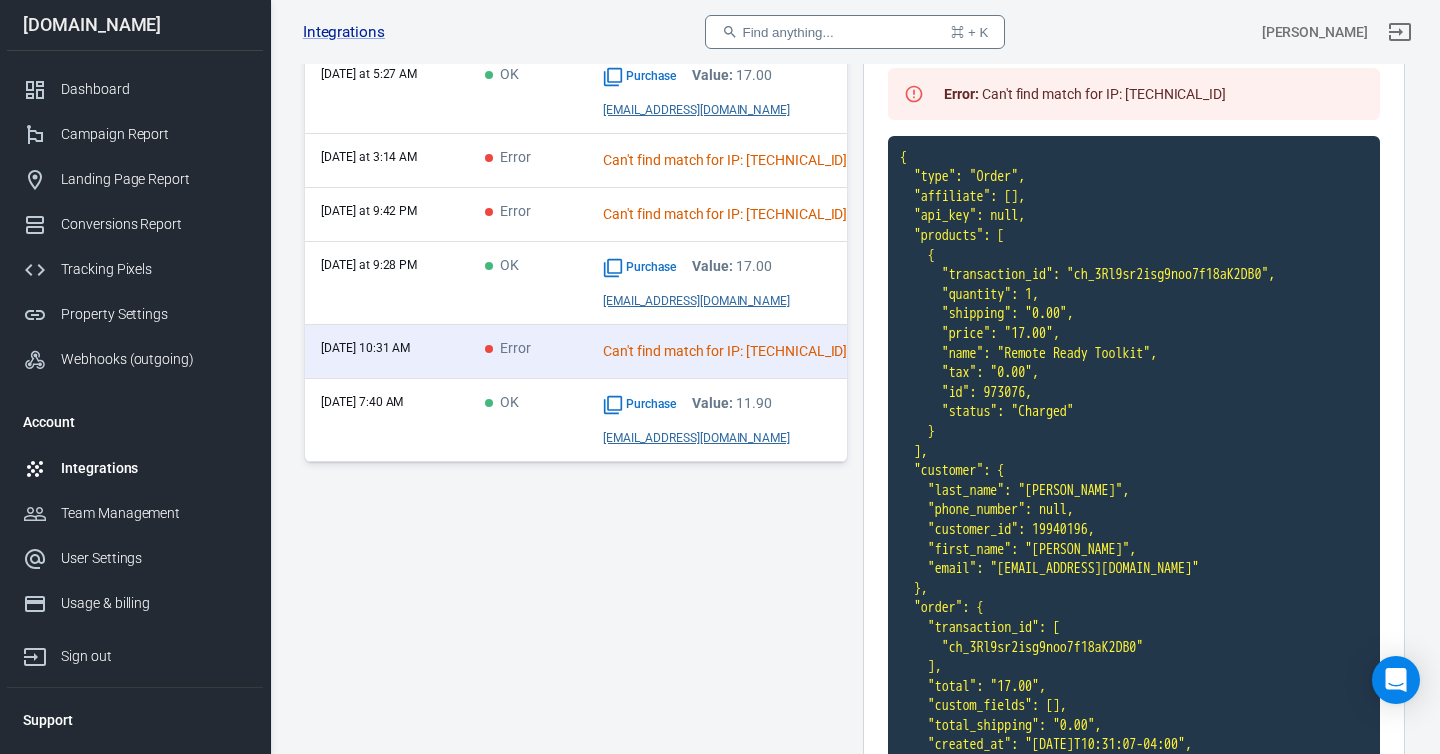 scroll, scrollTop: 360, scrollLeft: 1, axis: both 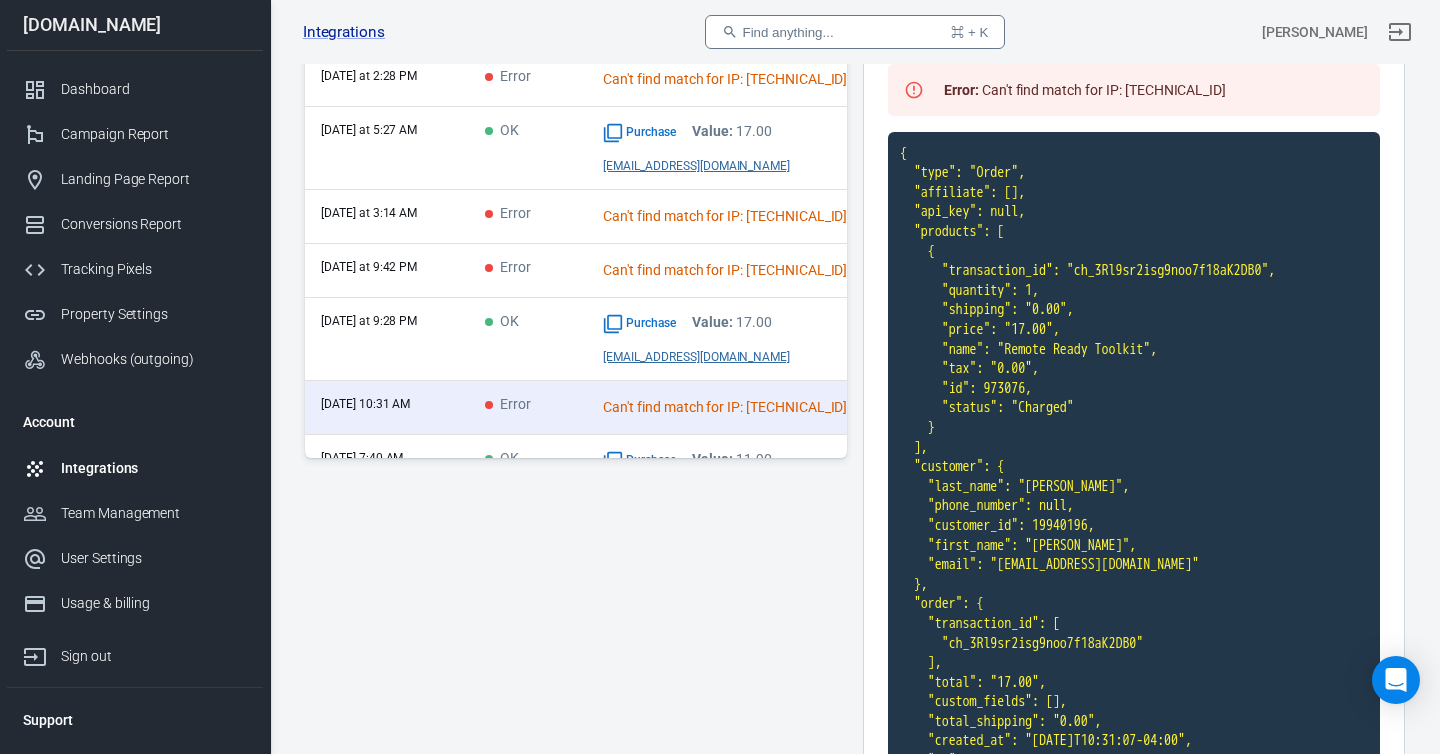click on "Error" at bounding box center [528, 271] 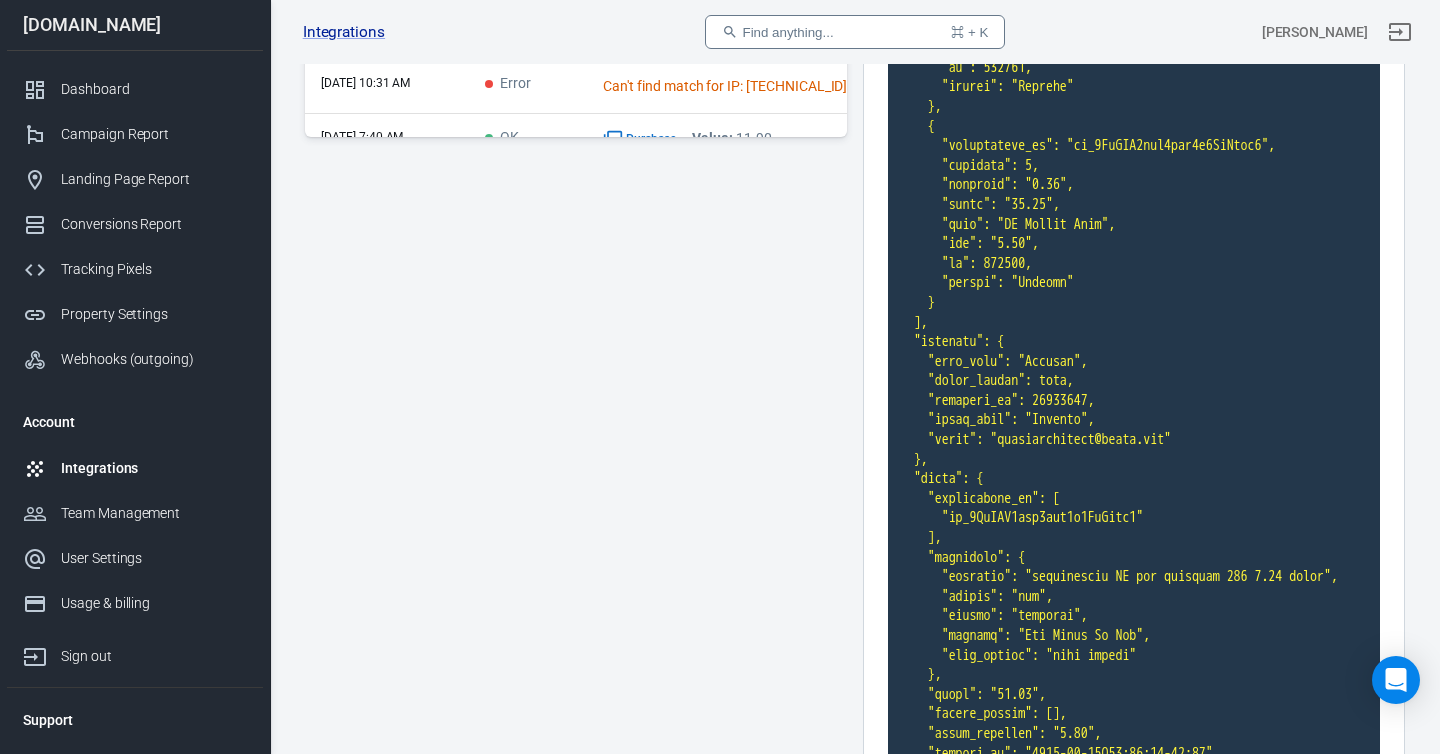 scroll, scrollTop: 677, scrollLeft: 0, axis: vertical 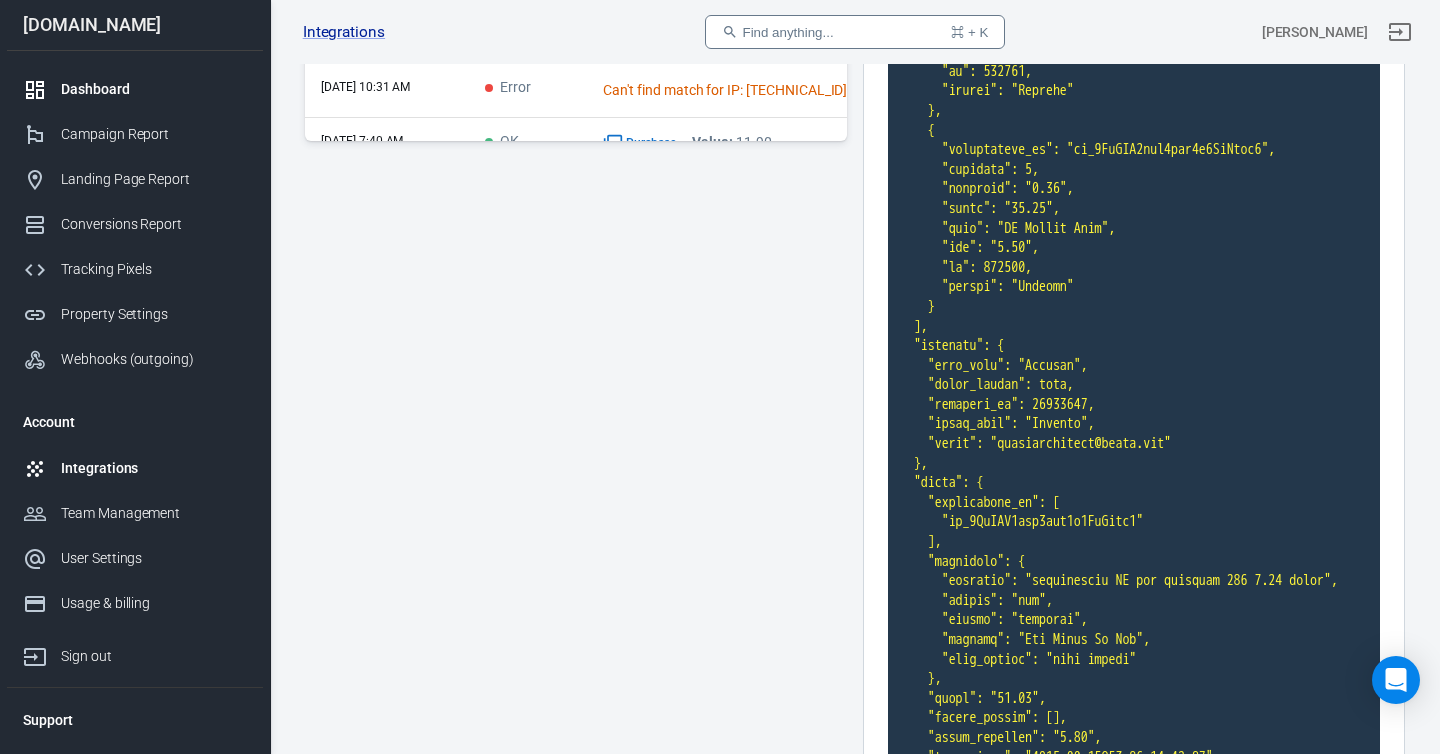 click on "Dashboard" at bounding box center [154, 89] 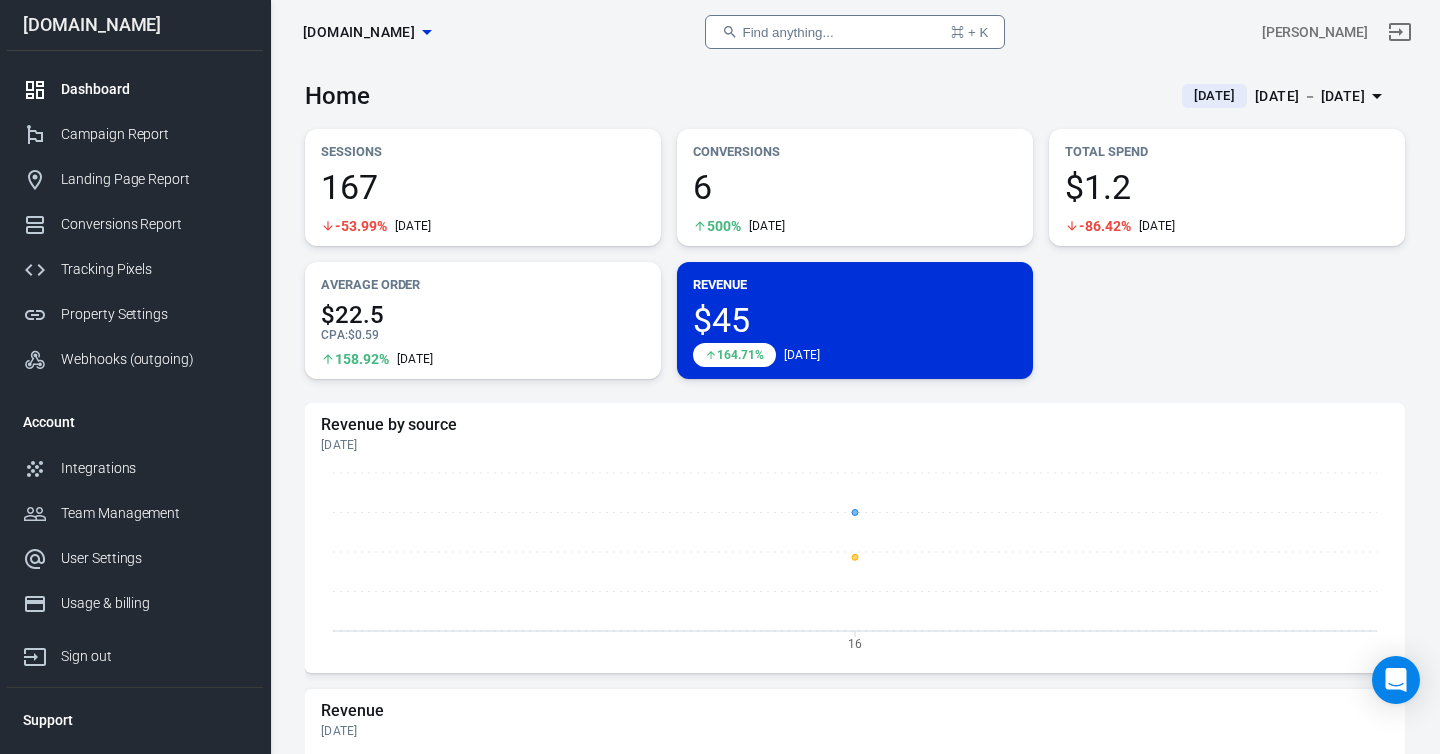 scroll, scrollTop: 0, scrollLeft: 0, axis: both 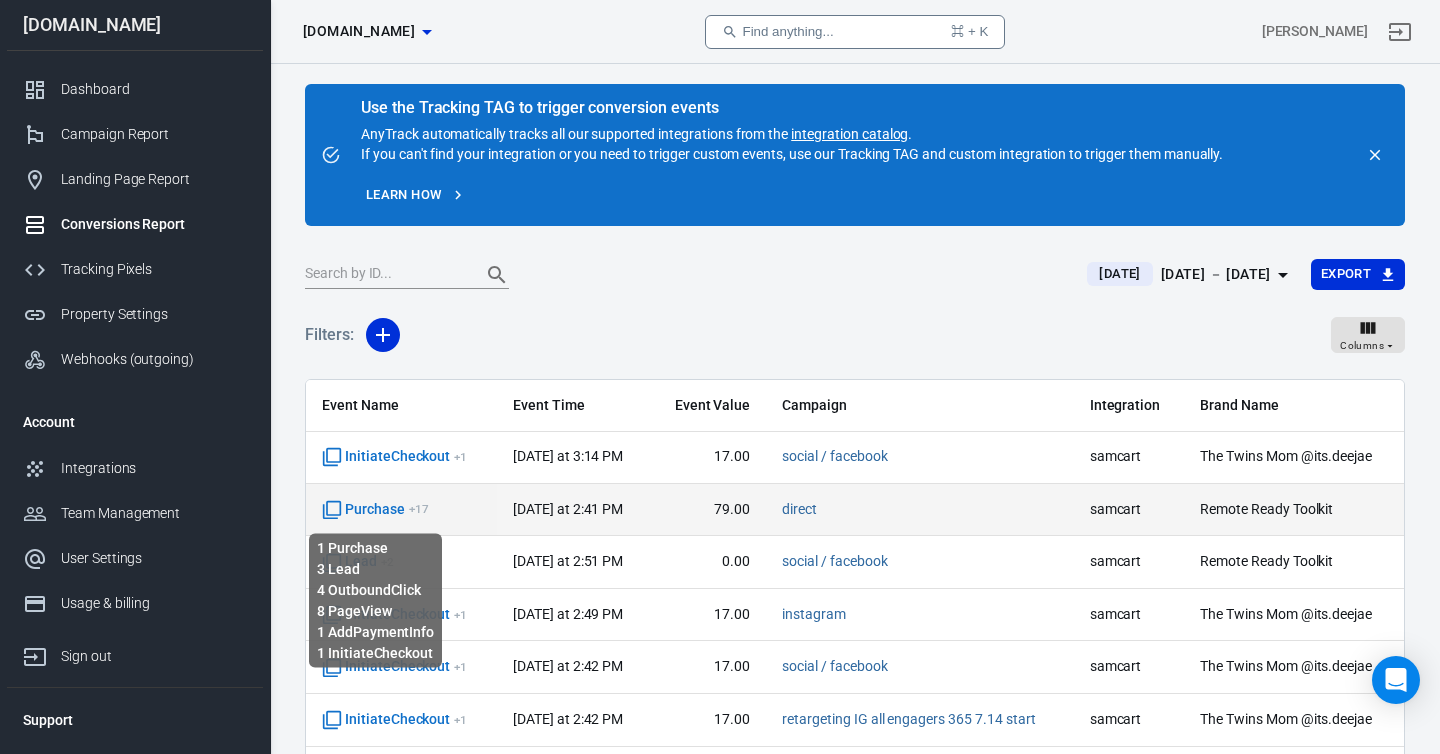 click on "Purchase + 17" at bounding box center [375, 510] 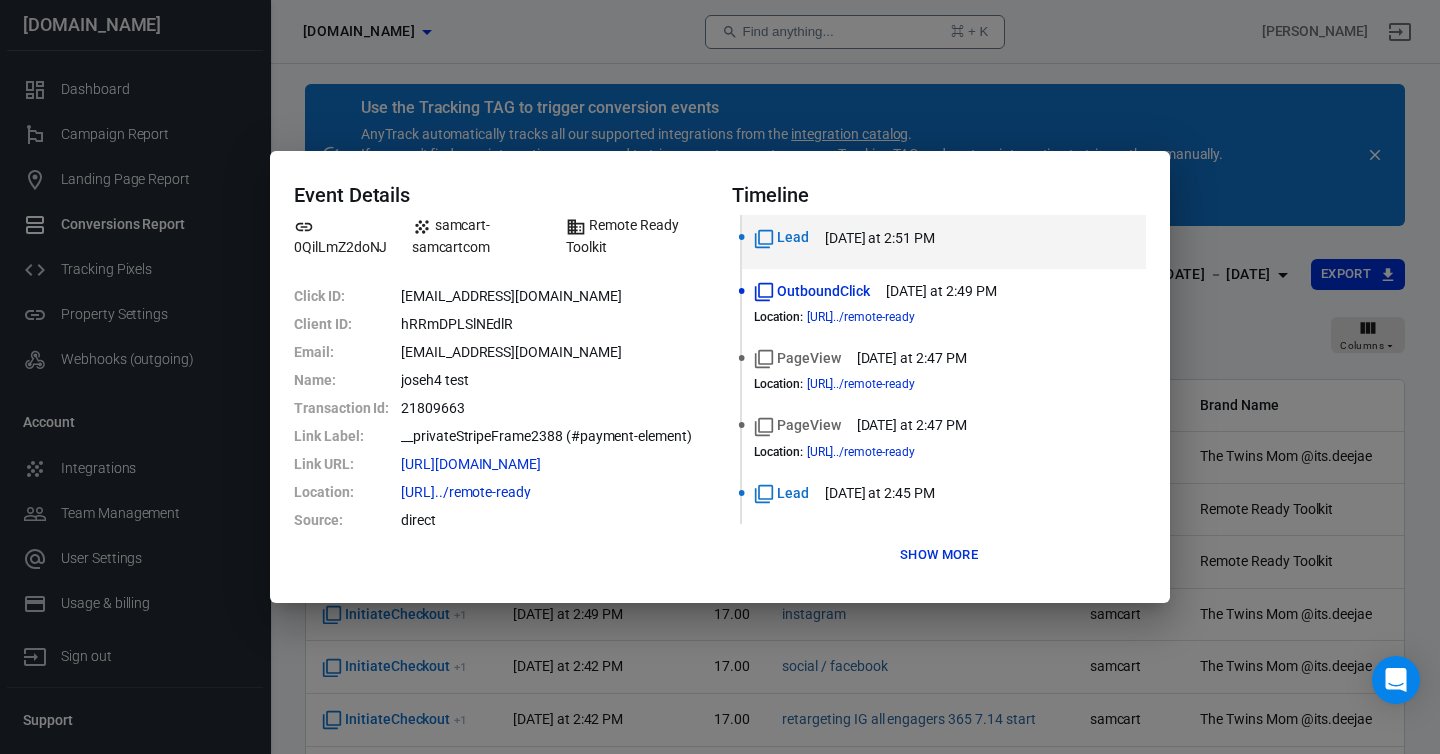 click on "Event Details   0QilLmZ2doNJ   samcart-samcartcom   Remote Ready Toolkit Click ID : jolse@anytrack.io Client ID : hRRmDPLSlNEdlR Email : jolse@anytrack.io Name : joseh4 test Transaction Id : 21809663 Link Label : __privateStripeFrame2388 (#payment-element) Link URL : https://js.stripe.com/v3/e...aymentMethodO Location : https://thetwinsmom.samcar.../remote-ready Source : direct Timeline   Lead today at 2:51 PM   OutboundClick today at 2:49 PM Location : https://thetwinsmom.samcar.../remote-ready   PageView today at 2:47 PM Location : https://thetwinsmom.samcar.../remote-ready   PageView today at 2:47 PM Location : https://thetwinsmom.samcar.../remote-ready   Lead today at 2:45 PM Show more" at bounding box center [720, 377] 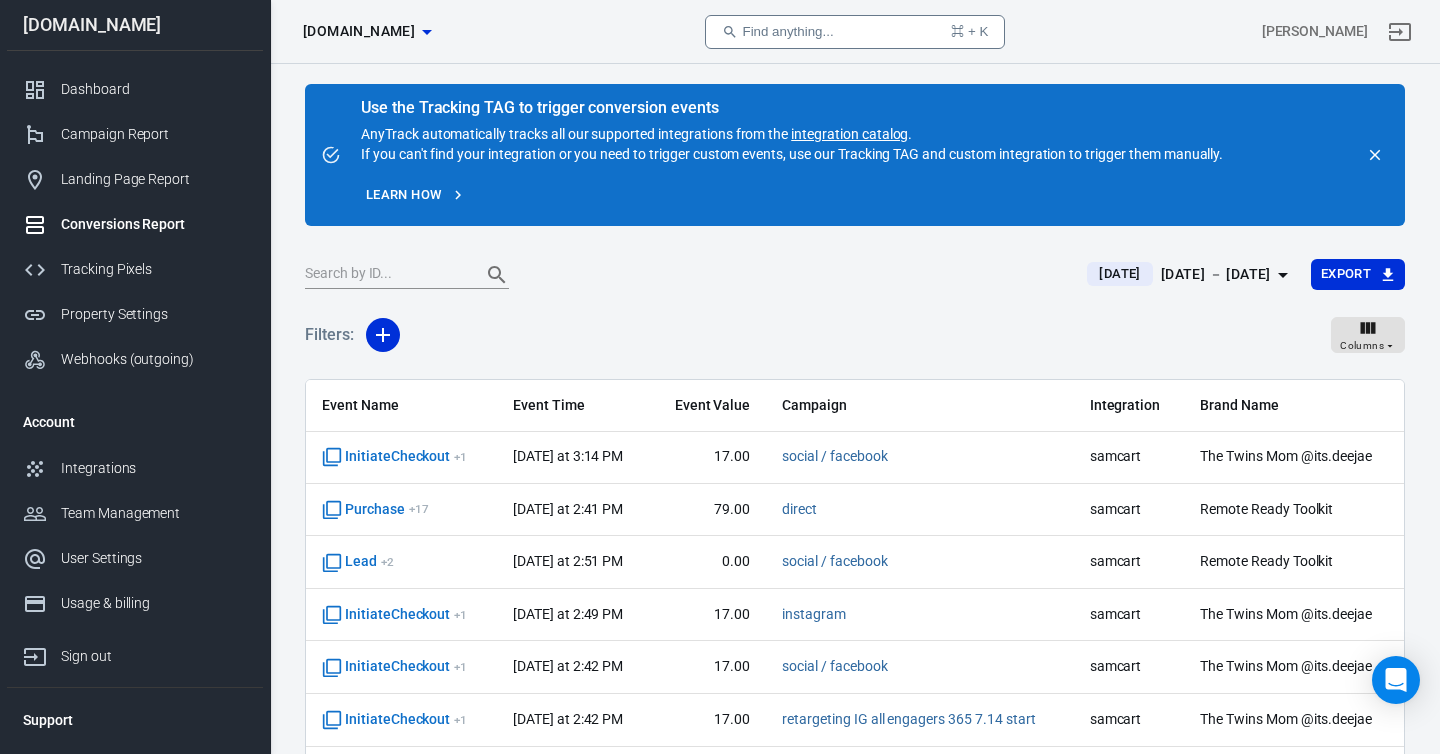 scroll, scrollTop: 0, scrollLeft: 0, axis: both 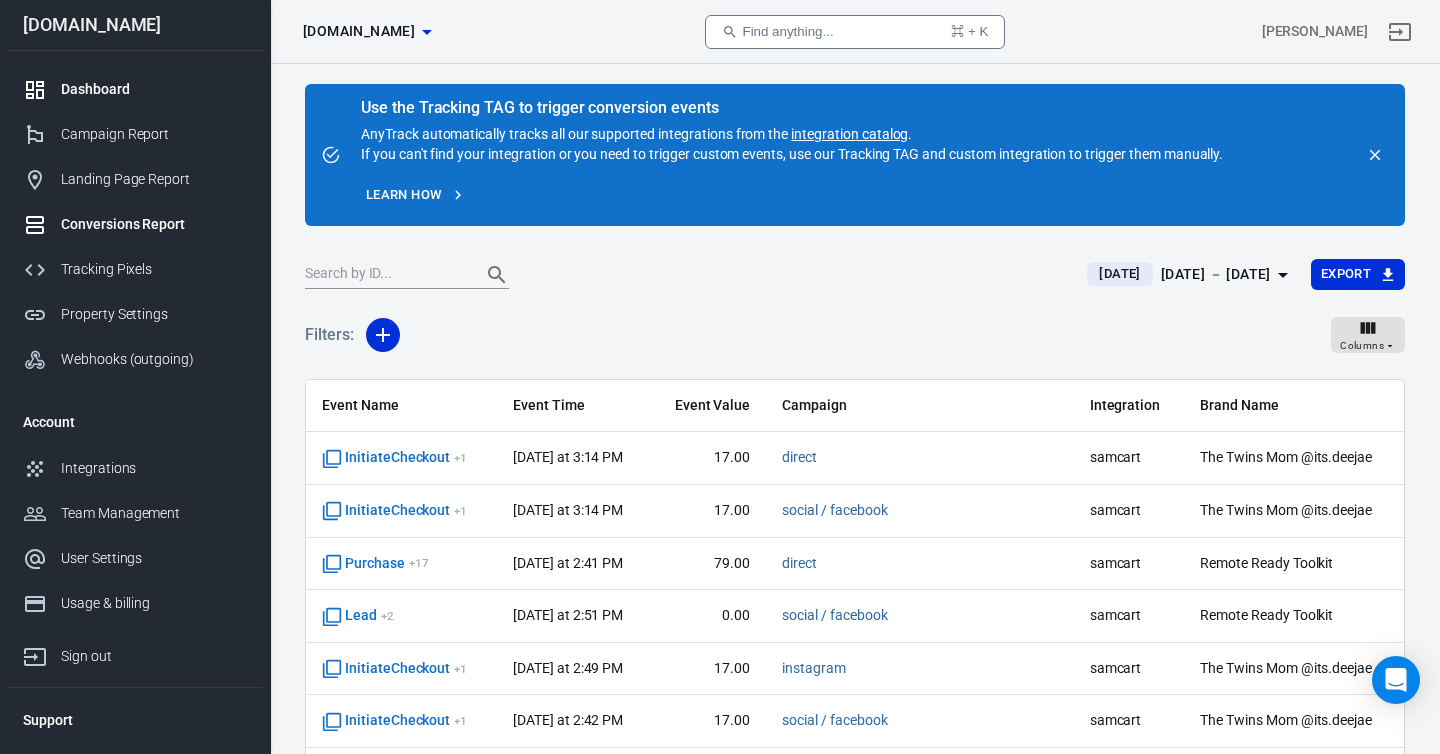 click on "Dashboard" at bounding box center (154, 89) 